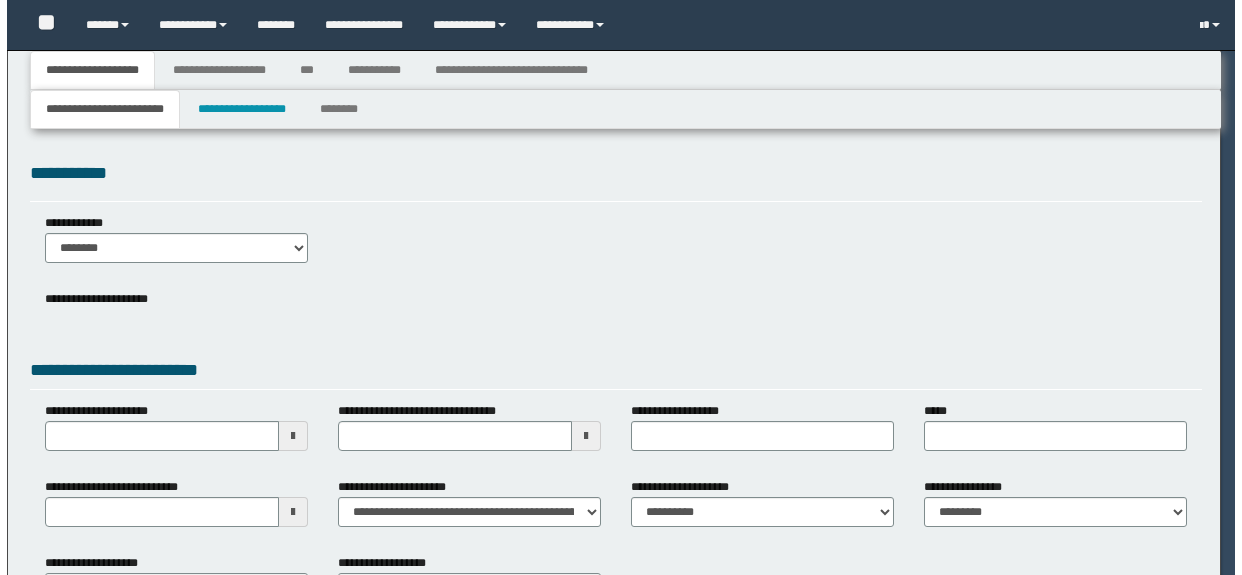 scroll, scrollTop: 0, scrollLeft: 0, axis: both 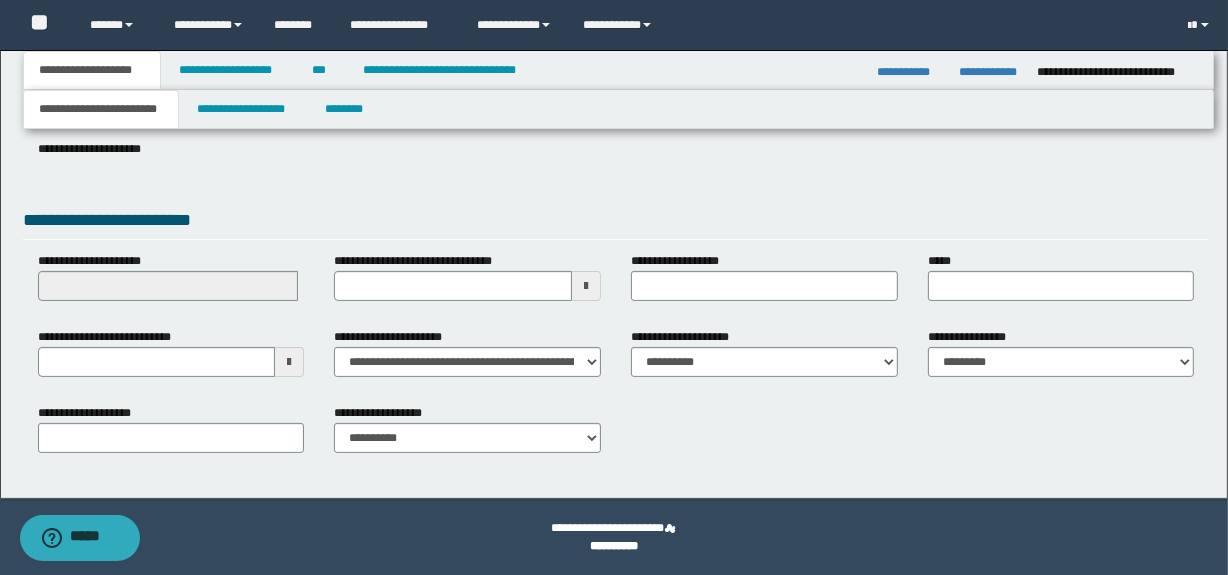 click at bounding box center (289, 362) 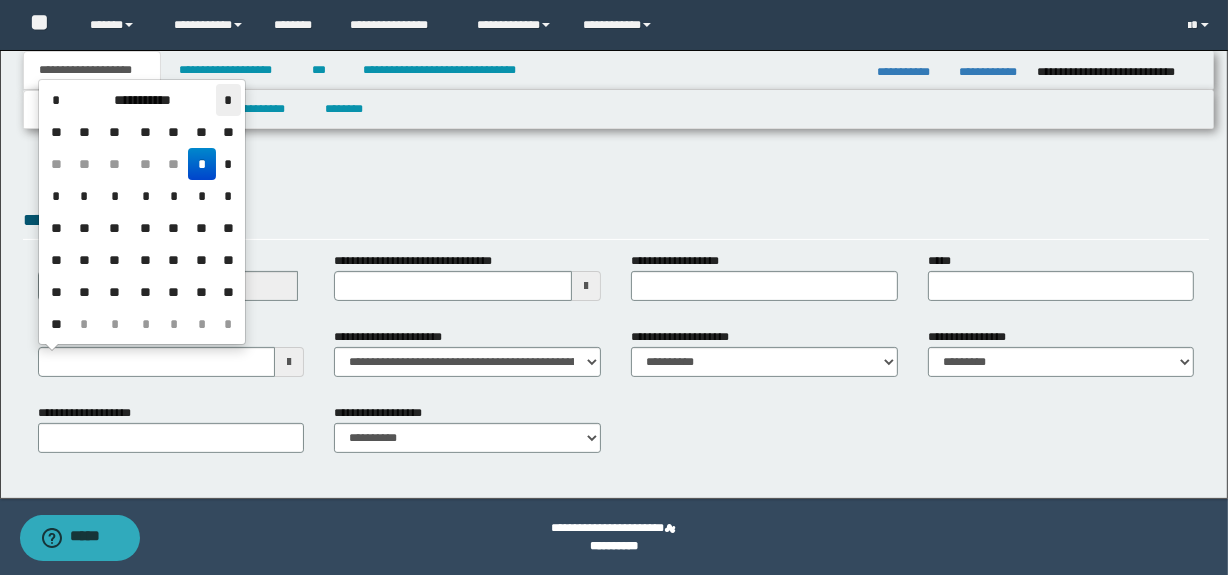 click on "*" at bounding box center [228, 100] 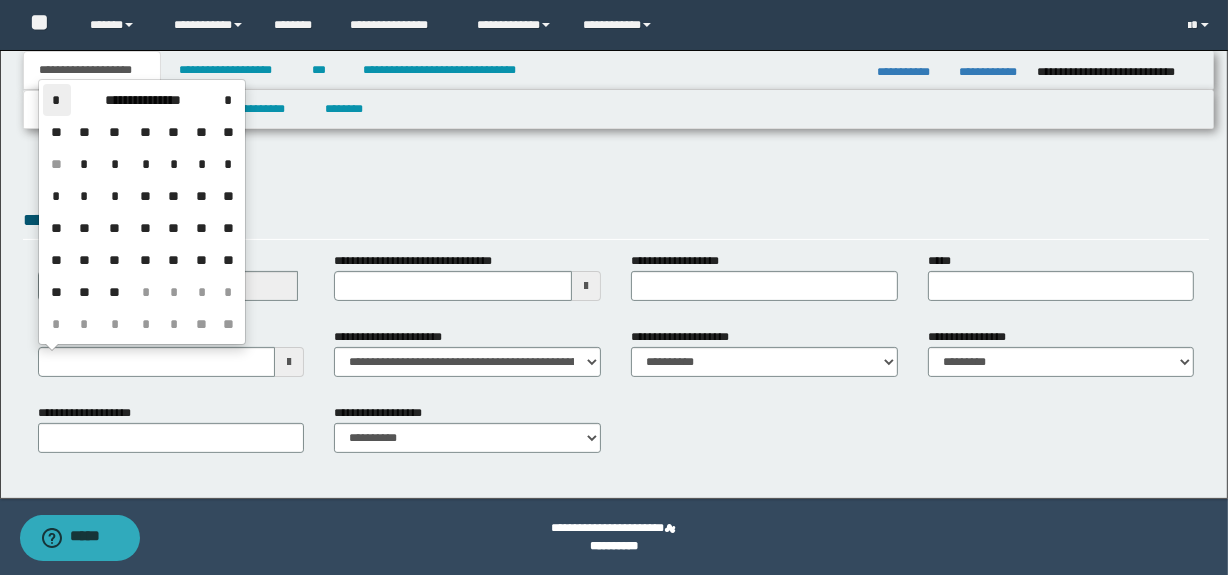 click on "*" at bounding box center [57, 100] 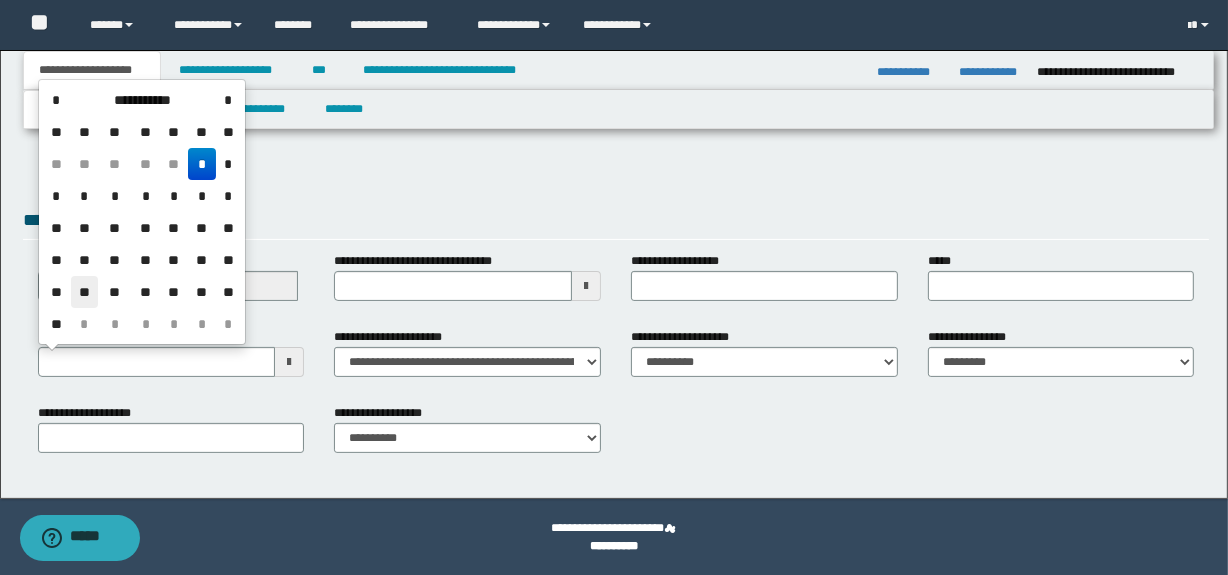 click on "**" at bounding box center (85, 292) 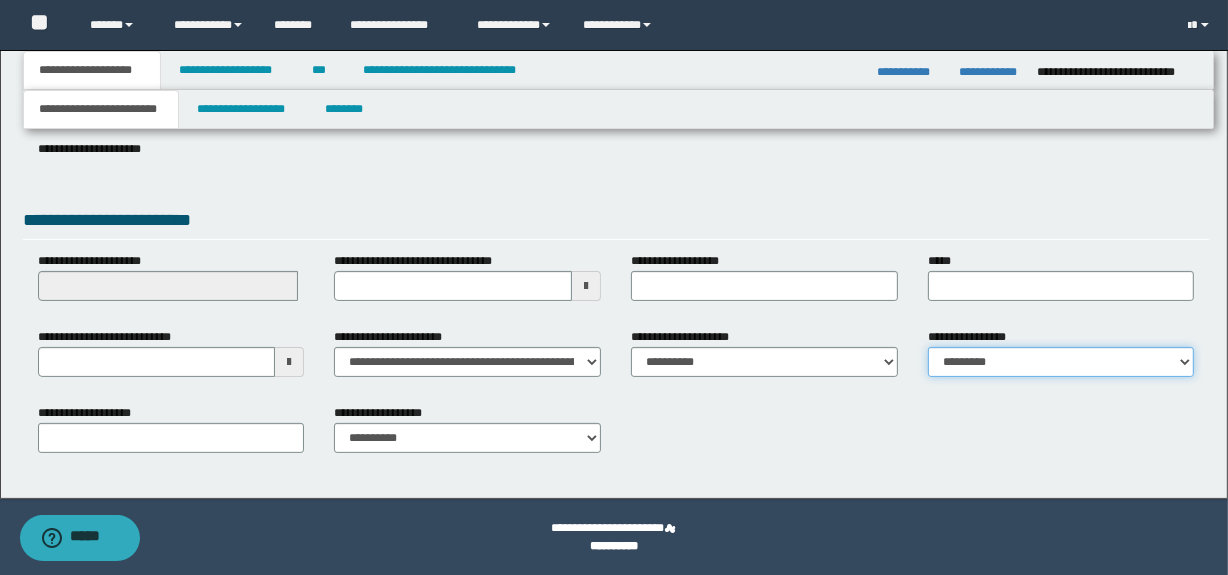 click on "**********" at bounding box center (1061, 362) 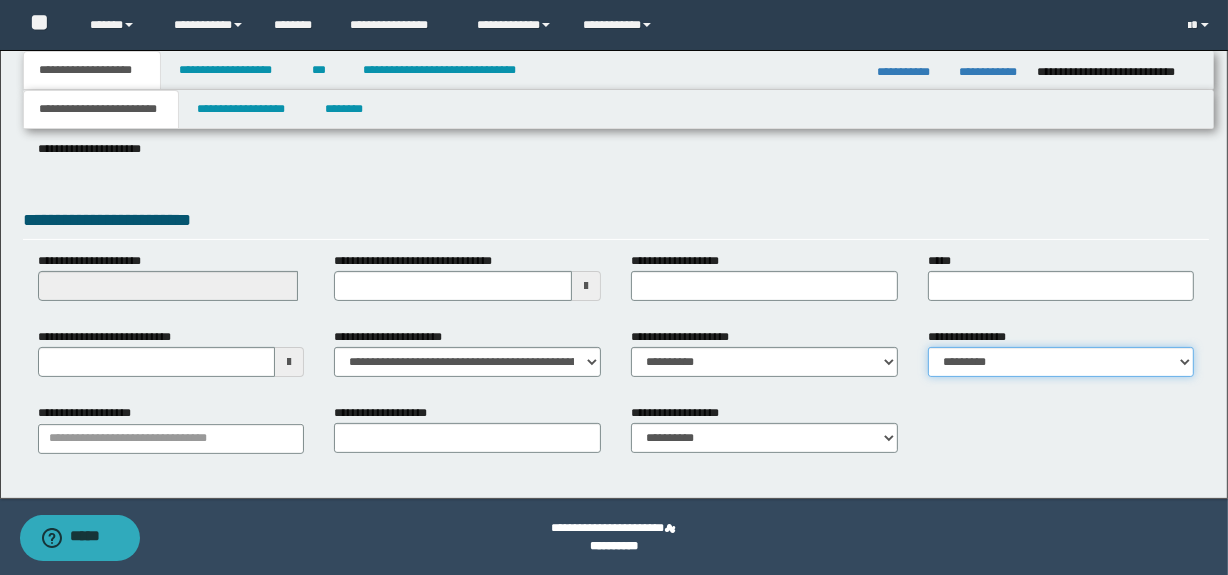 drag, startPoint x: 1002, startPoint y: 351, endPoint x: 1003, endPoint y: 371, distance: 20.024984 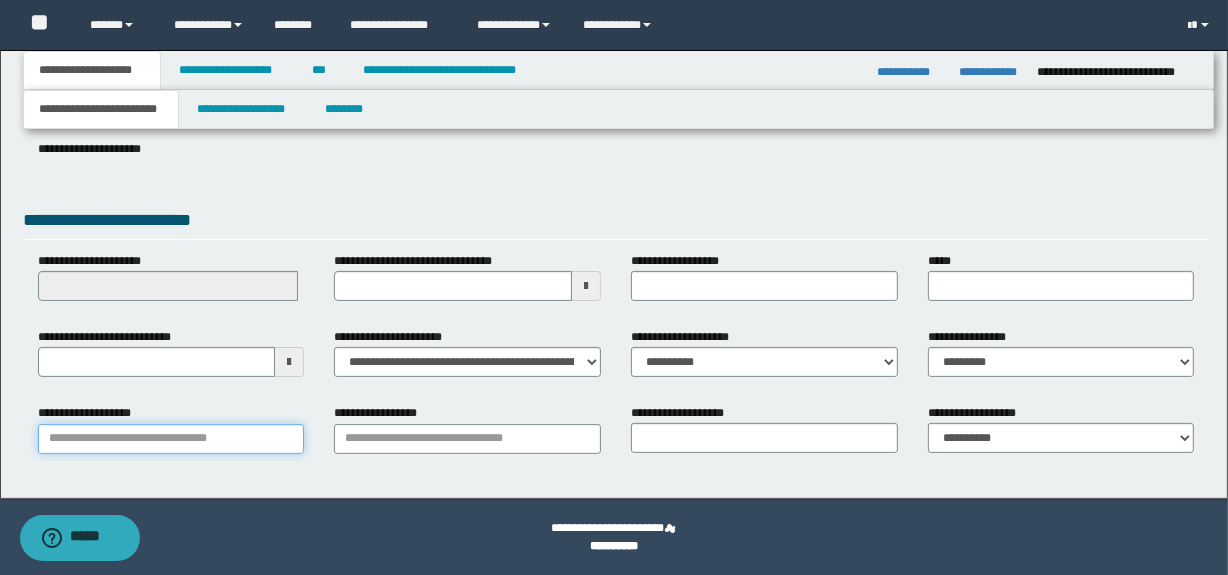 click on "**********" at bounding box center (171, 439) 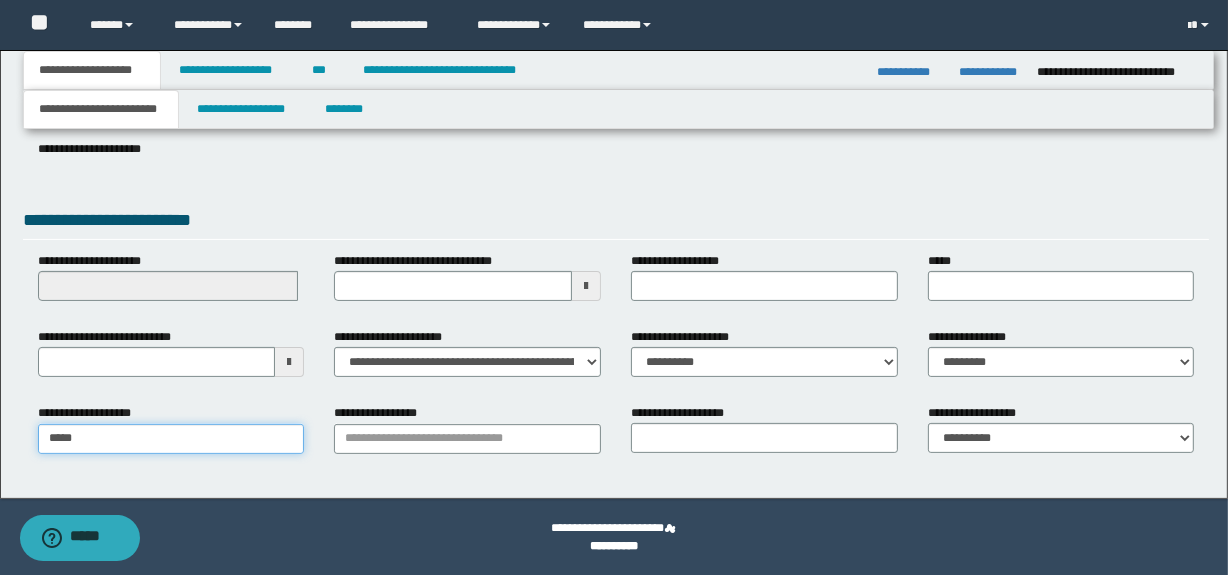 type on "******" 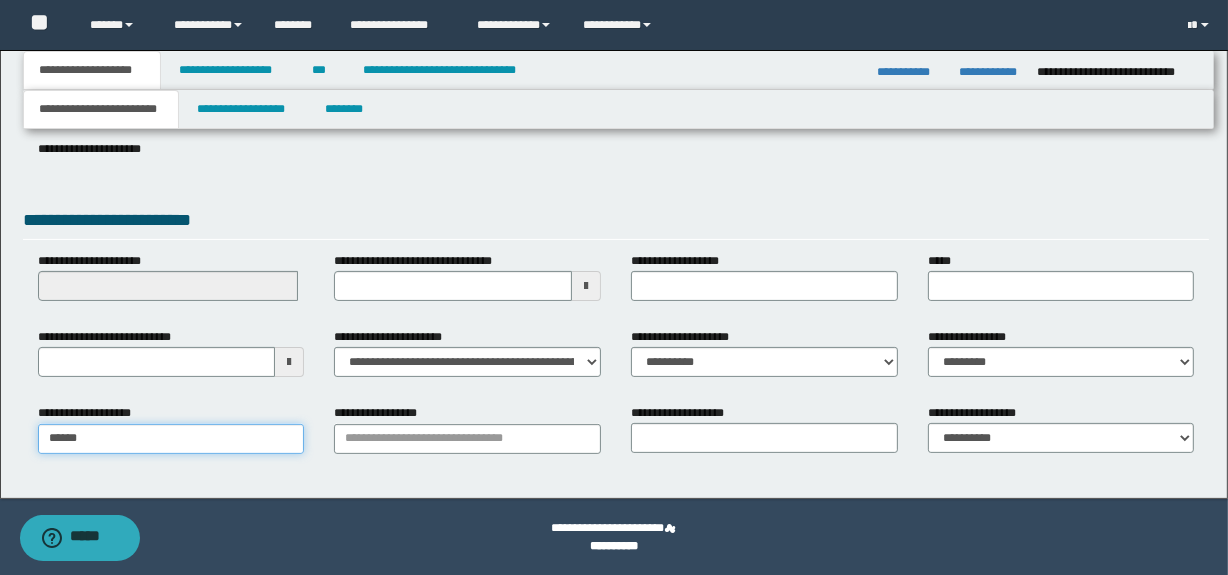 type on "**********" 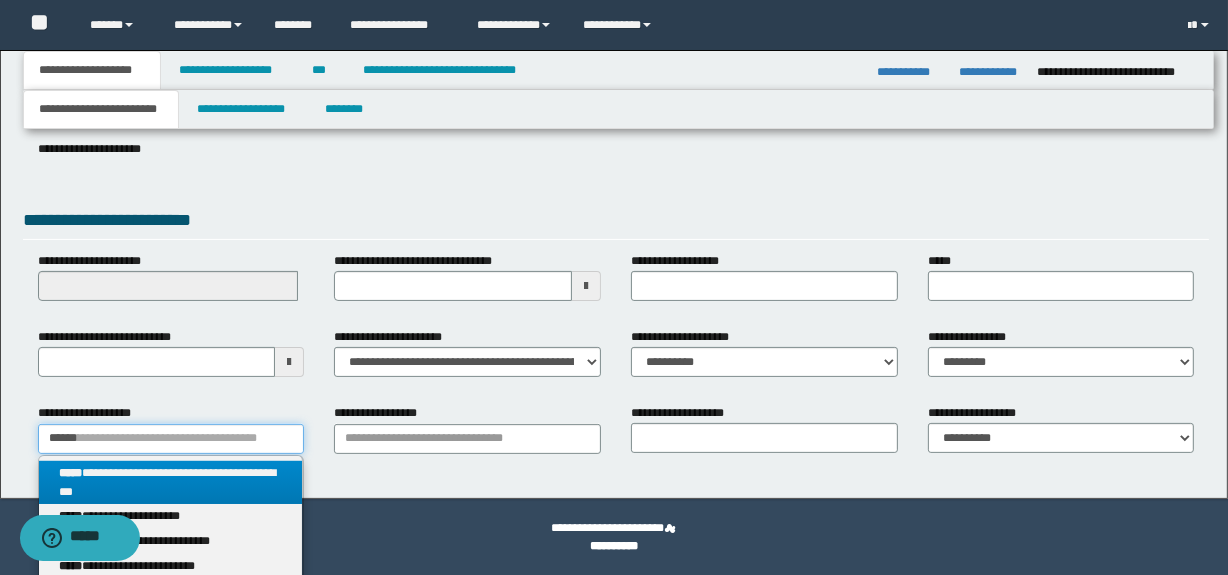 type on "******" 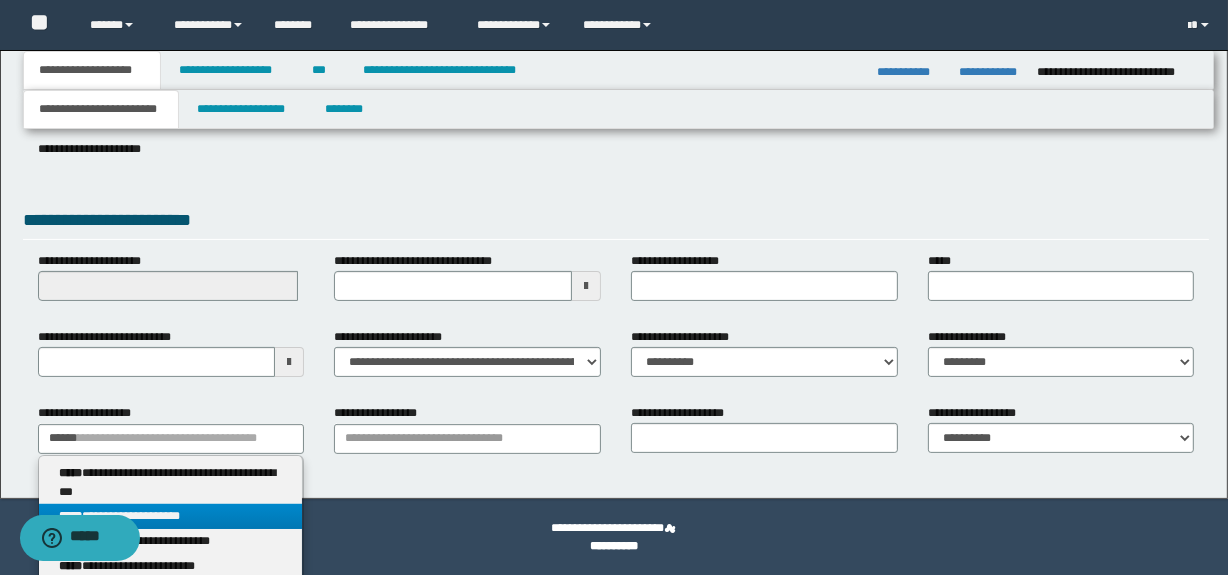 click on "**********" at bounding box center [171, 516] 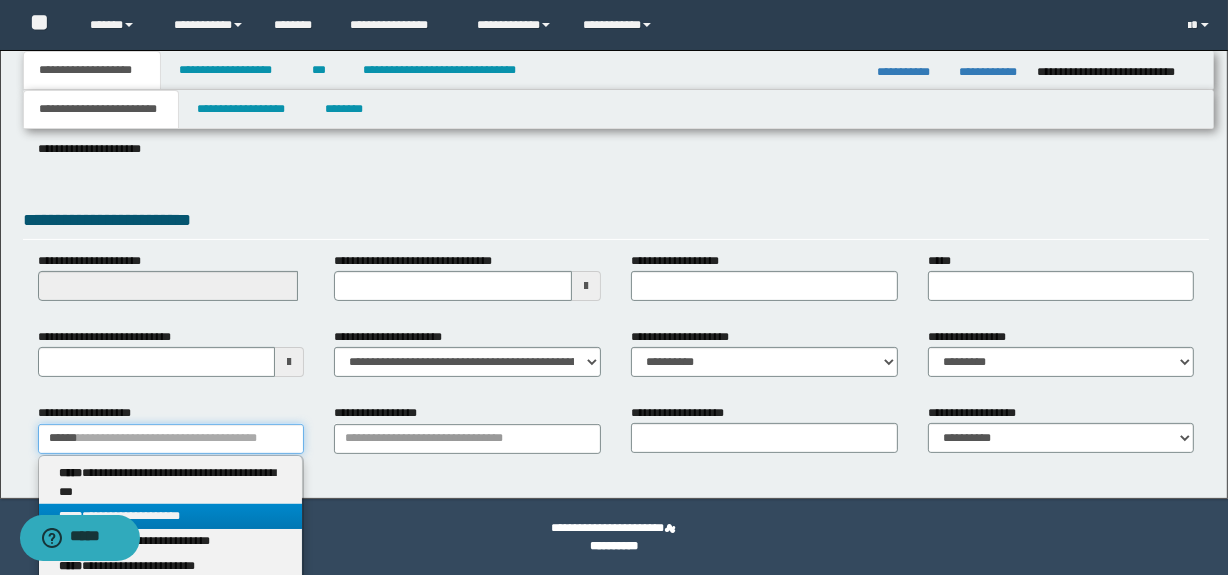 type 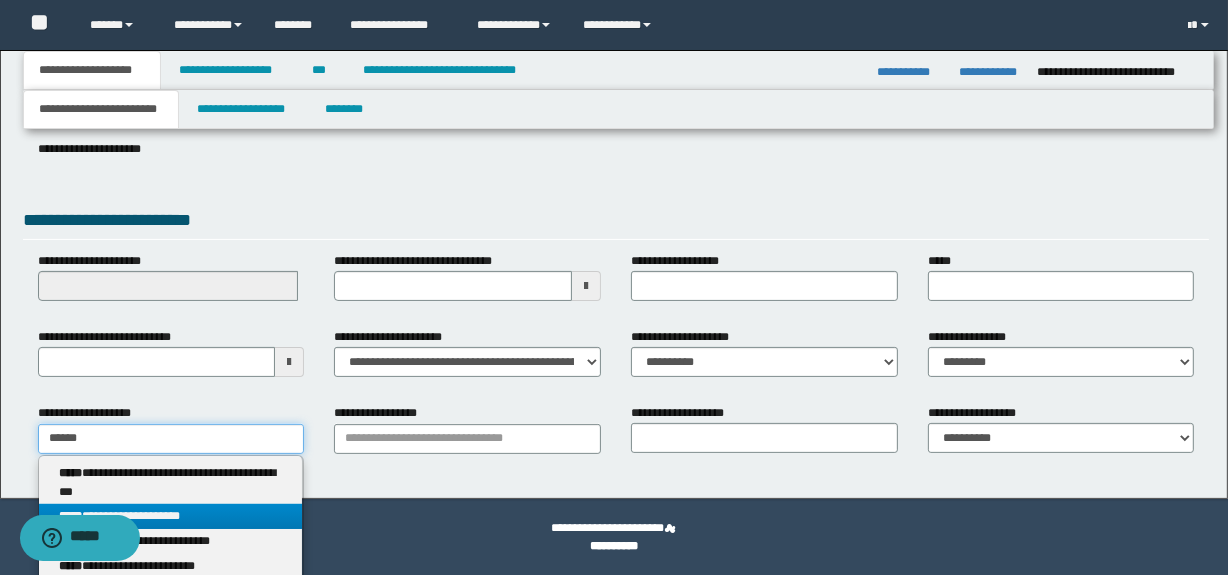 type on "********" 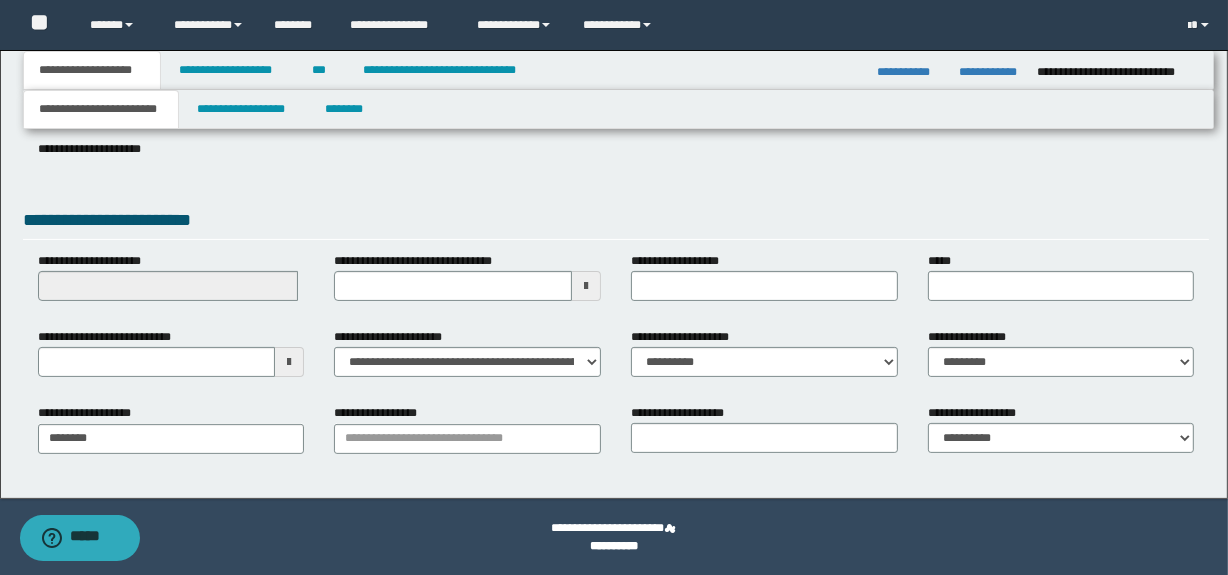 drag, startPoint x: 328, startPoint y: 448, endPoint x: 343, endPoint y: 444, distance: 15.524175 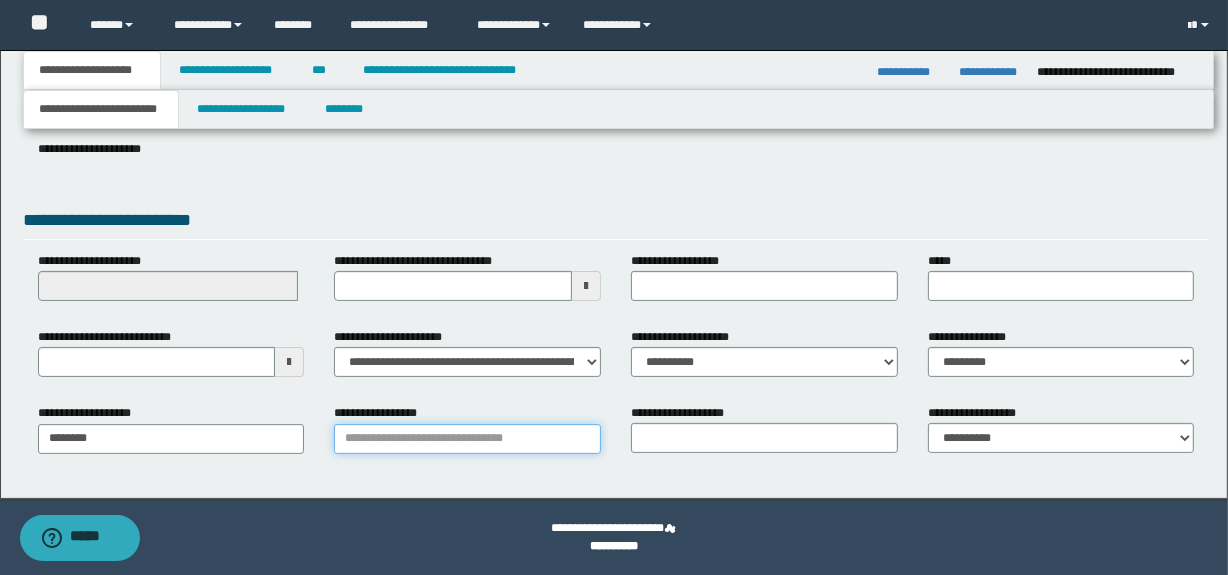 click on "**********" at bounding box center (467, 439) 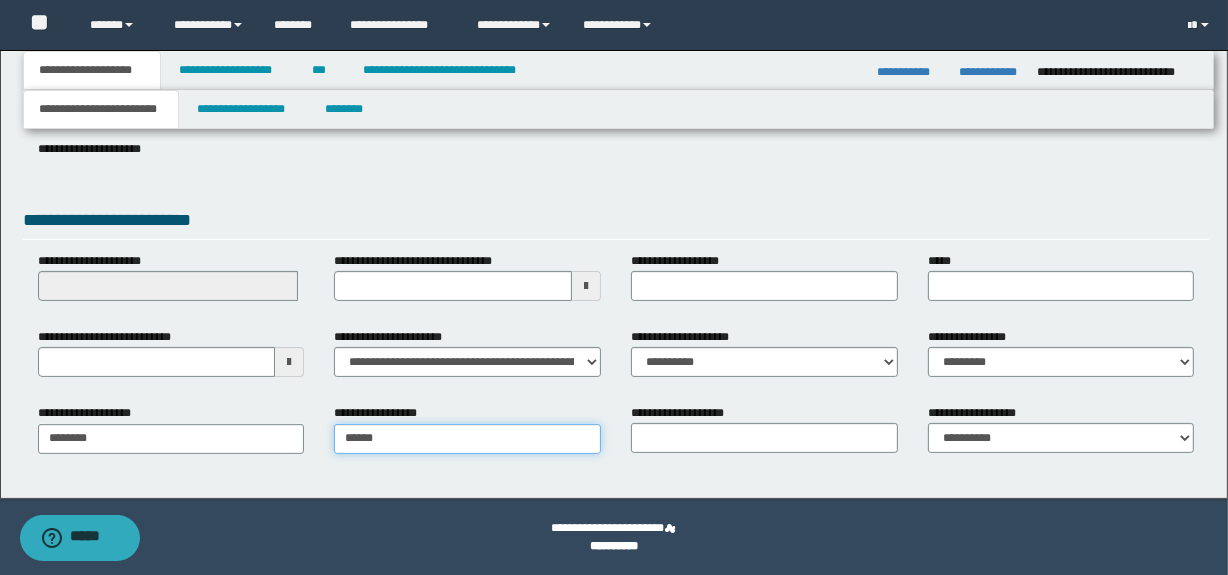 type on "*****" 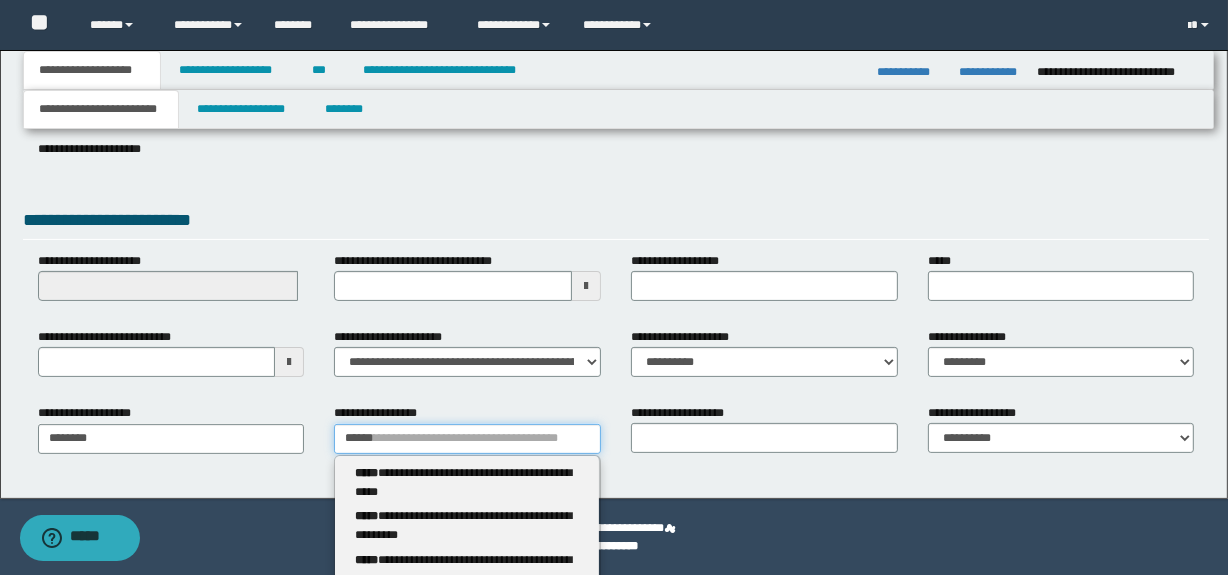 type 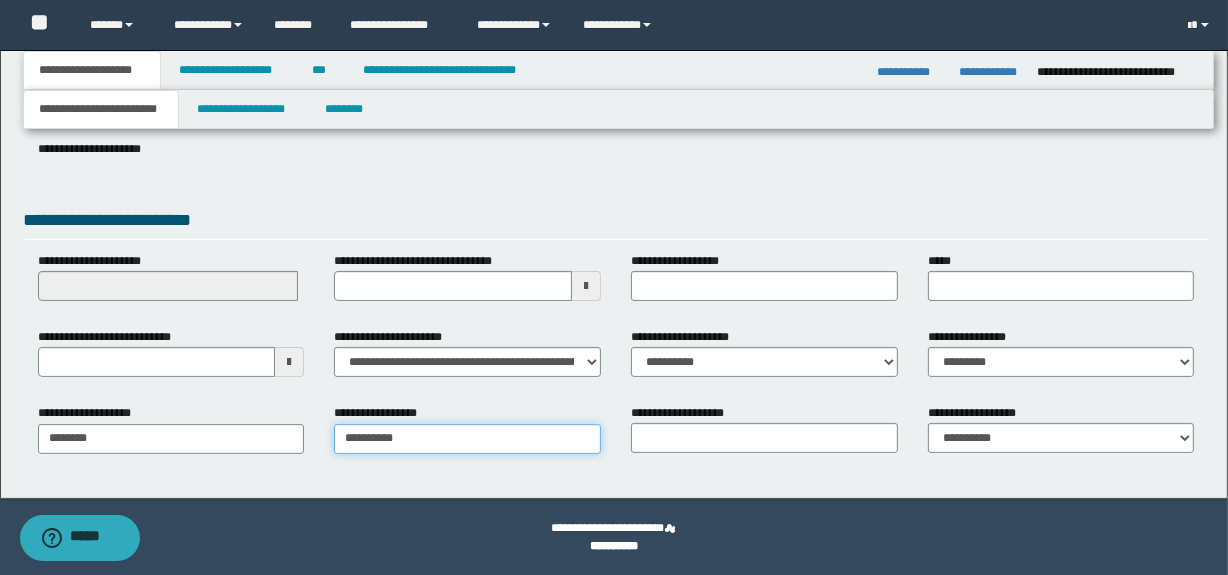 type on "**********" 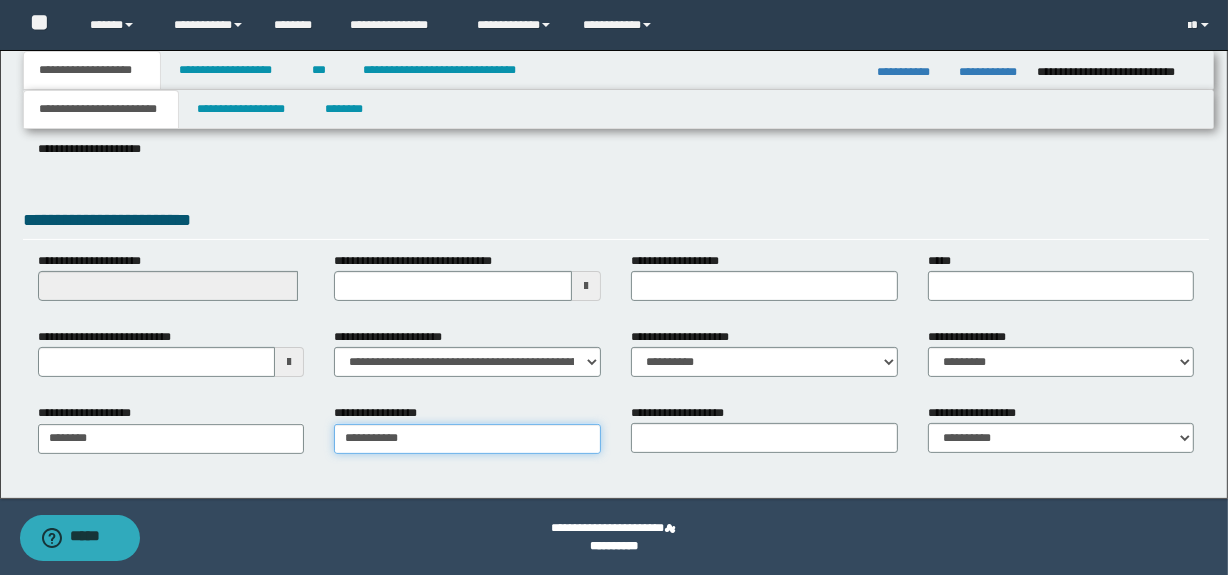 type on "**********" 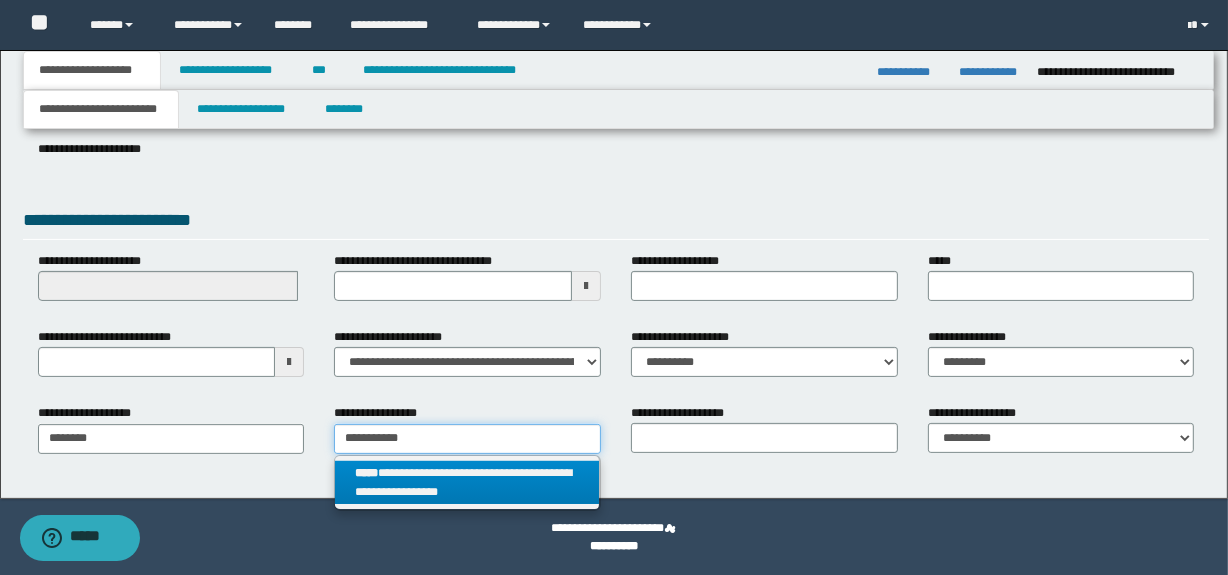 type on "**********" 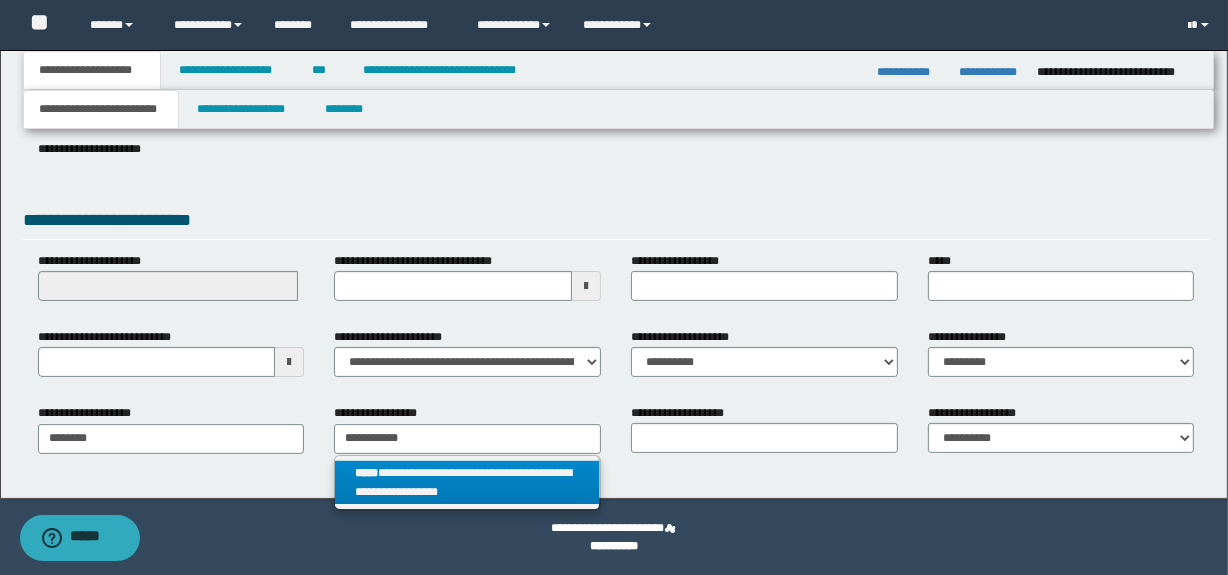 click on "**********" at bounding box center [467, 483] 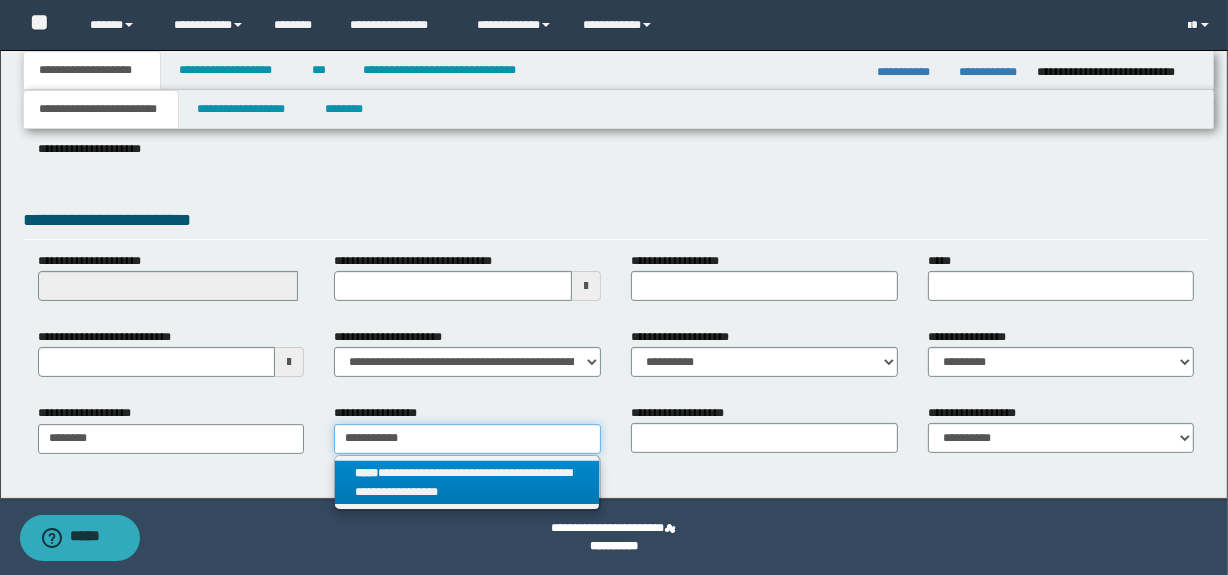 type 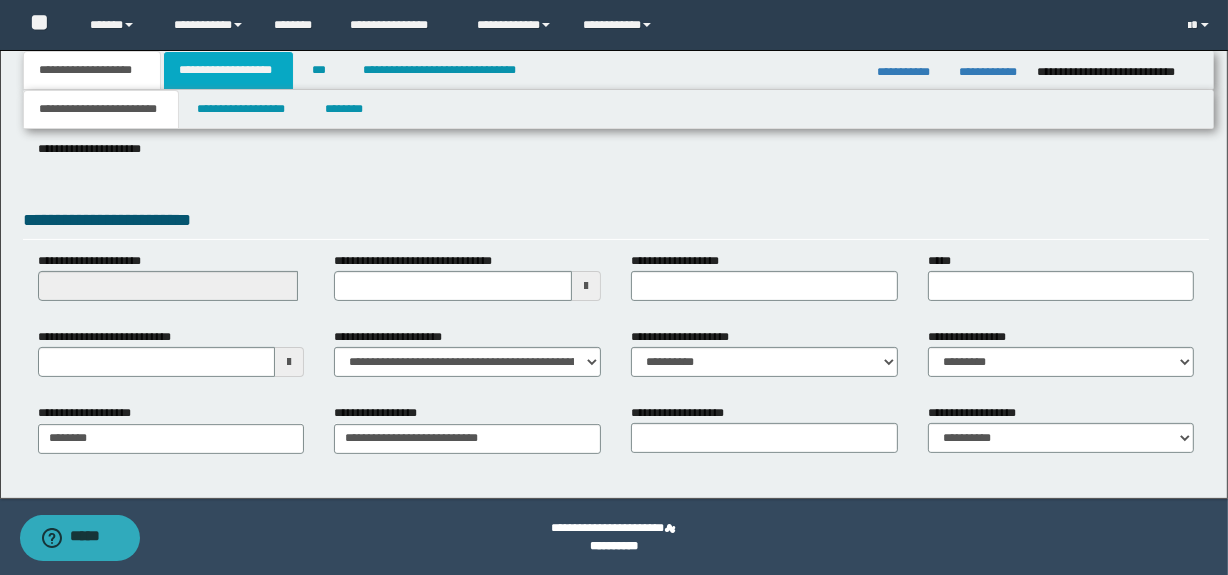 click on "**********" at bounding box center (228, 70) 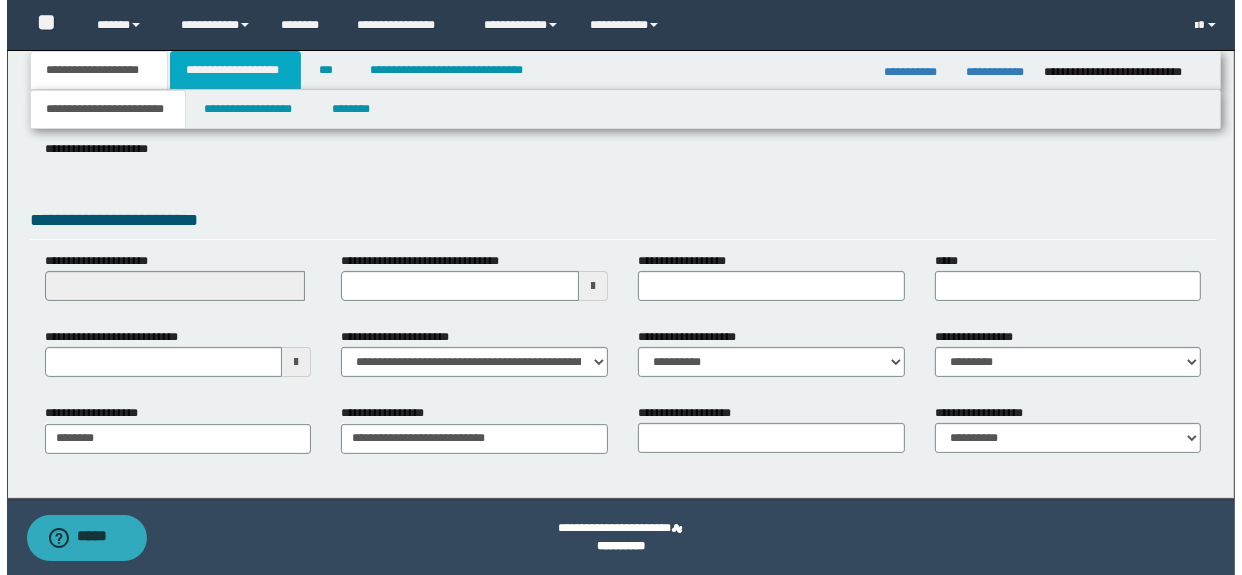 scroll, scrollTop: 0, scrollLeft: 0, axis: both 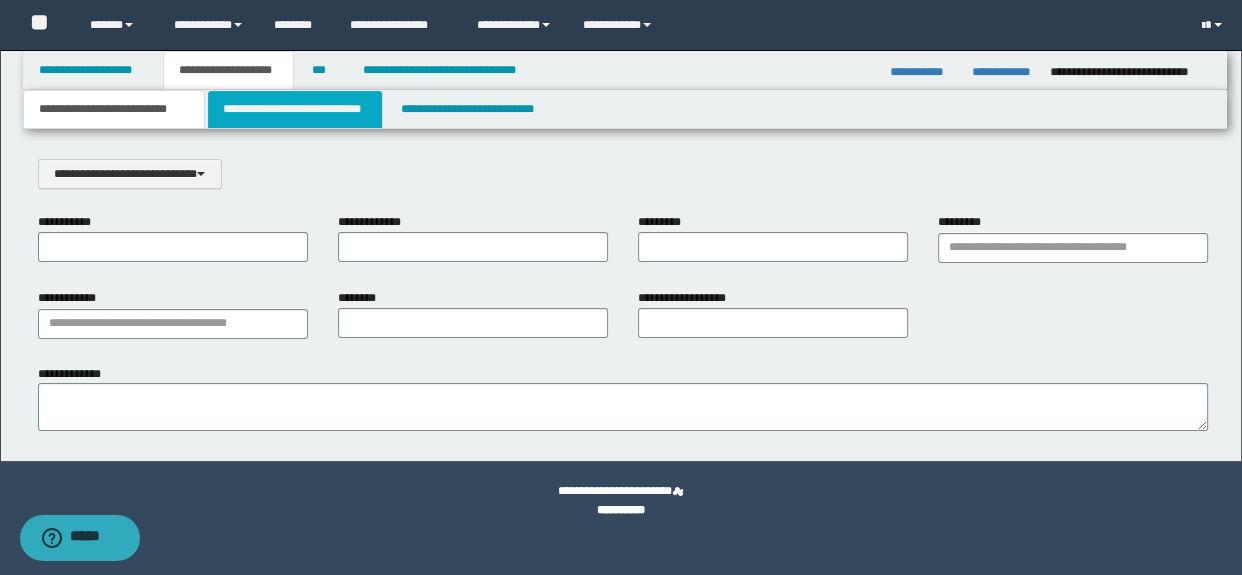 click on "**********" at bounding box center (294, 109) 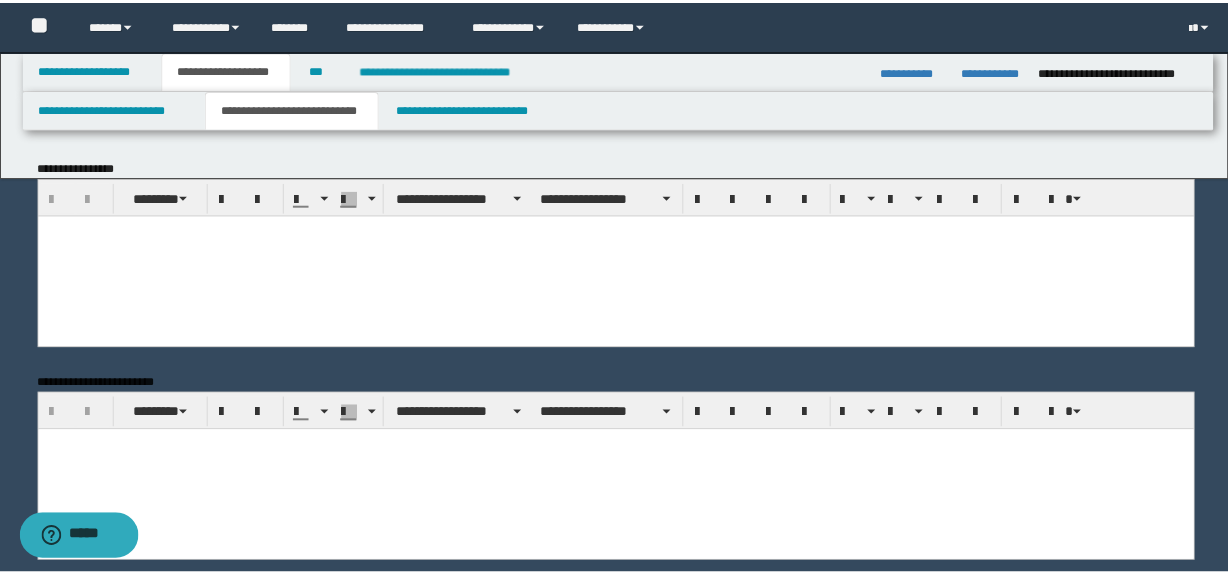 scroll, scrollTop: 0, scrollLeft: 0, axis: both 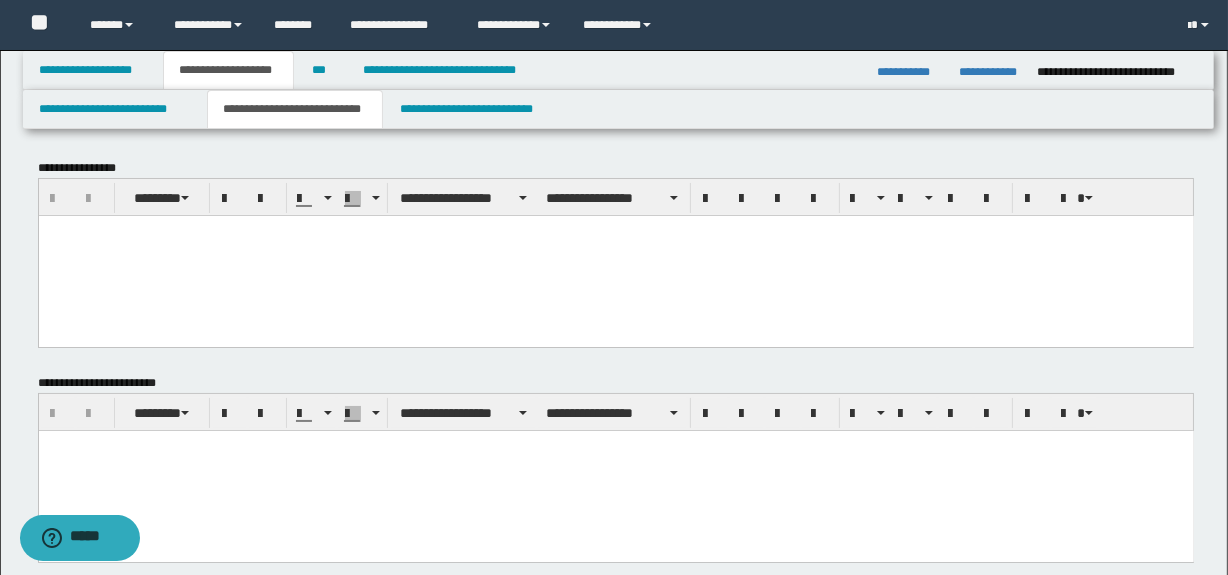 click at bounding box center (615, 255) 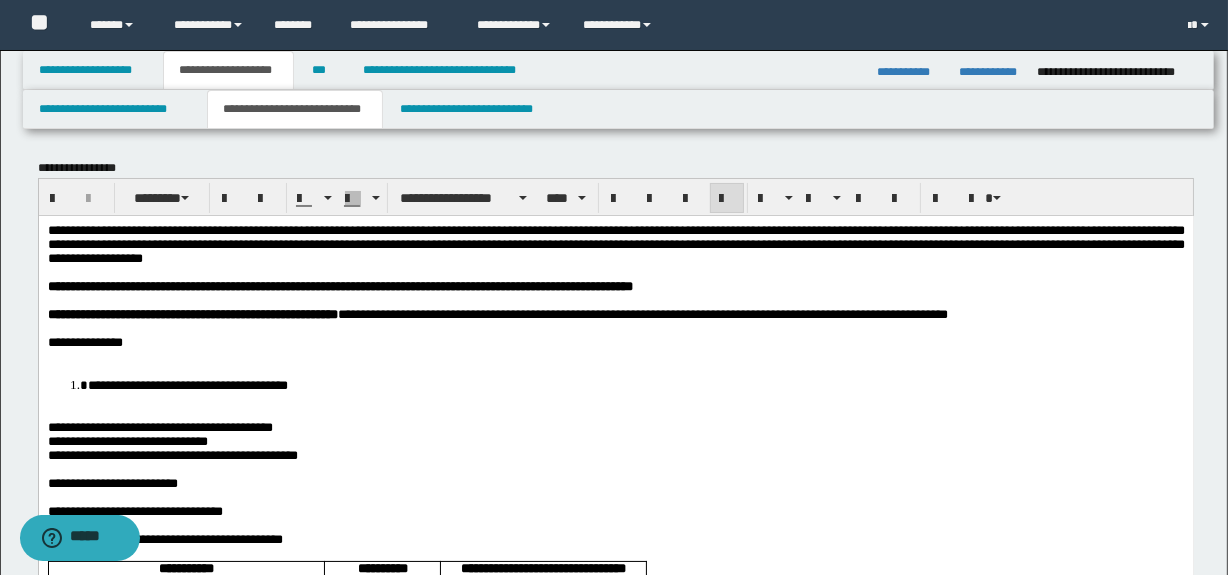 click at bounding box center [615, 356] 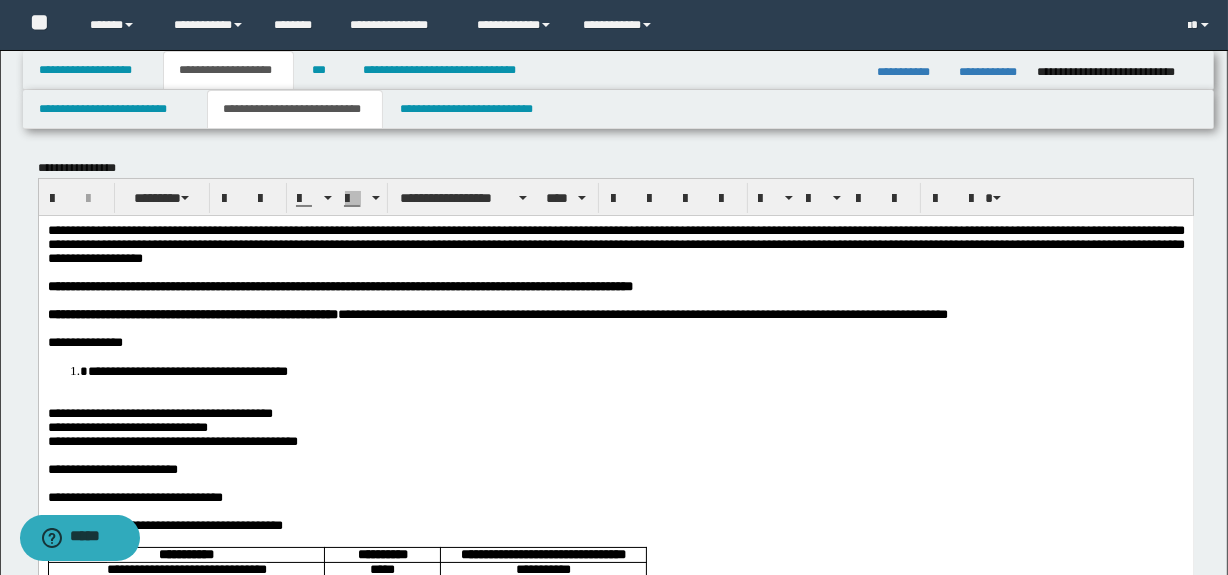 click at bounding box center [615, 399] 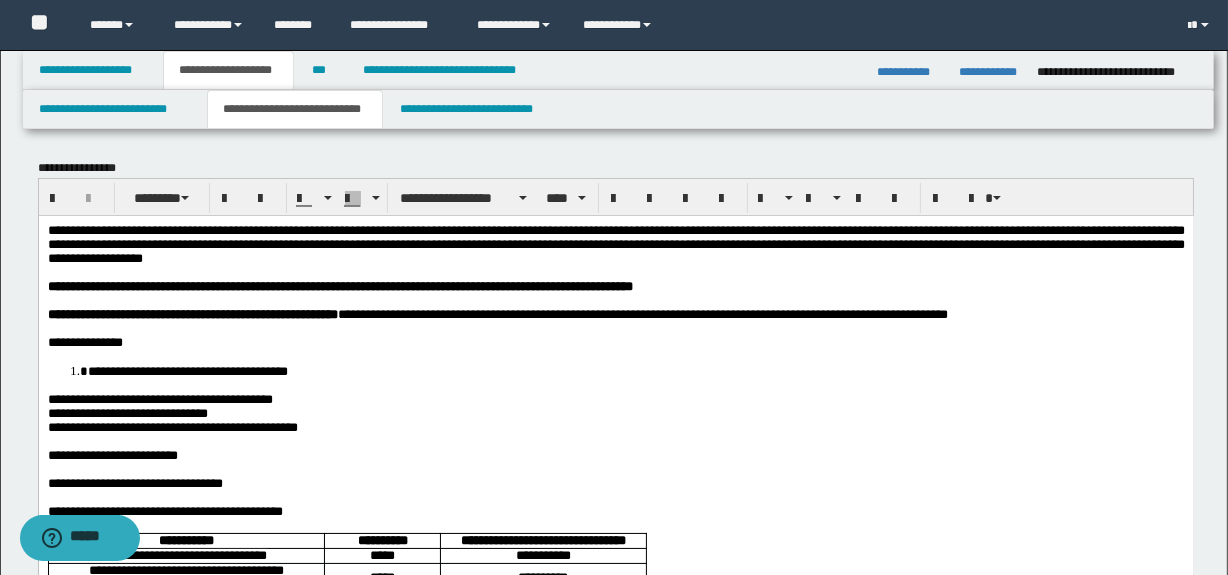 click on "**********" at bounding box center [159, 398] 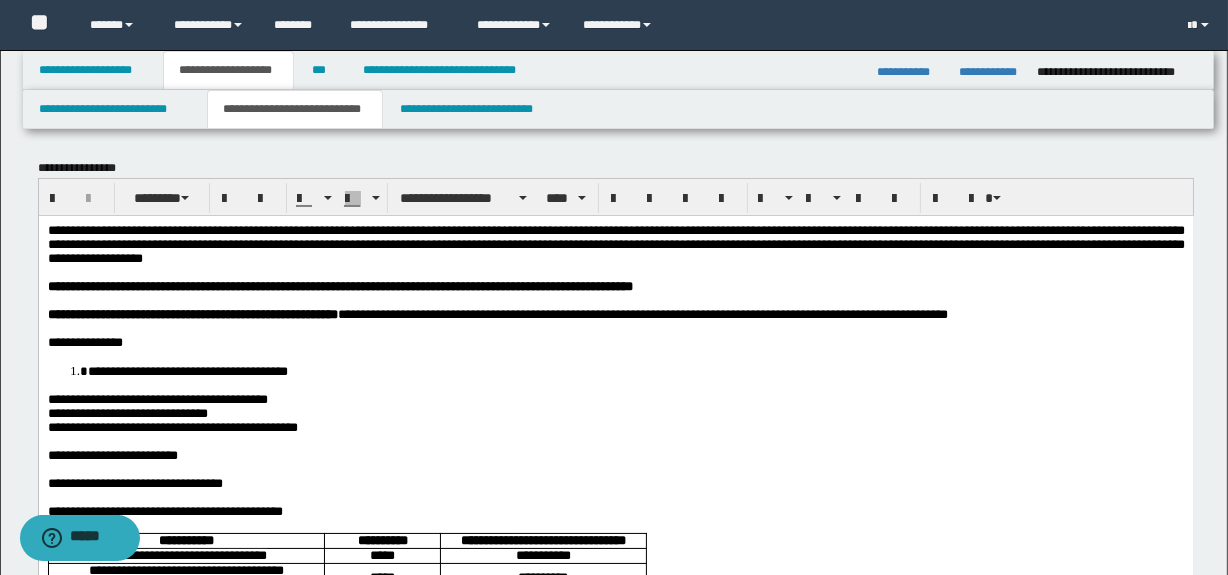 click on "**********" at bounding box center (172, 426) 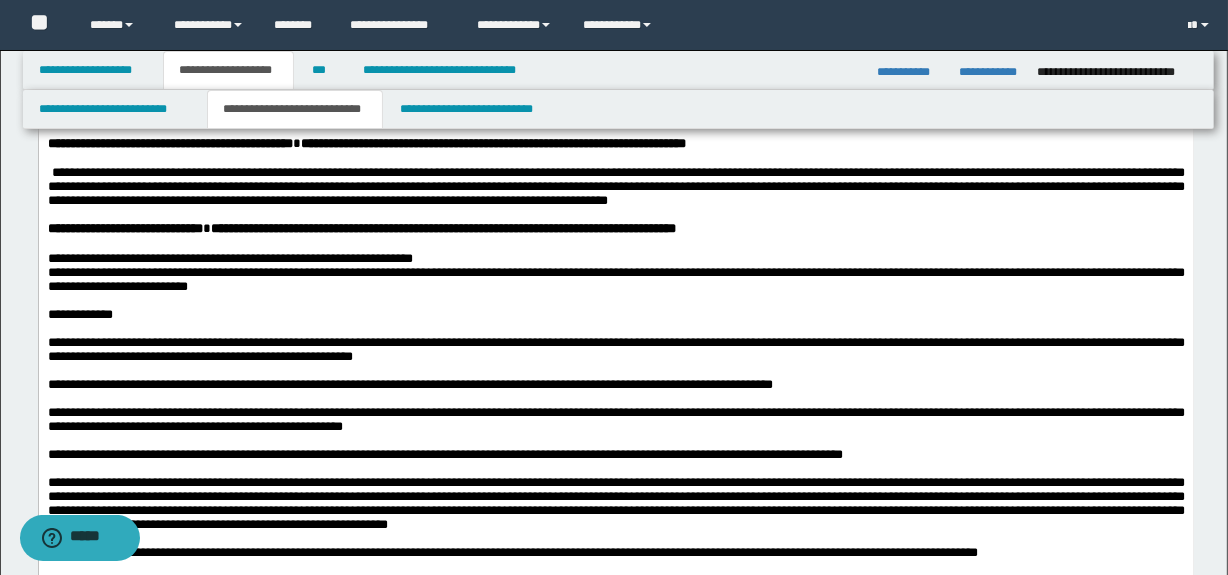 scroll, scrollTop: 515, scrollLeft: 0, axis: vertical 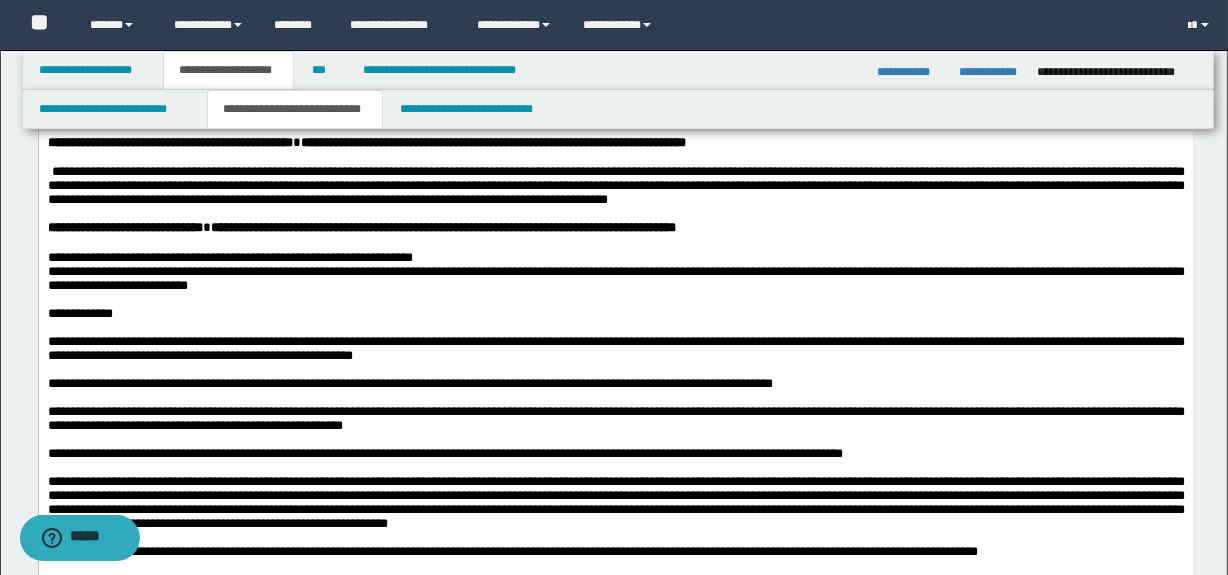 click on "**********" at bounding box center (615, 258) 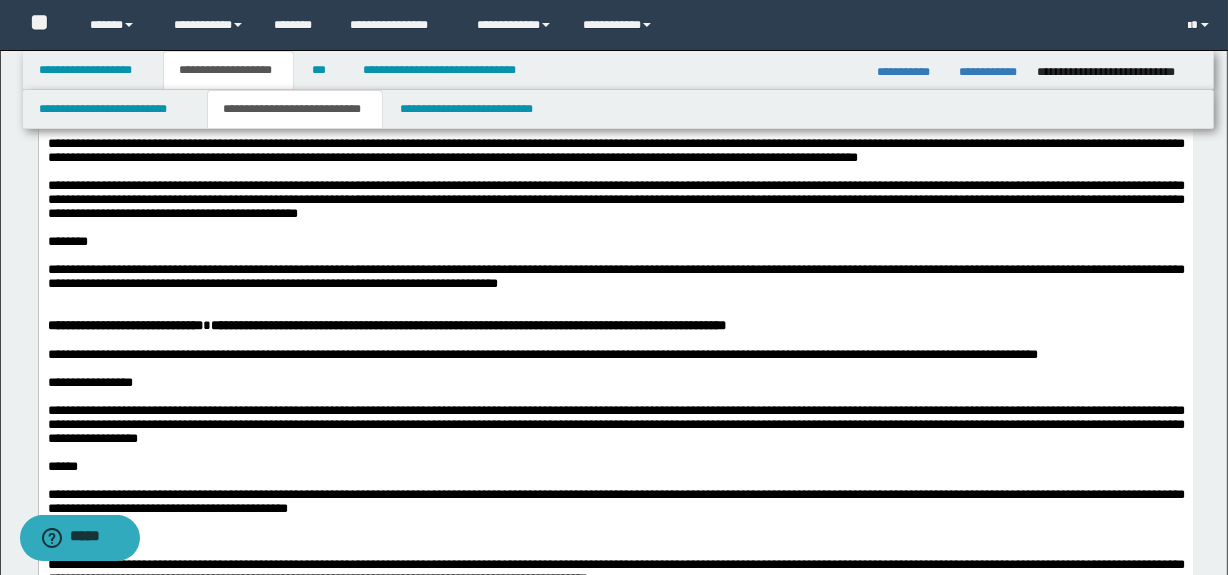 scroll, scrollTop: 1181, scrollLeft: 0, axis: vertical 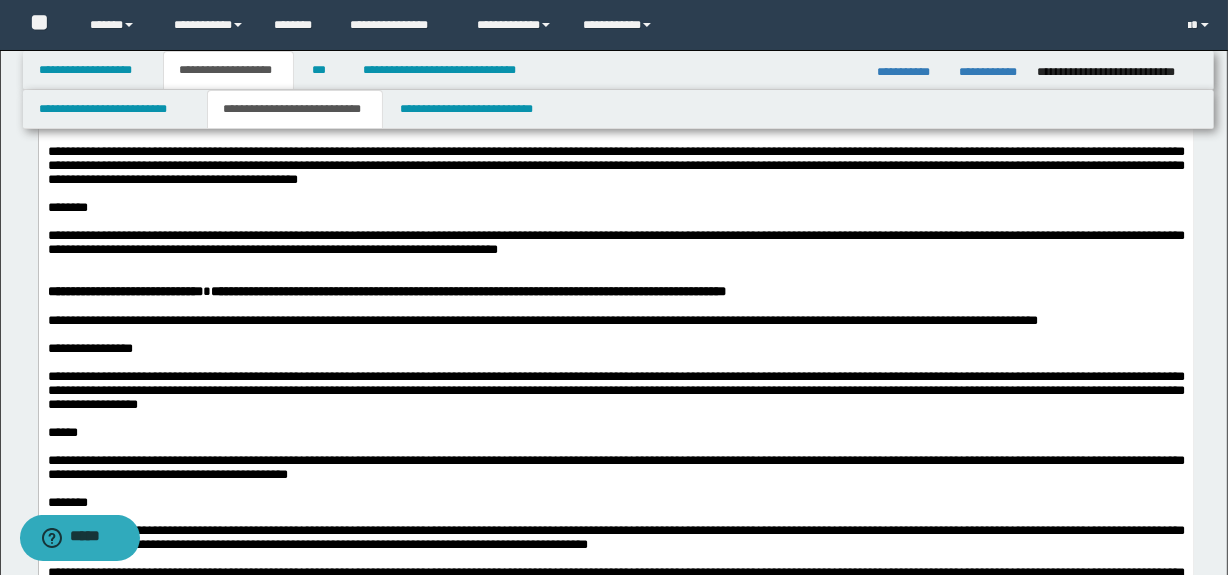 click at bounding box center [615, 278] 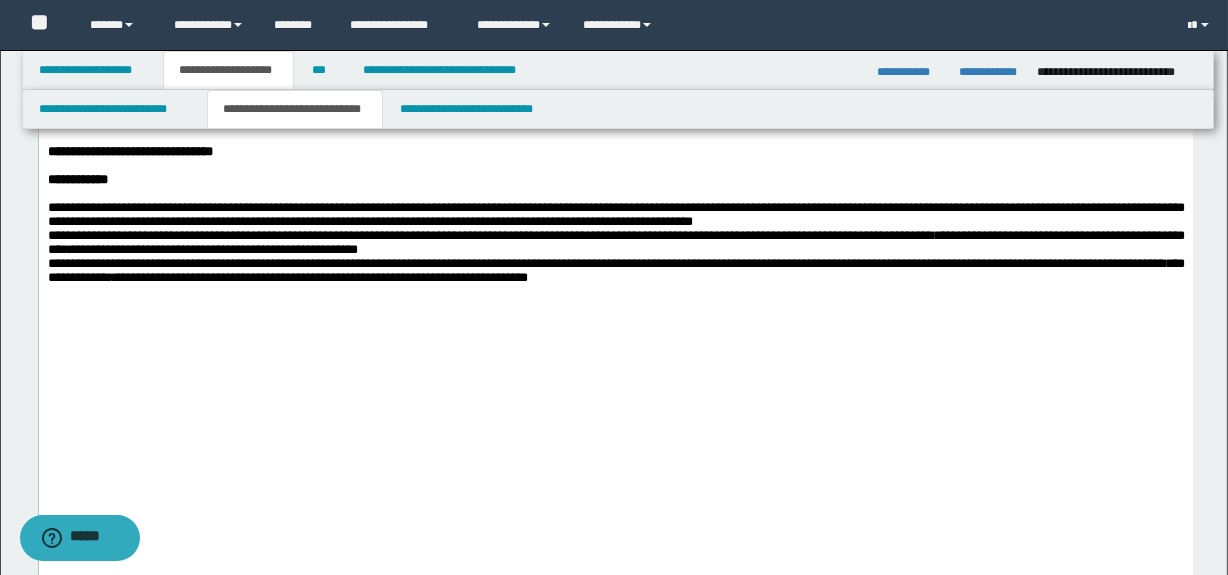scroll, scrollTop: 1939, scrollLeft: 0, axis: vertical 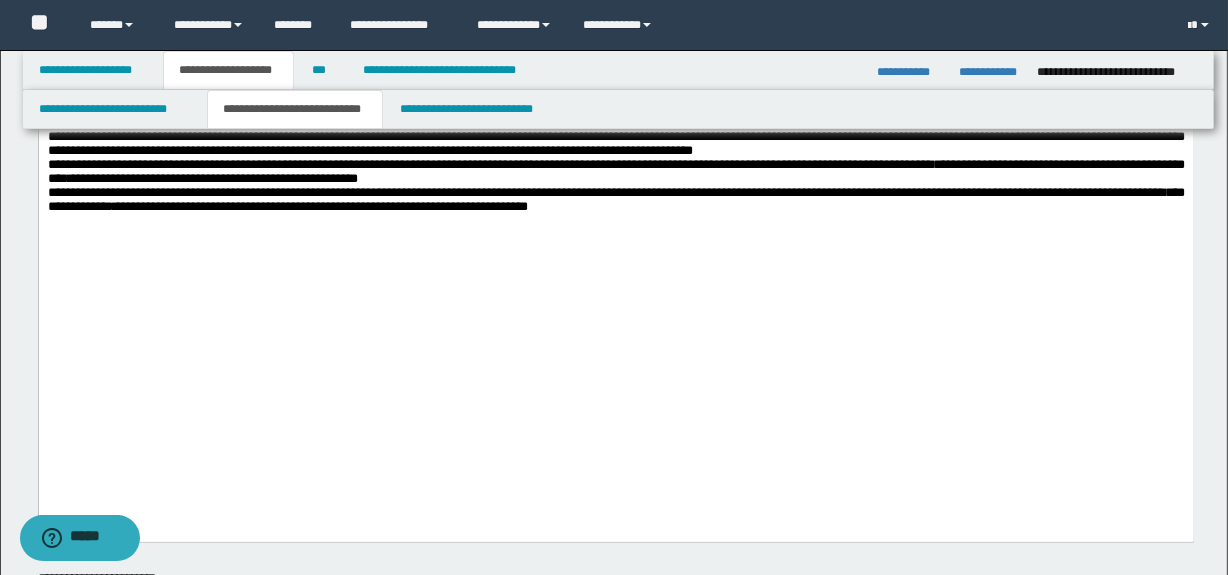 click on "**********" at bounding box center [615, -725] 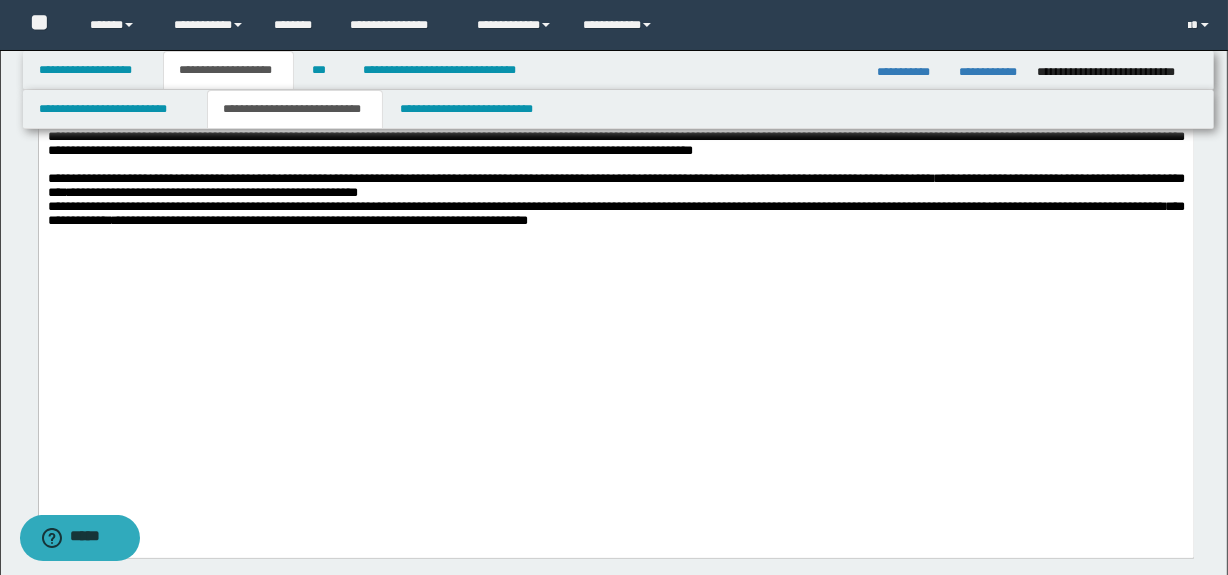click on "**********" at bounding box center [615, 187] 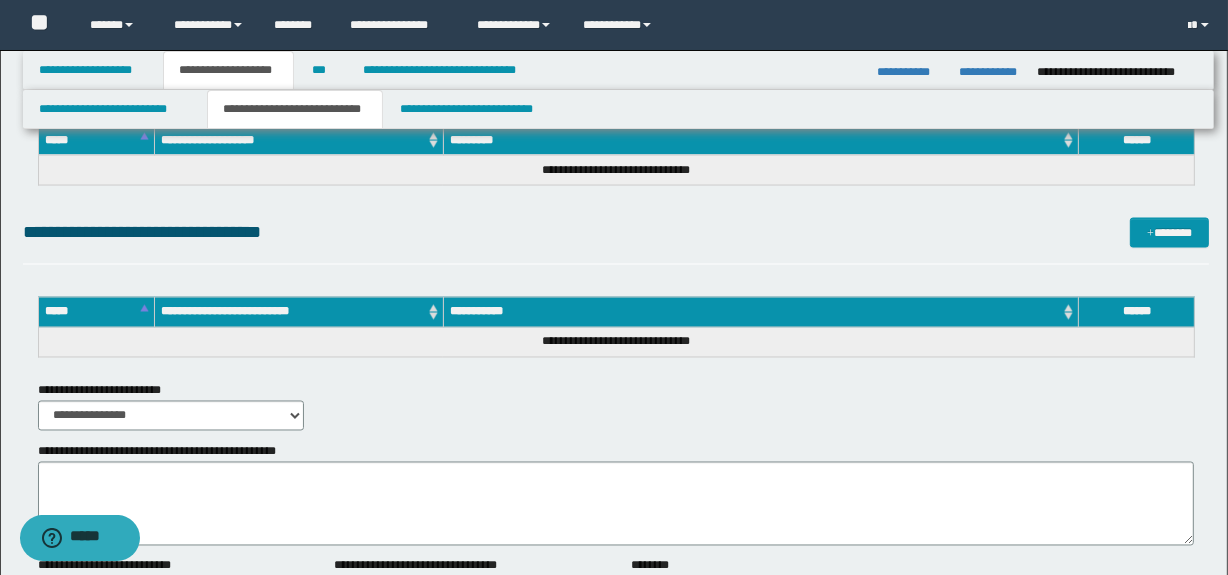 scroll, scrollTop: 3263, scrollLeft: 0, axis: vertical 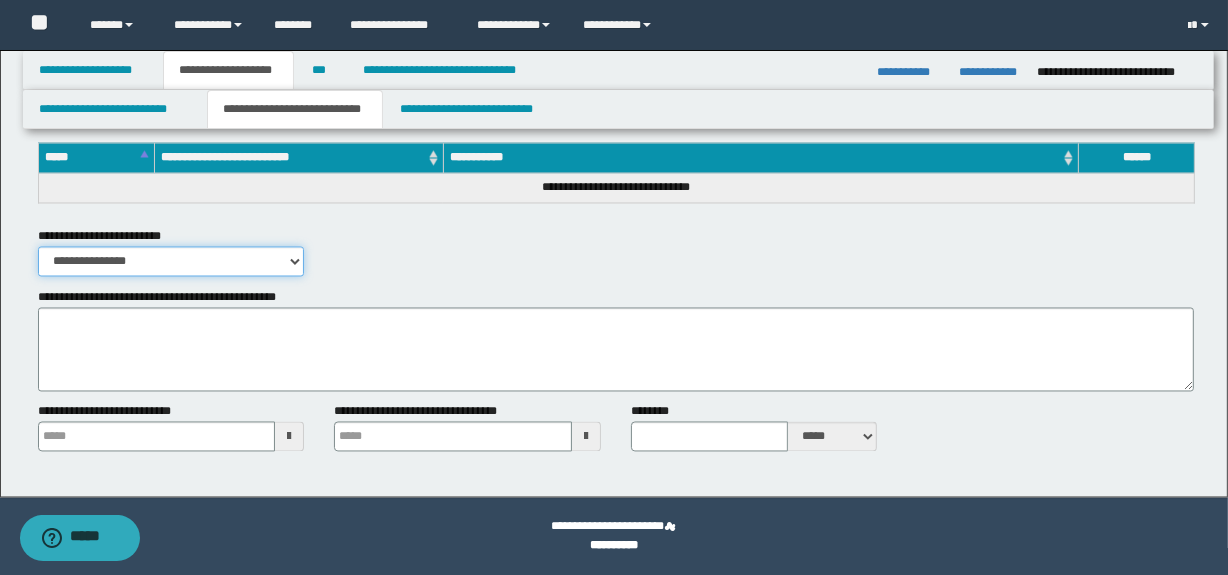 click on "**********" at bounding box center [171, 262] 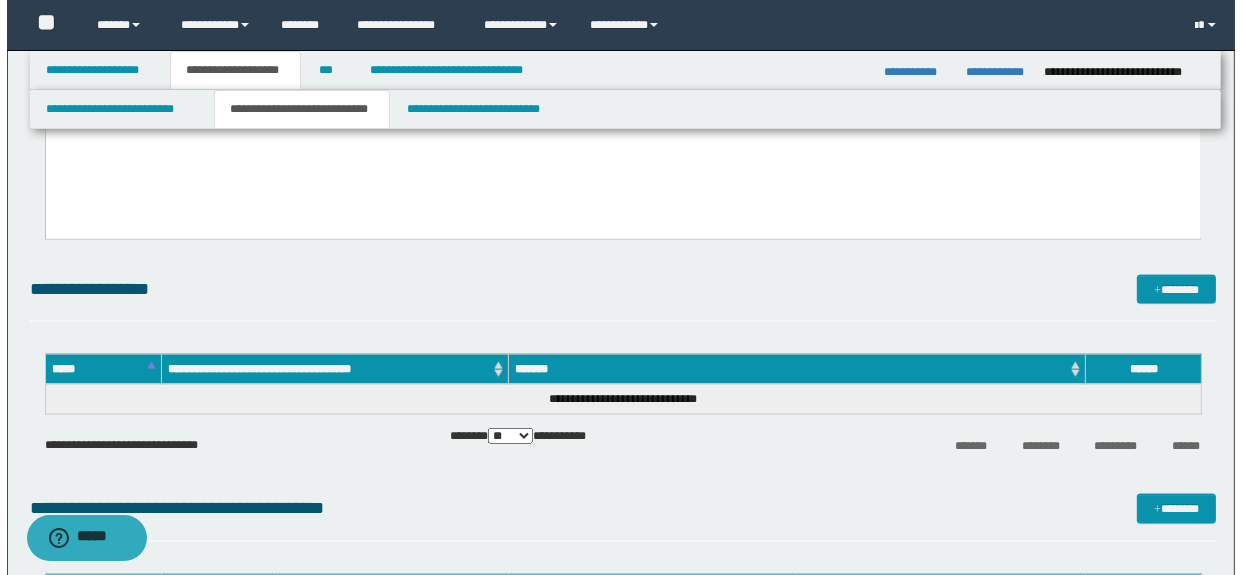 scroll, scrollTop: 2536, scrollLeft: 0, axis: vertical 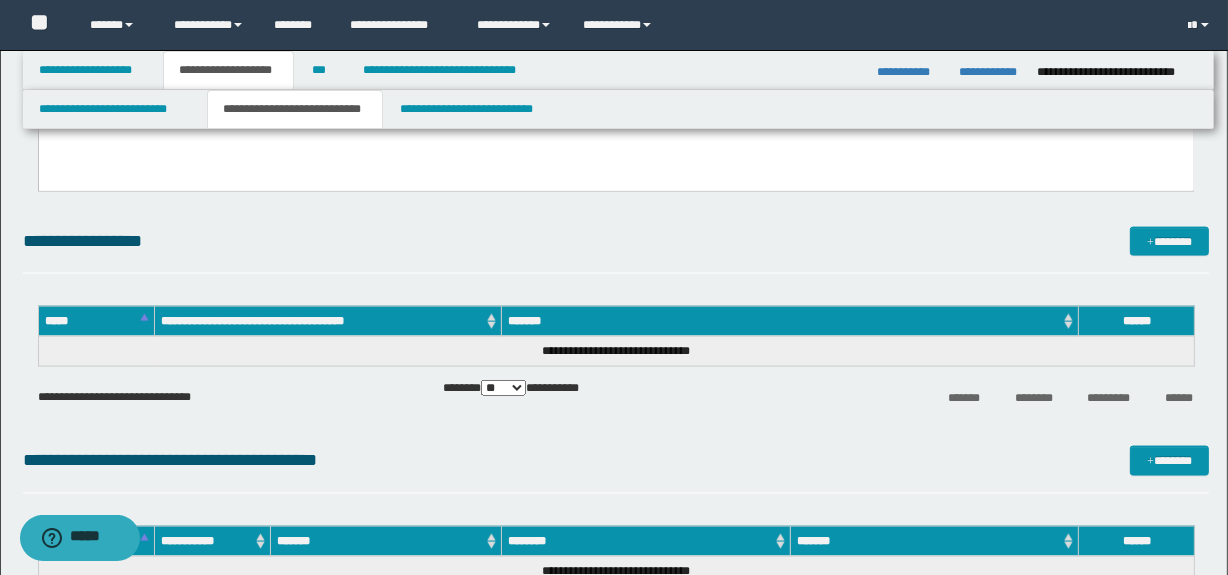 click on "**********" at bounding box center [616, -592] 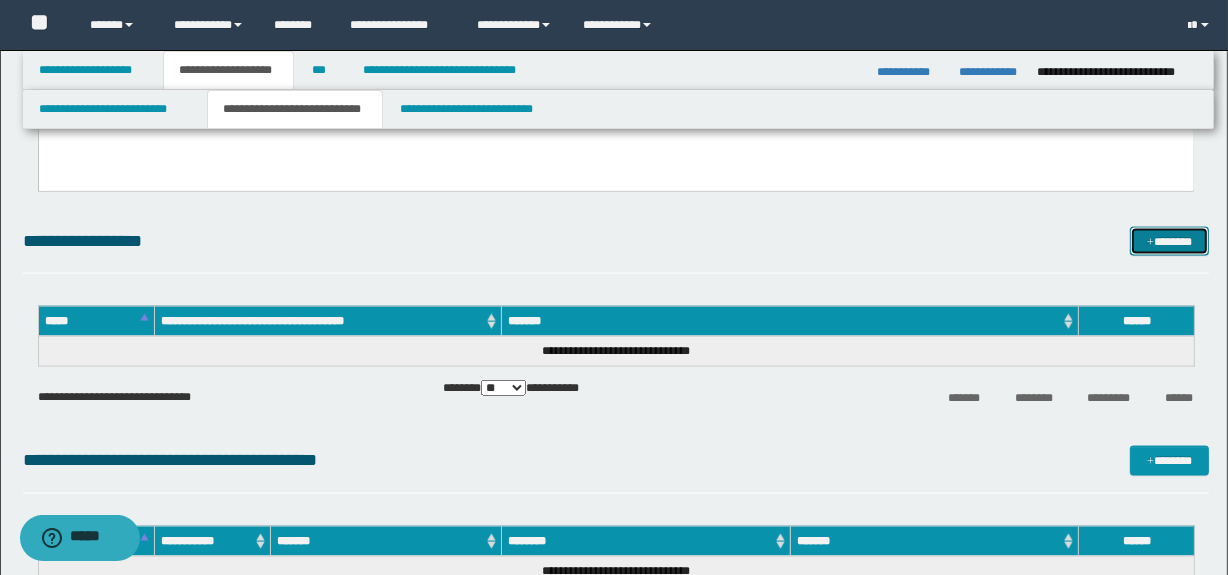 click on "*******" at bounding box center [1170, 242] 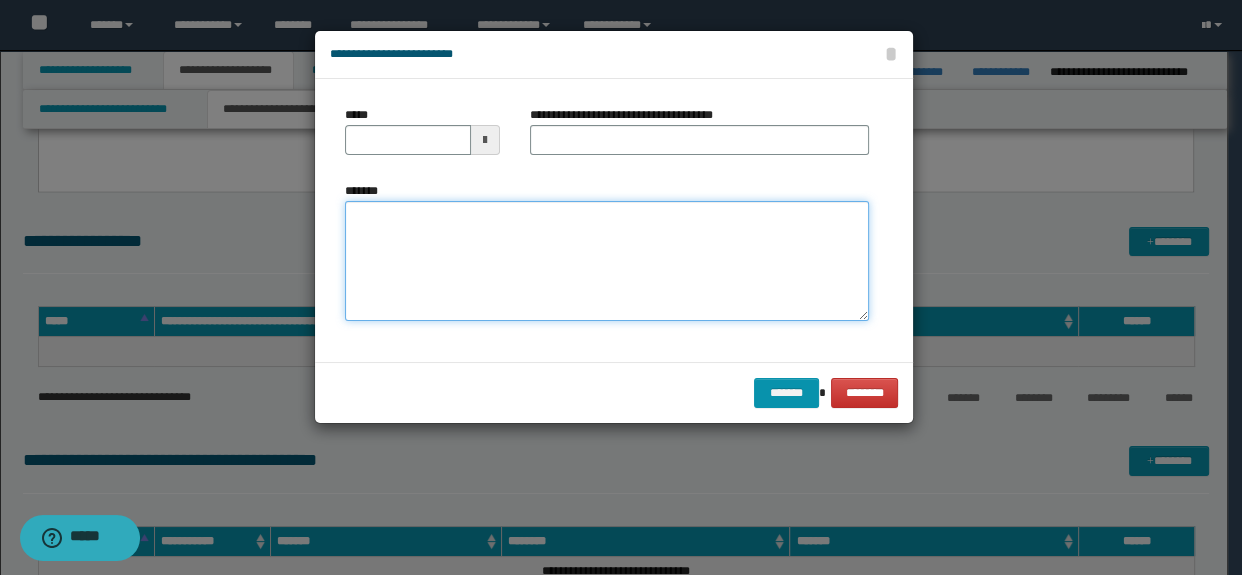 click on "*******" at bounding box center (607, 261) 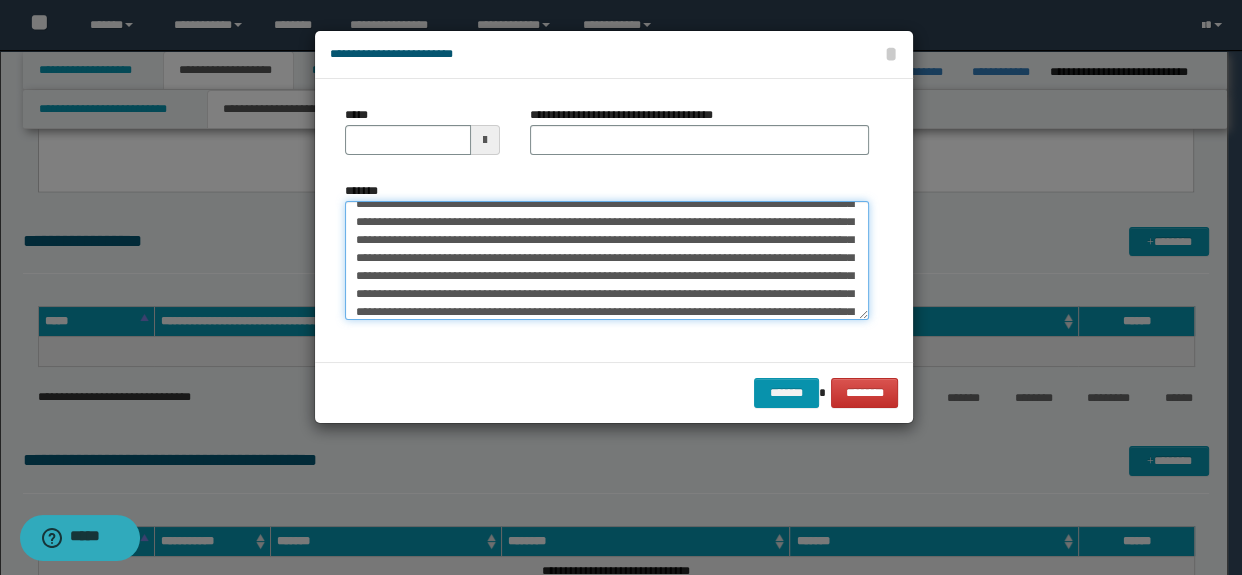 scroll, scrollTop: 0, scrollLeft: 0, axis: both 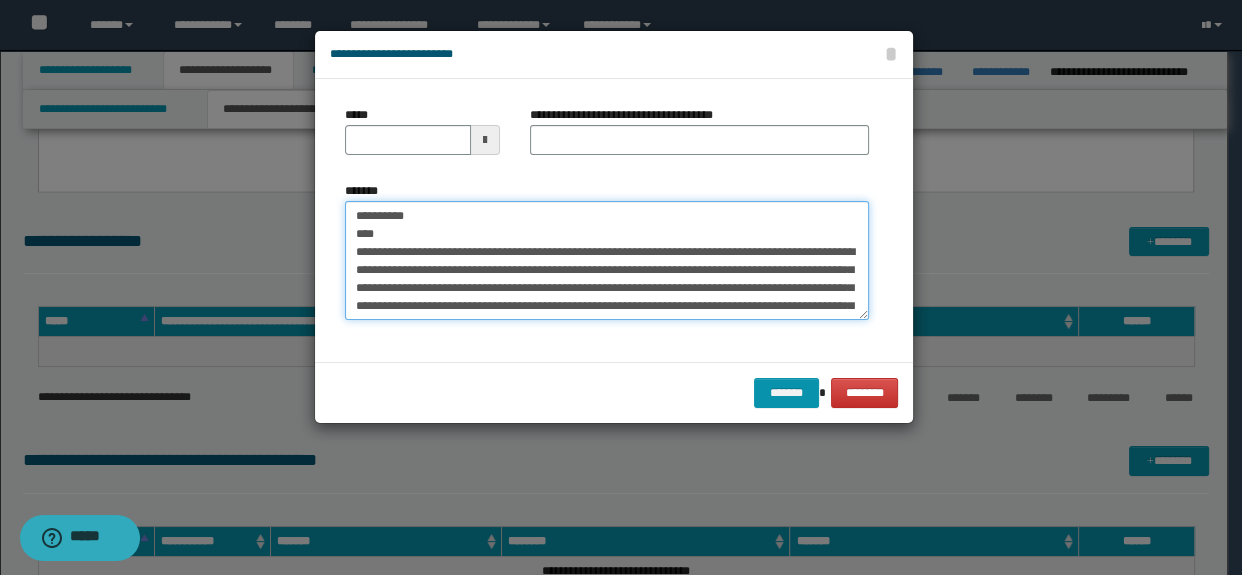 drag, startPoint x: 411, startPoint y: 238, endPoint x: 280, endPoint y: 165, distance: 149.96666 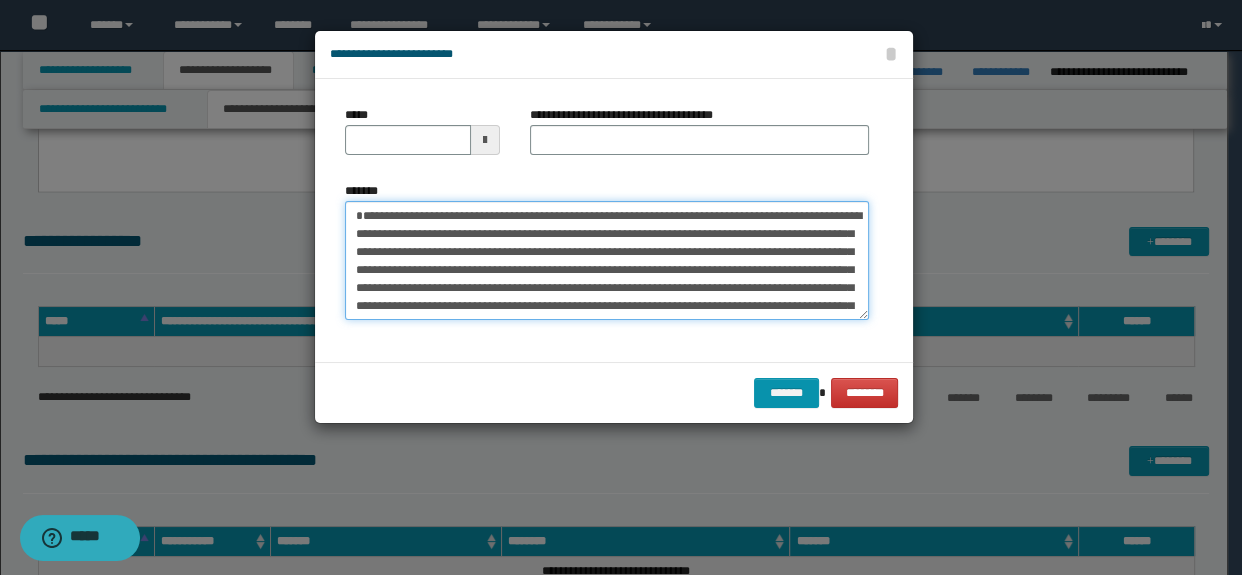 type 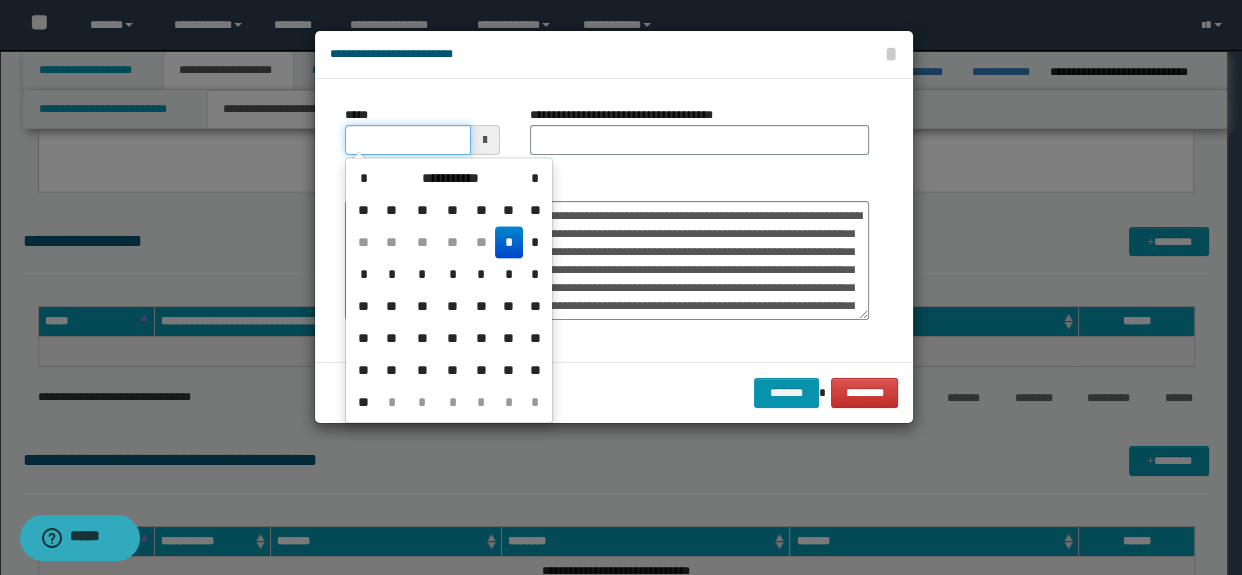 click on "*****" at bounding box center (408, 140) 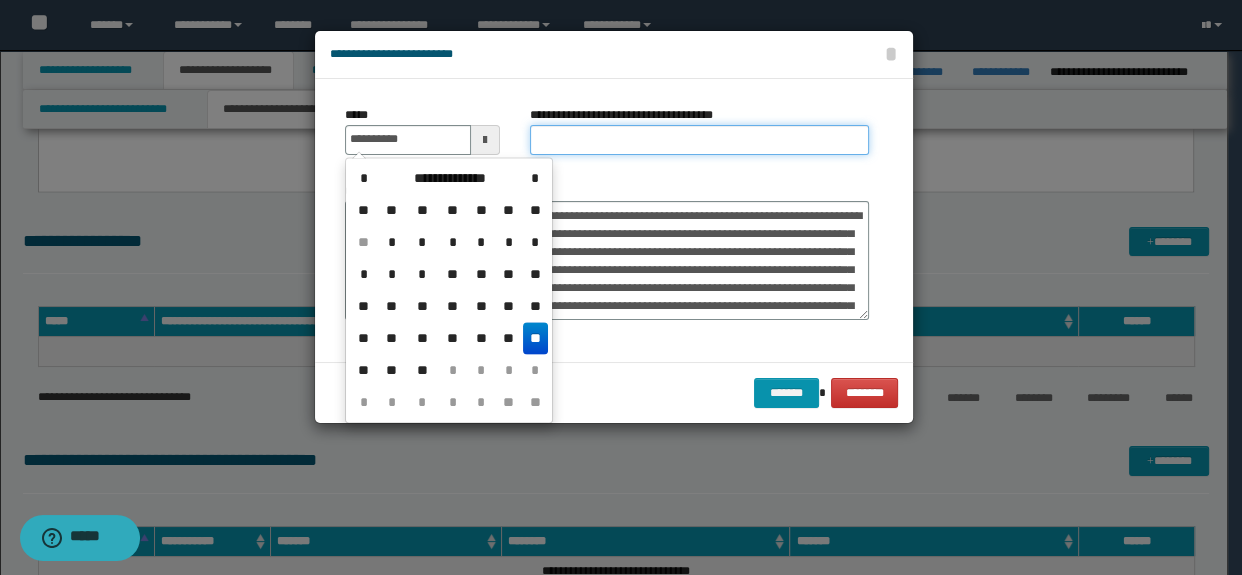 type on "**********" 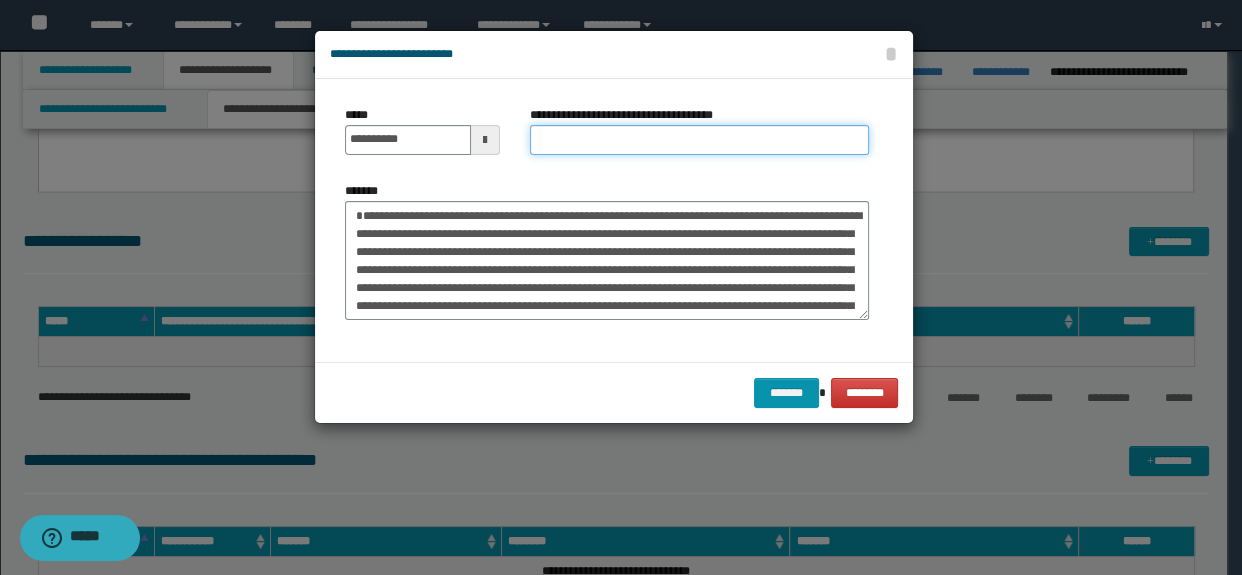 type on "**********" 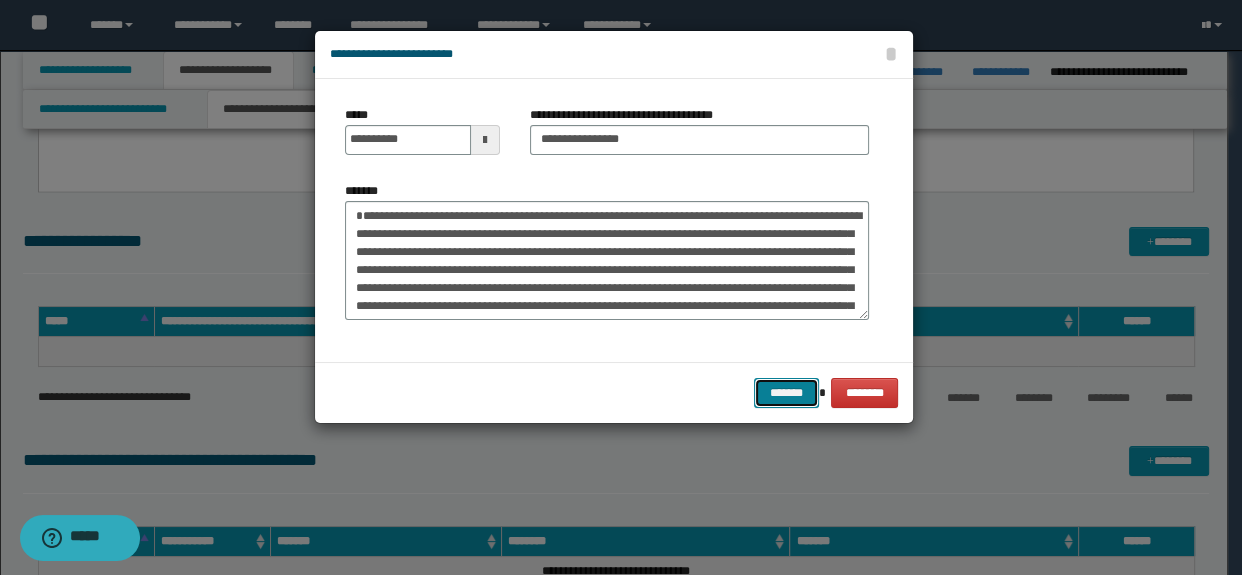click on "*******" at bounding box center [786, 393] 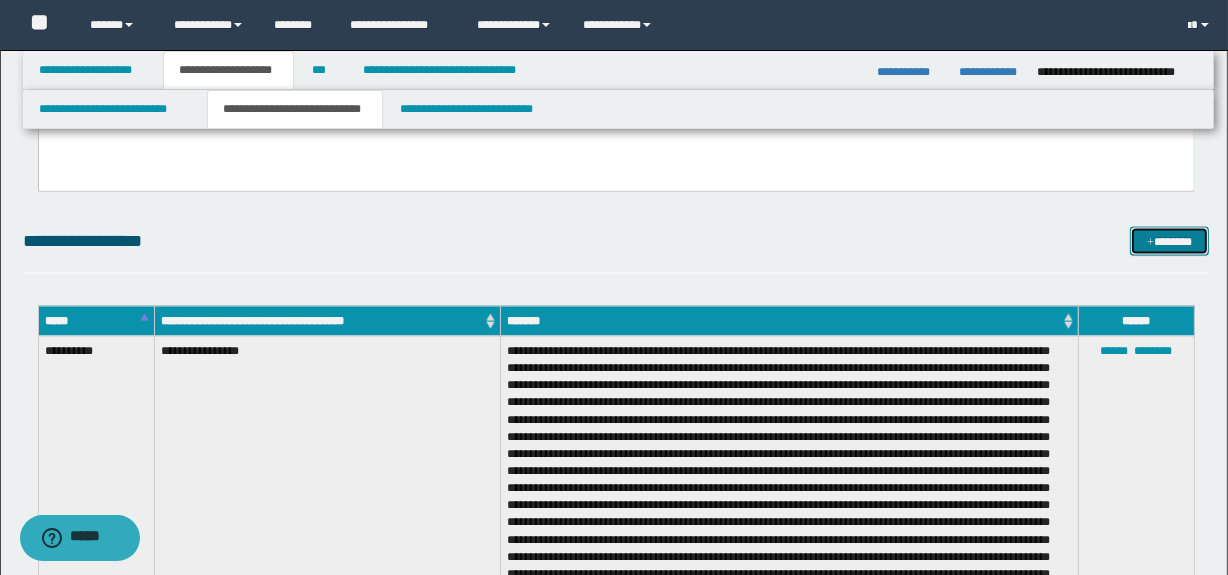 click on "*******" at bounding box center [1170, 242] 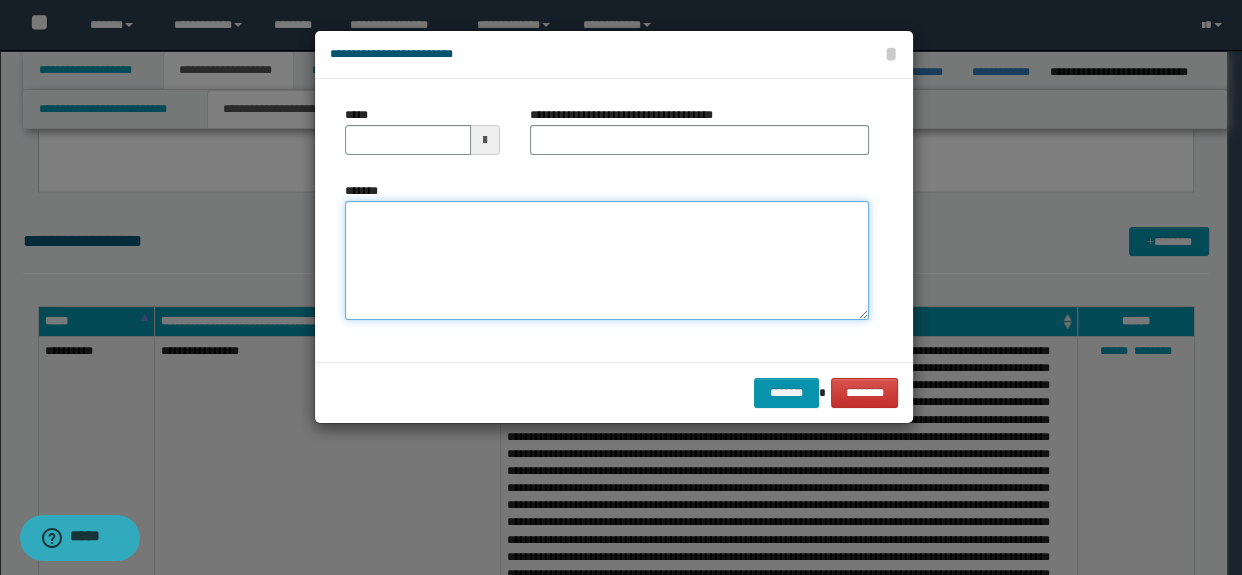 click on "*******" at bounding box center [607, 261] 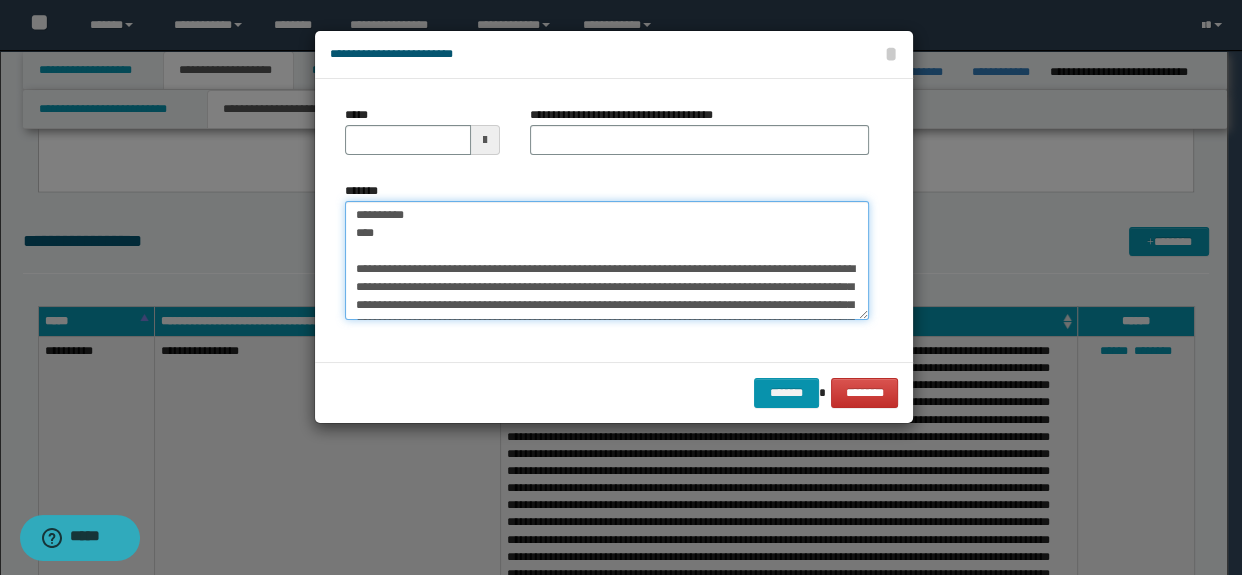 scroll, scrollTop: 0, scrollLeft: 0, axis: both 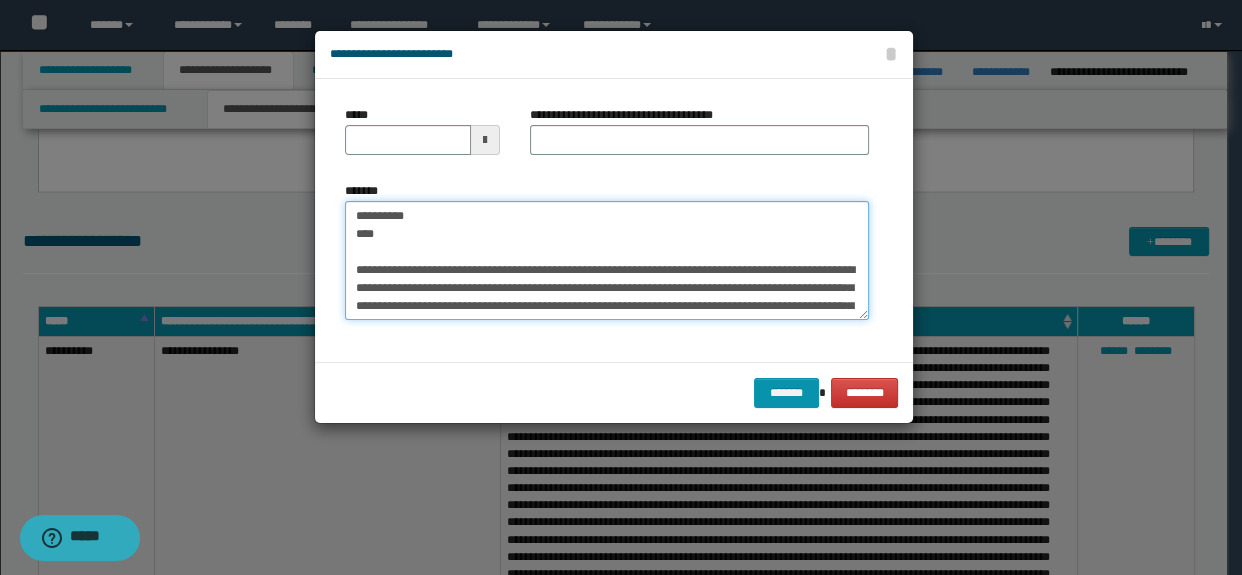 drag, startPoint x: 400, startPoint y: 249, endPoint x: 301, endPoint y: 164, distance: 130.48372 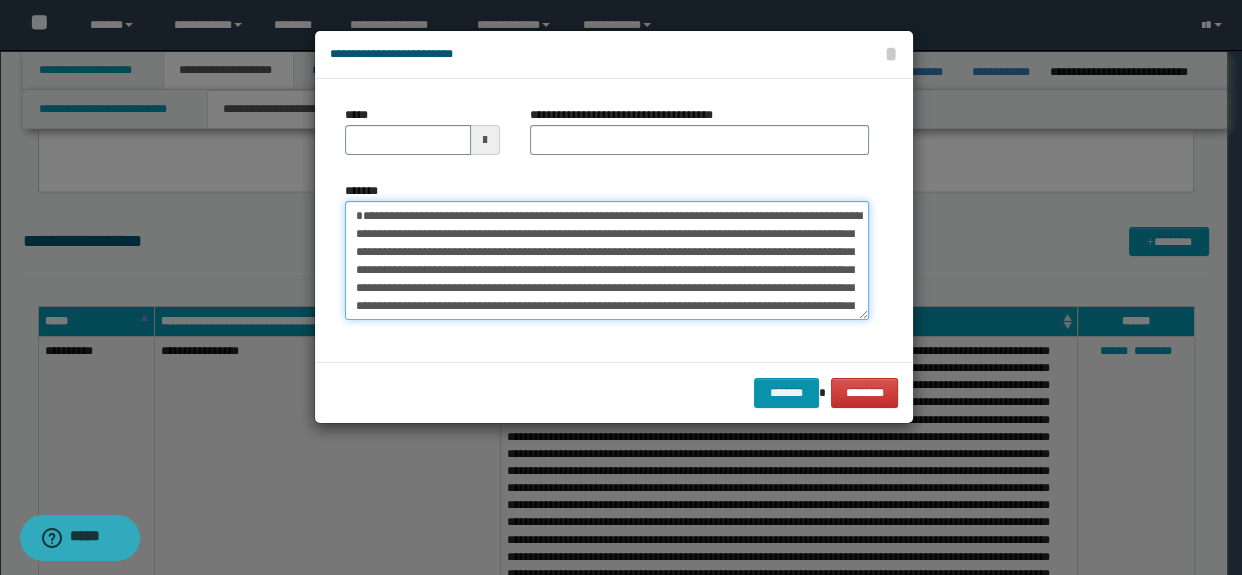 type 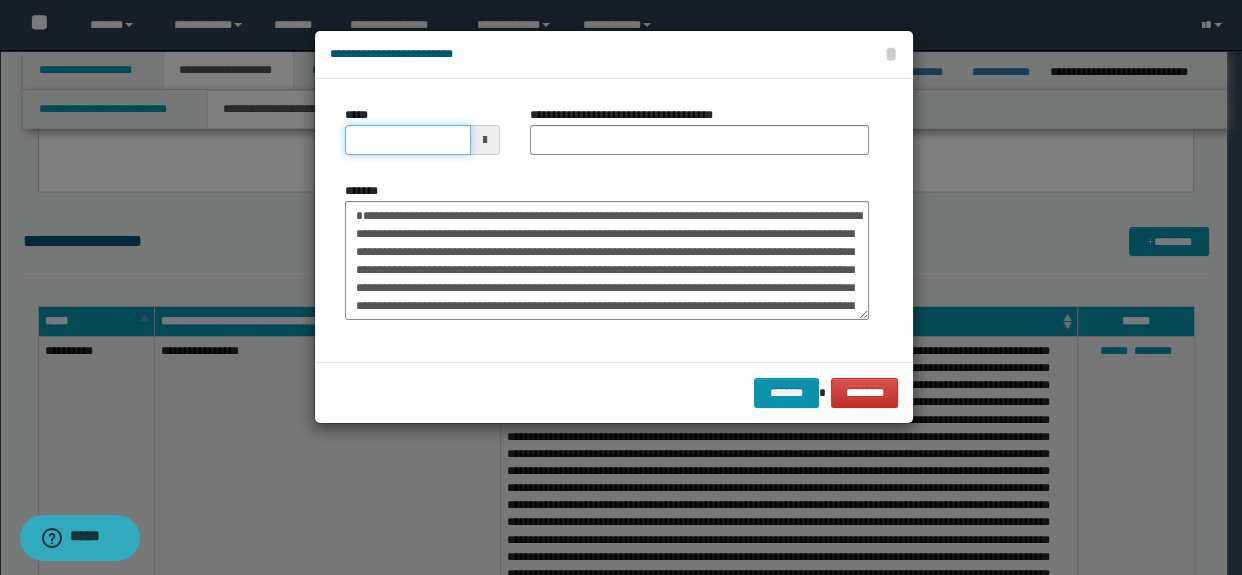click on "*****" at bounding box center [408, 140] 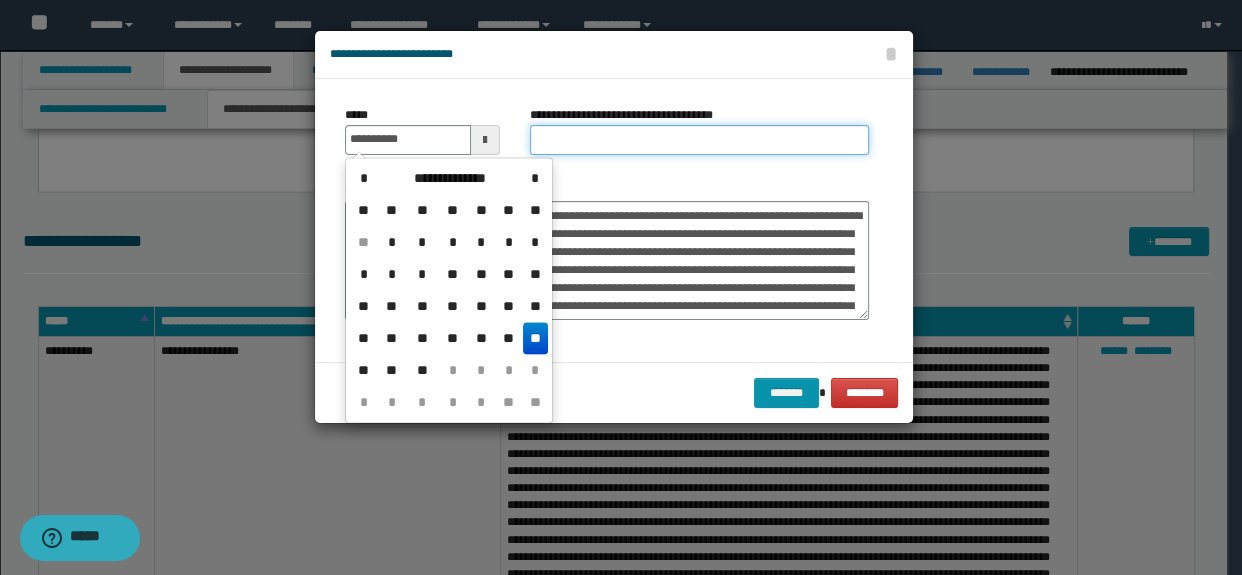 type on "**********" 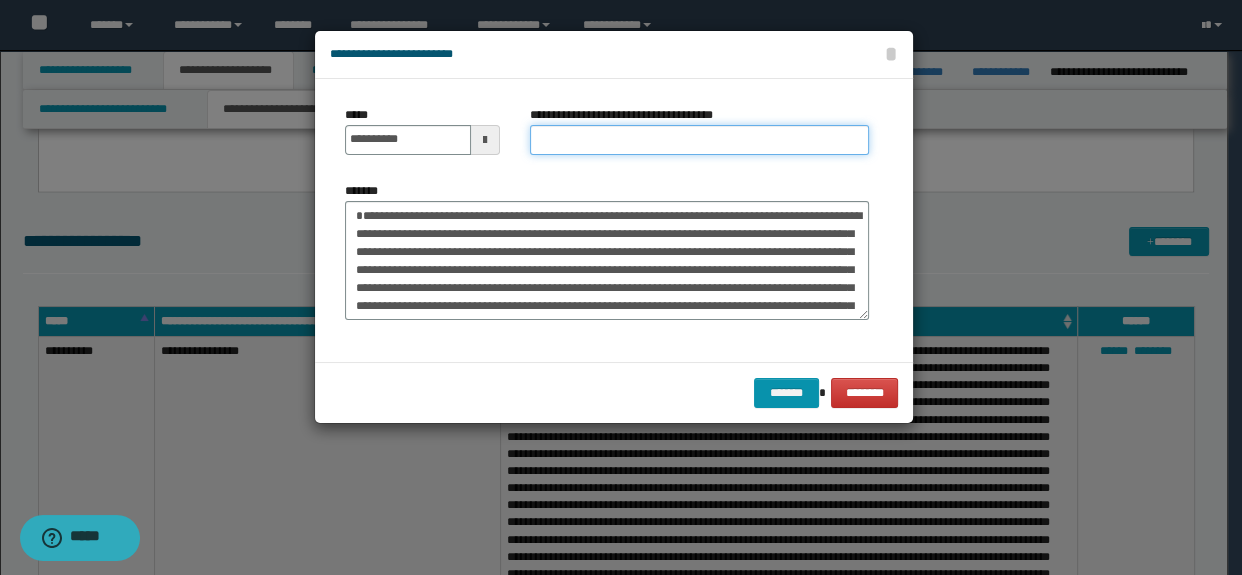 drag, startPoint x: 587, startPoint y: 151, endPoint x: 607, endPoint y: 151, distance: 20 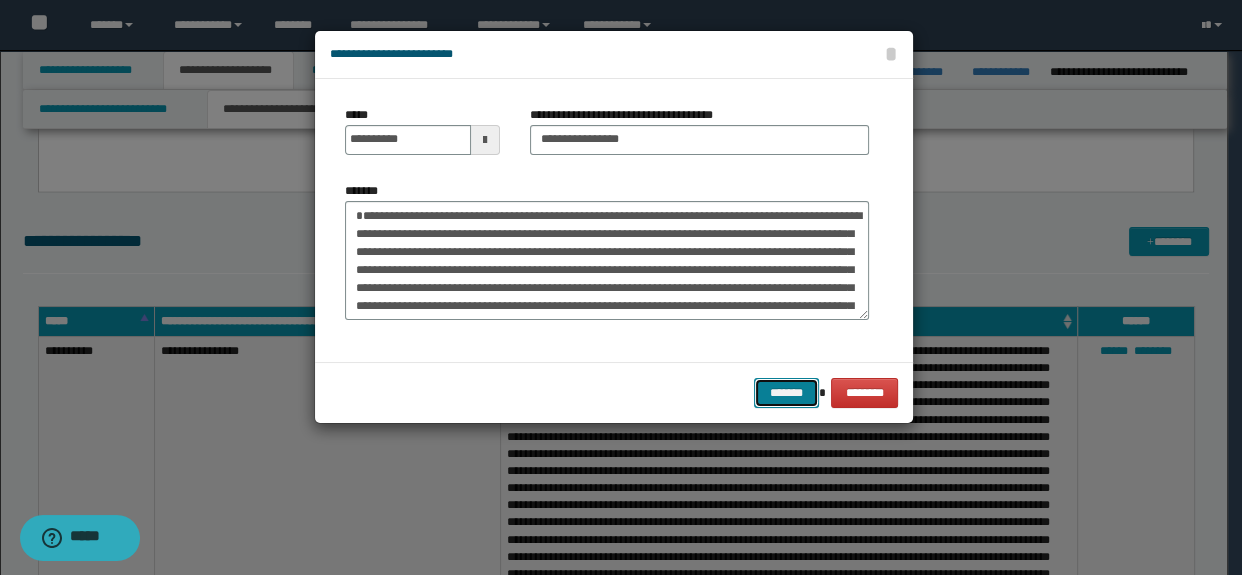 click on "*******" at bounding box center (786, 393) 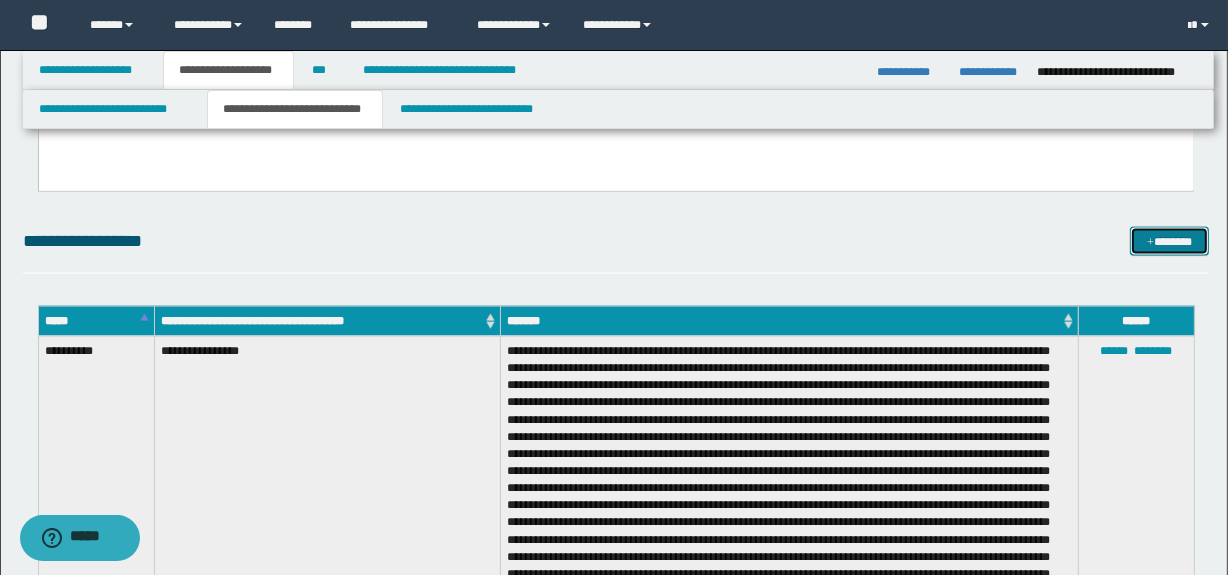 click on "*******" at bounding box center (1170, 242) 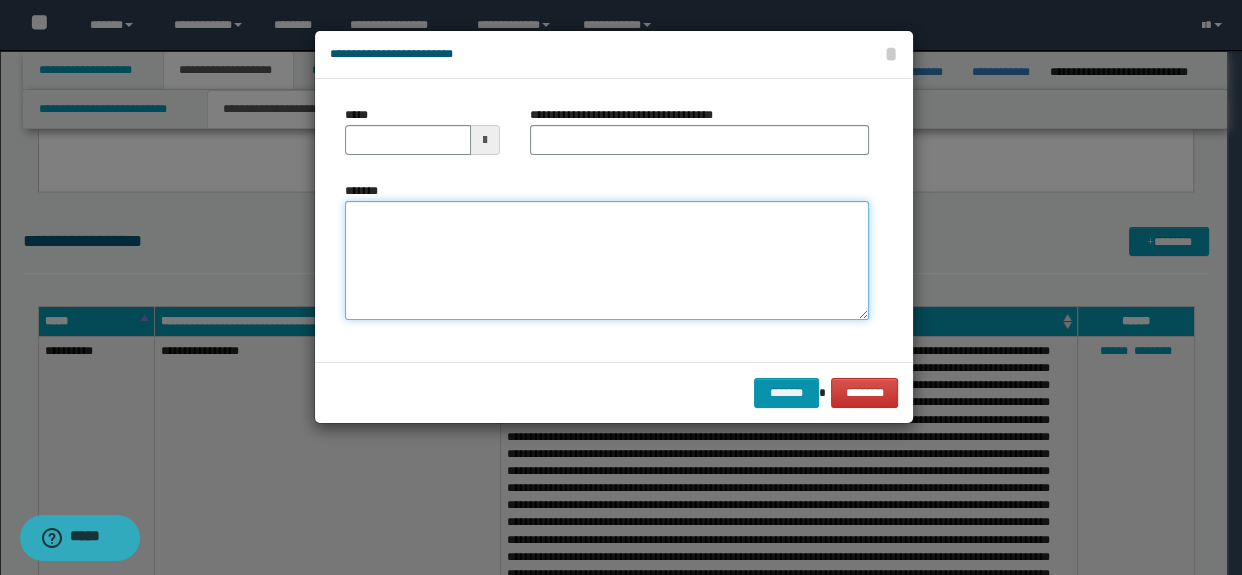 click on "*******" at bounding box center (607, 261) 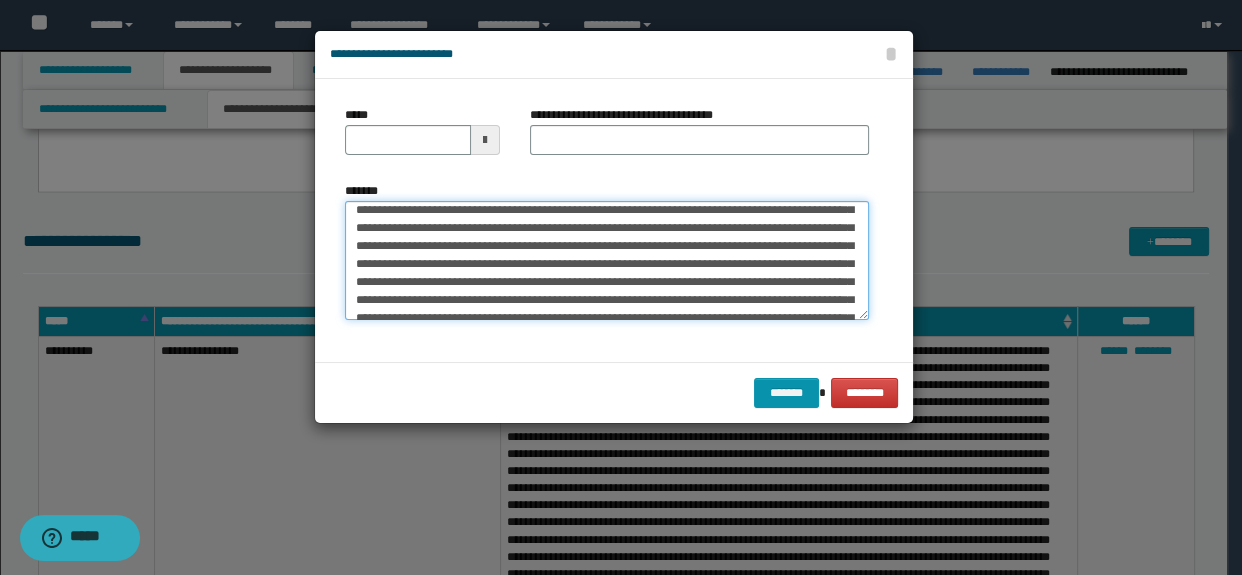 scroll, scrollTop: 0, scrollLeft: 0, axis: both 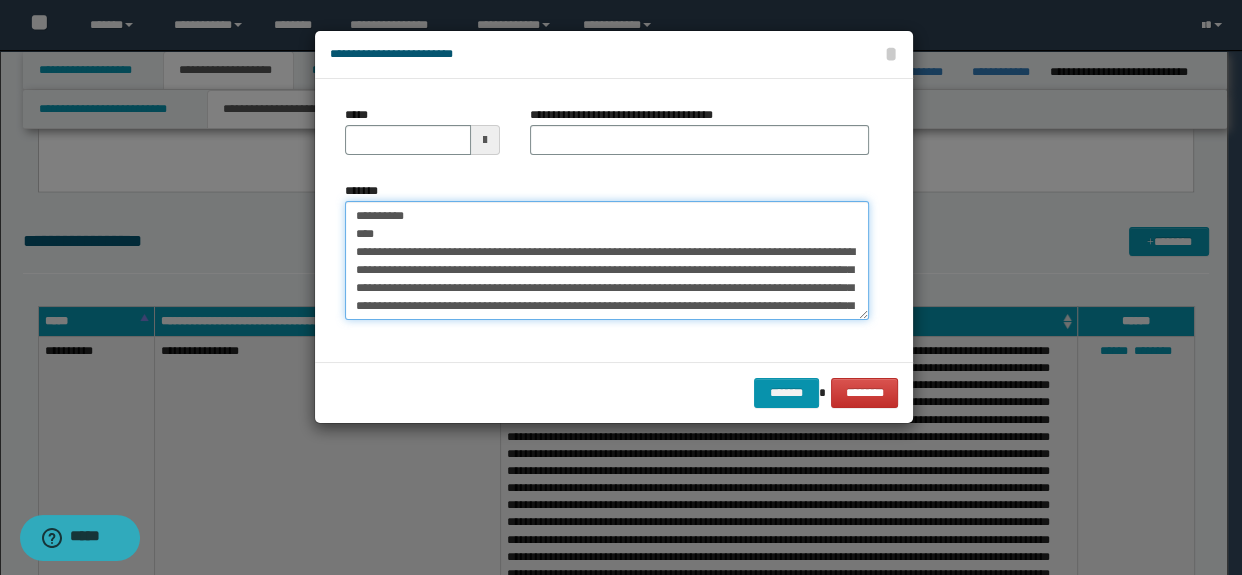 drag, startPoint x: 454, startPoint y: 227, endPoint x: 240, endPoint y: 141, distance: 230.63391 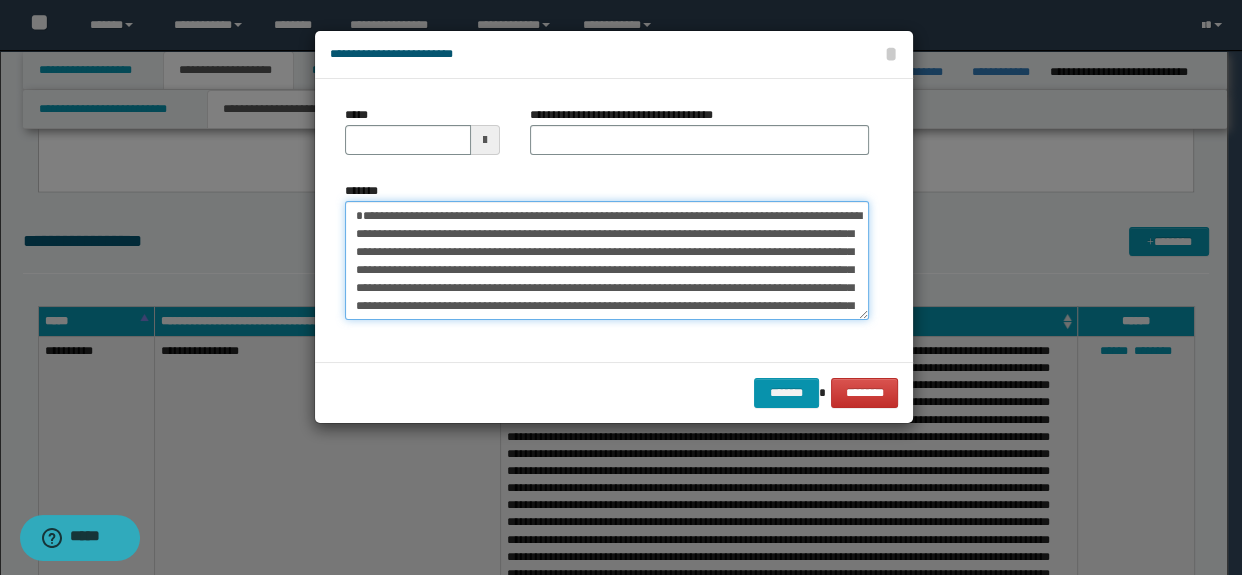 type 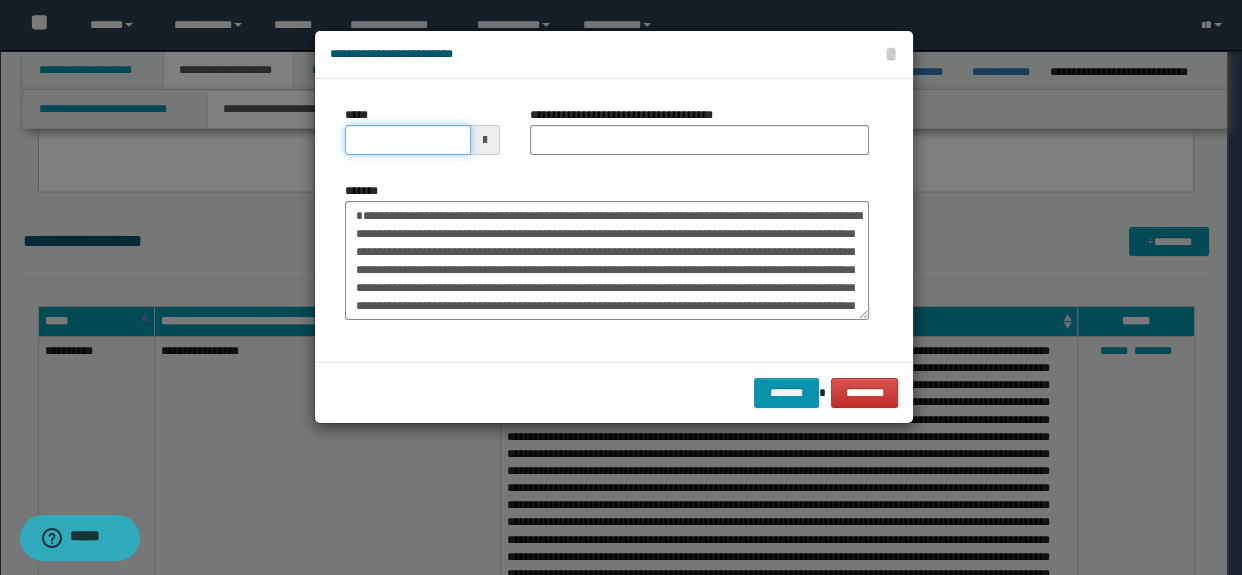 click on "*****" at bounding box center (408, 140) 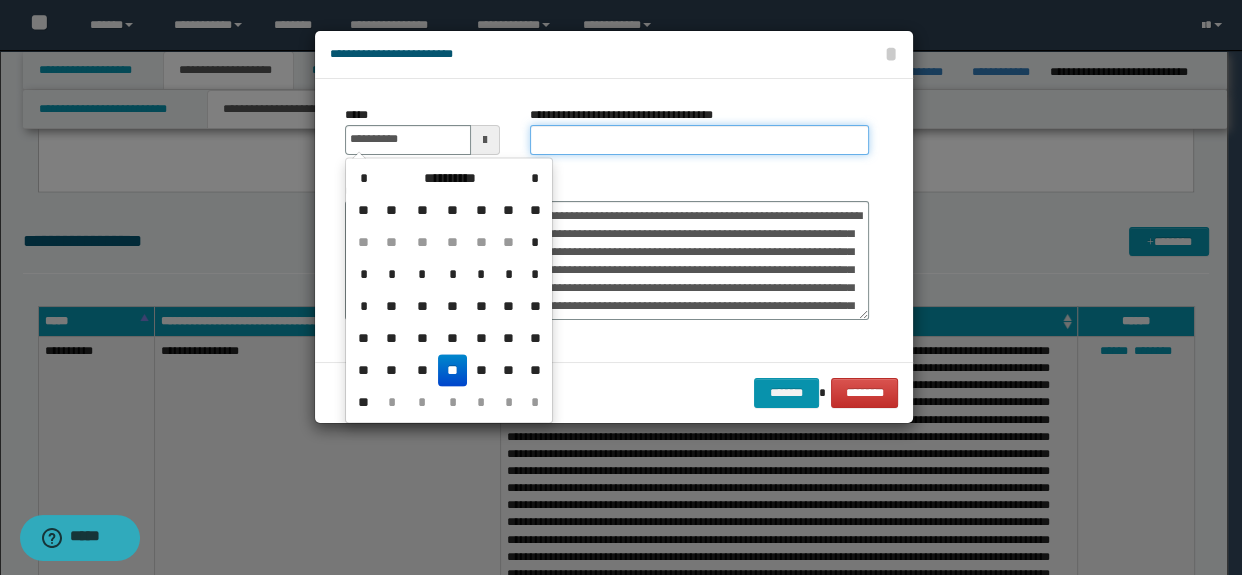 type on "**********" 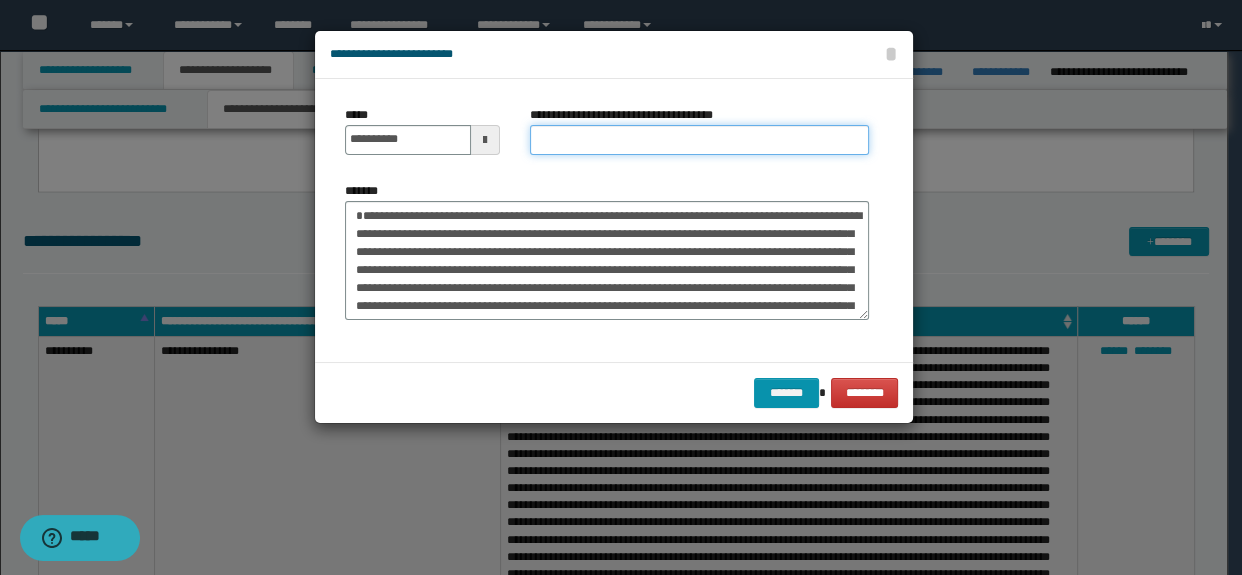 type on "**********" 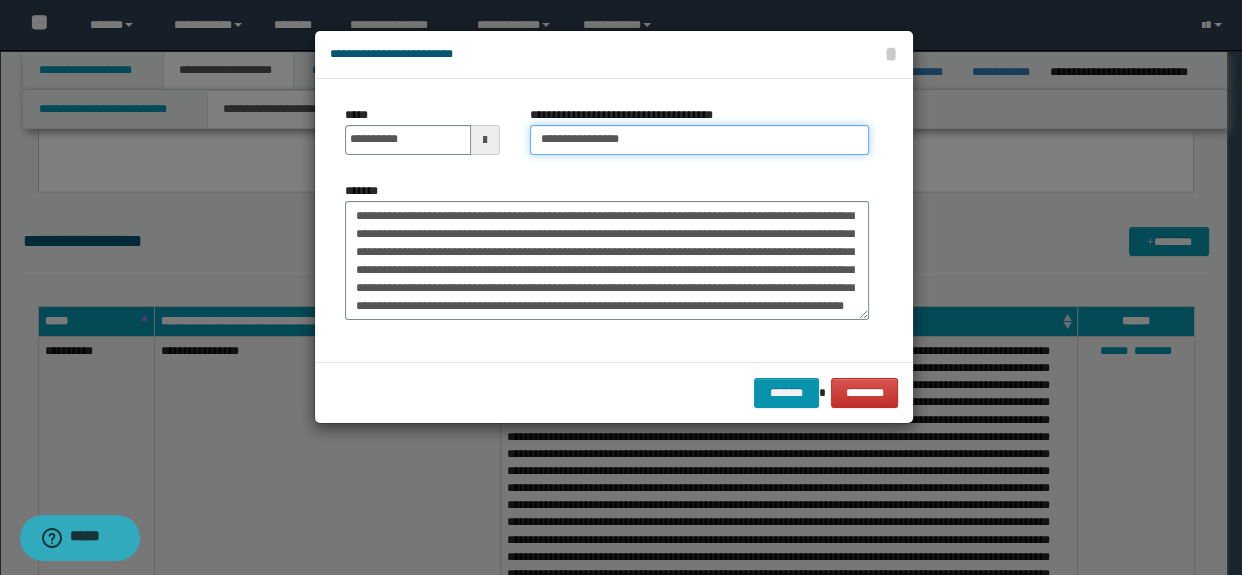 scroll, scrollTop: 468, scrollLeft: 0, axis: vertical 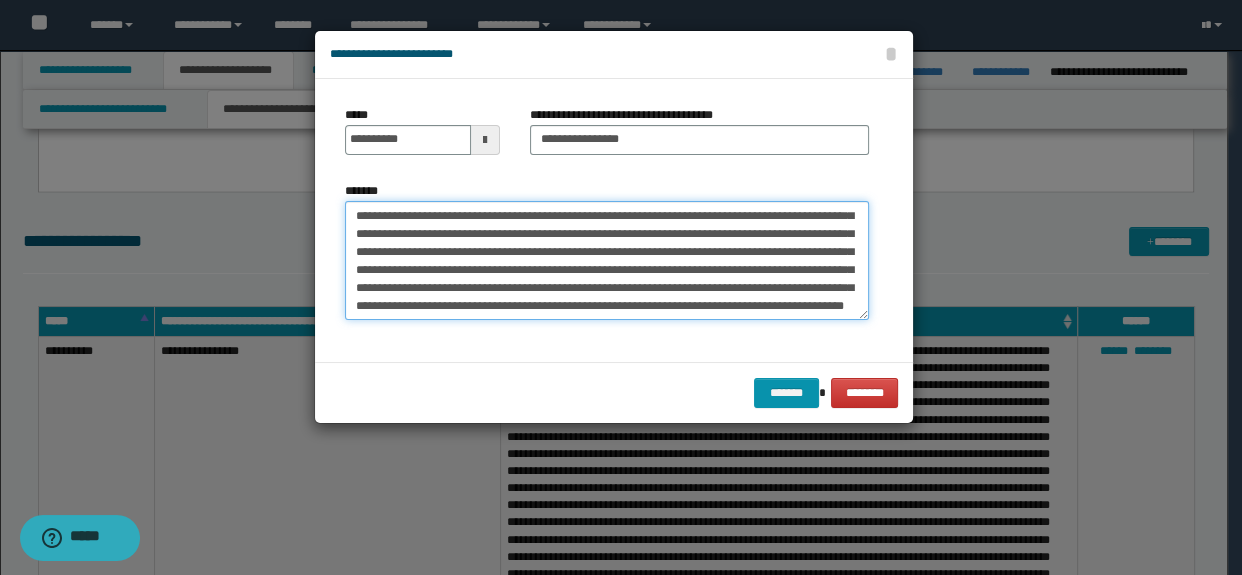 click on "*******" at bounding box center [607, 261] 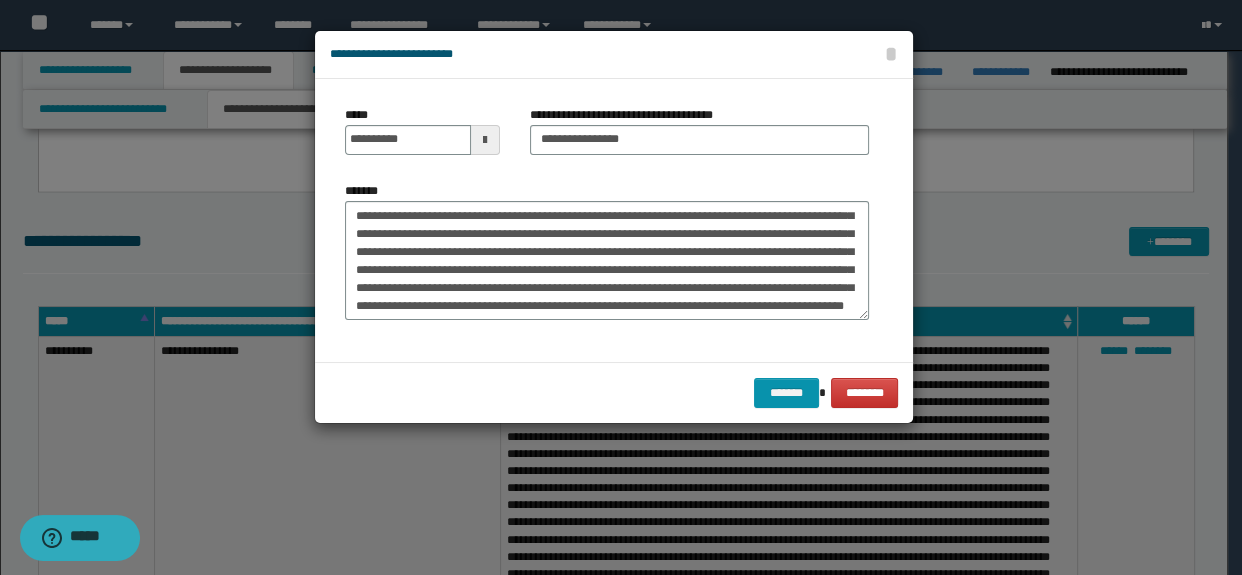 click on "*******
********" at bounding box center (614, 392) 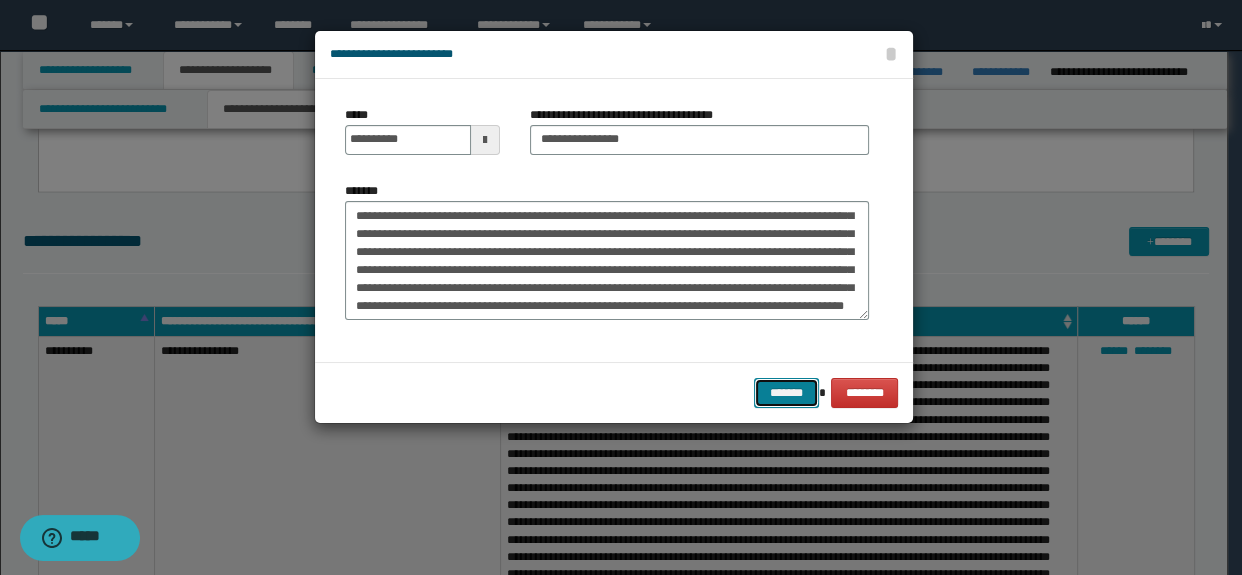click on "*******" at bounding box center (786, 393) 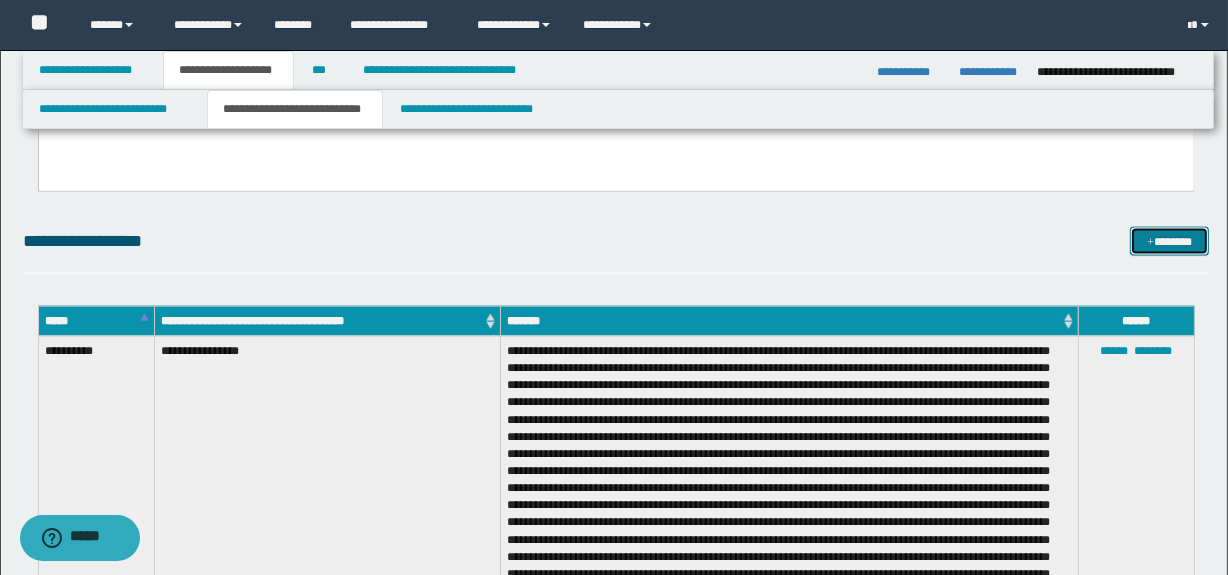 click on "*******" at bounding box center [1170, 242] 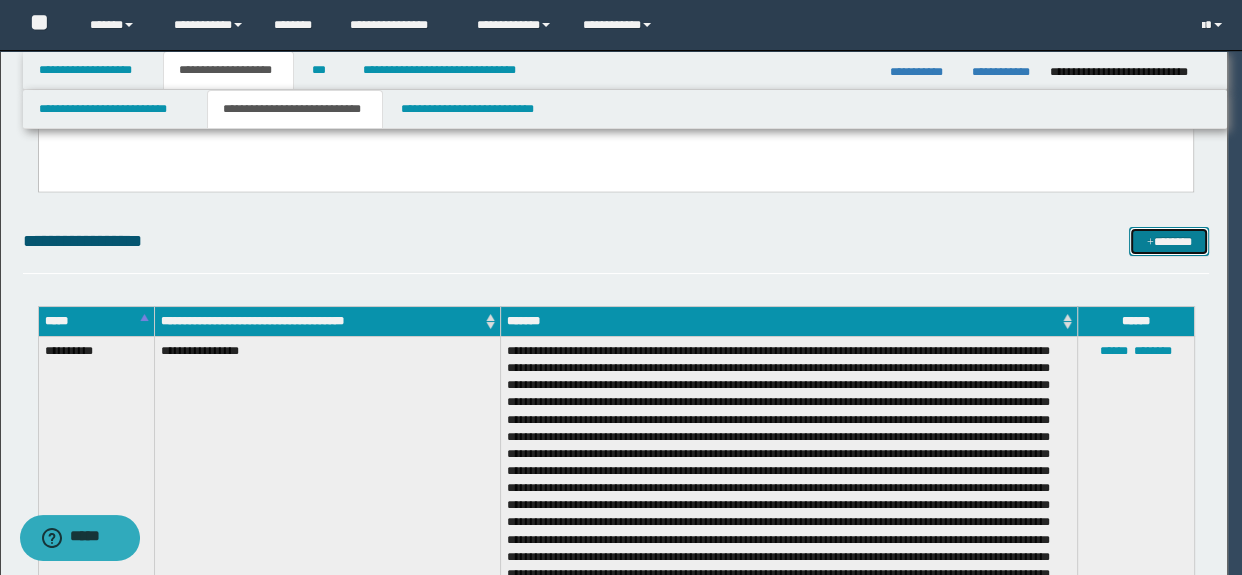 scroll, scrollTop: 0, scrollLeft: 0, axis: both 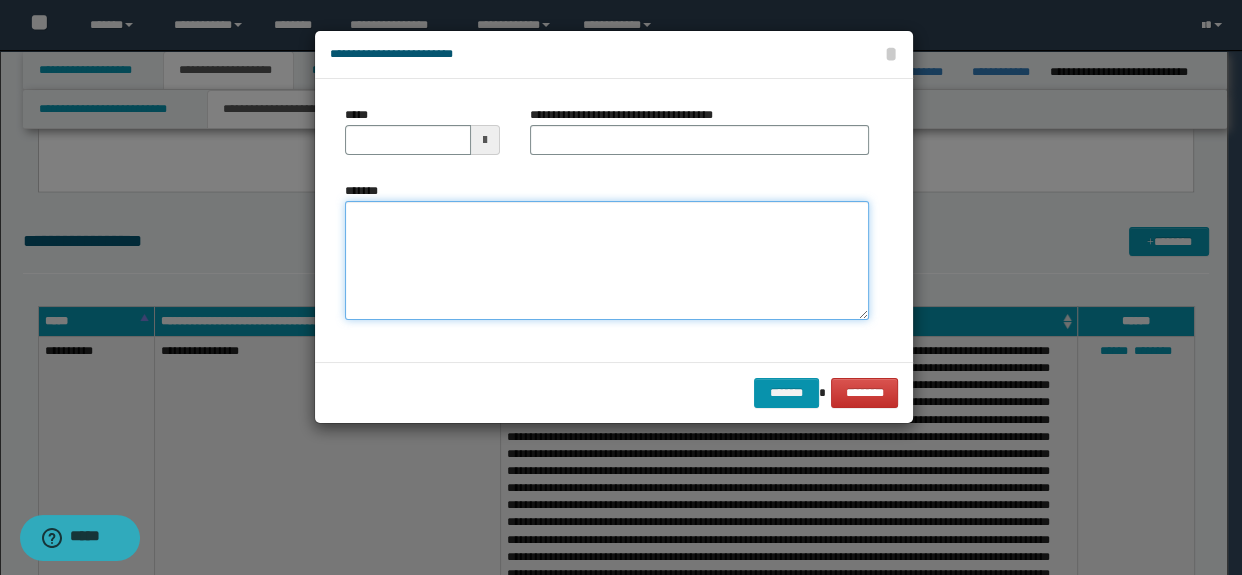 click on "*******" at bounding box center (607, 261) 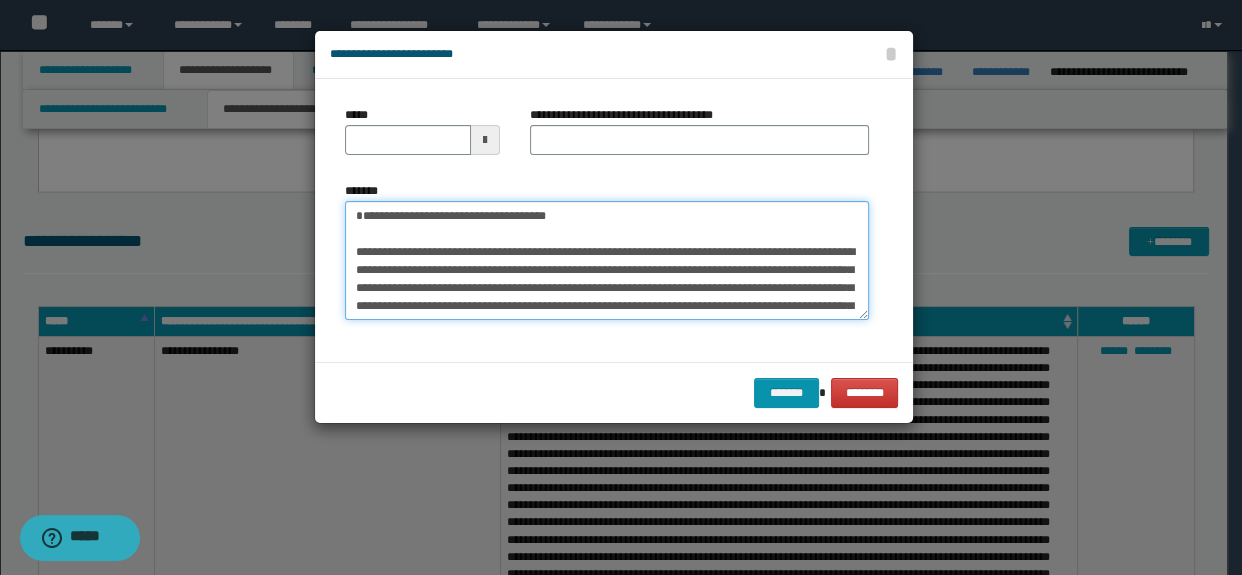 scroll, scrollTop: 336, scrollLeft: 0, axis: vertical 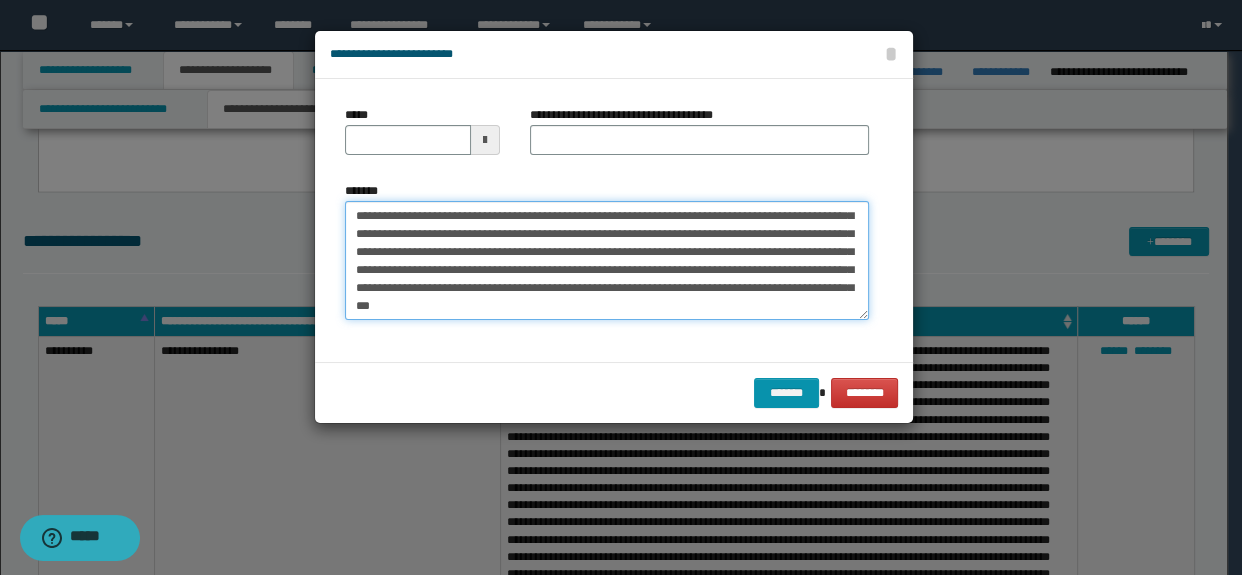 type on "**********" 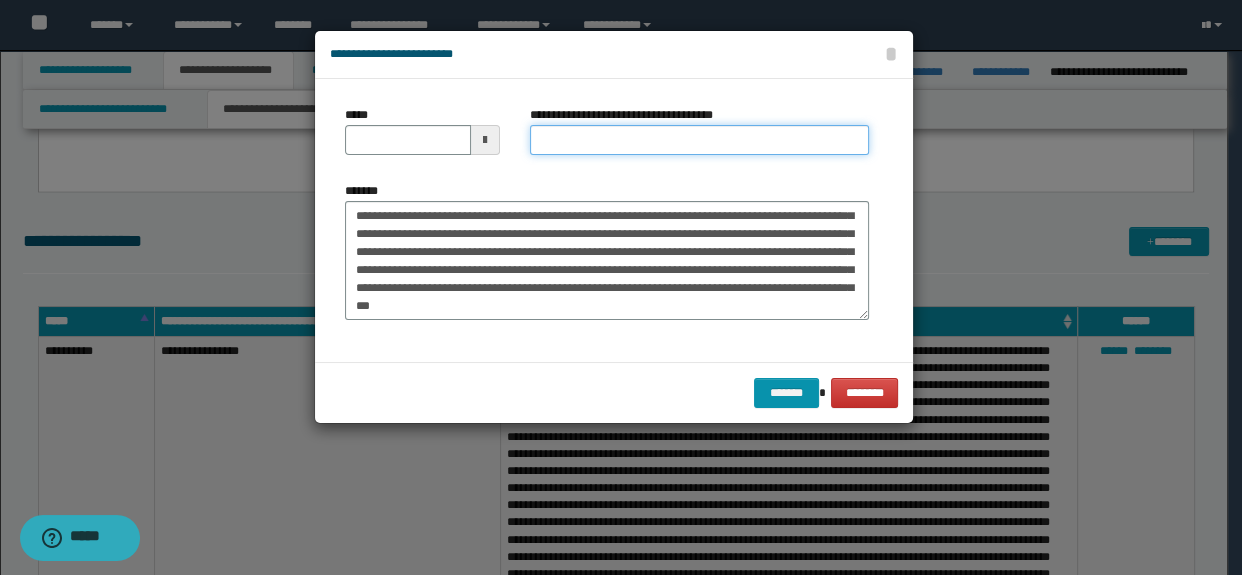 click on "**********" at bounding box center [700, 140] 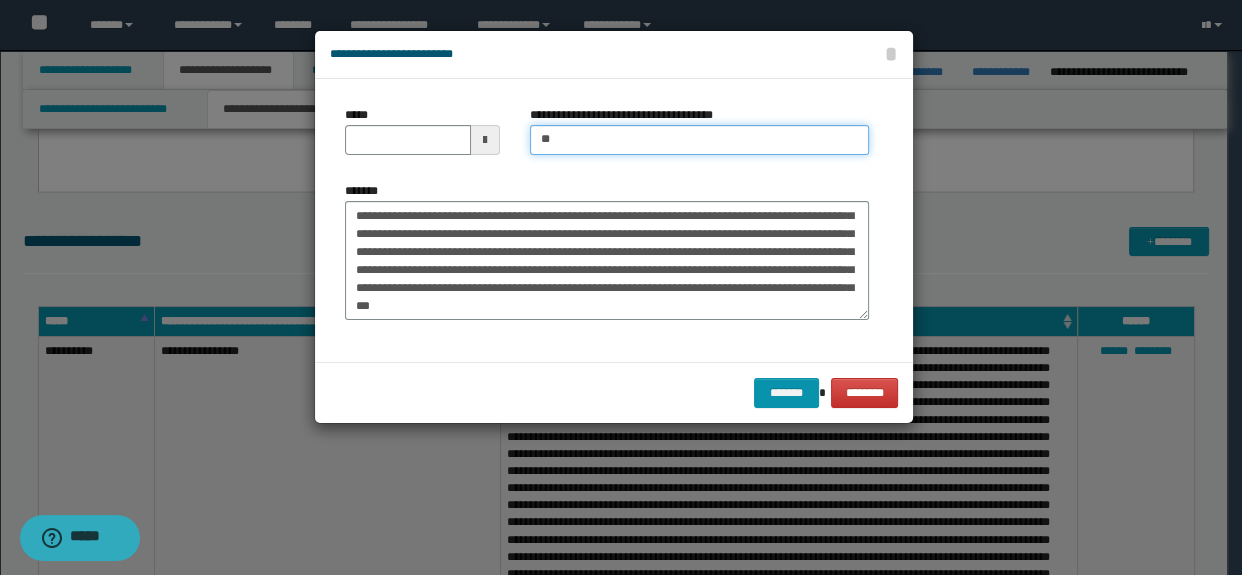 type on "**********" 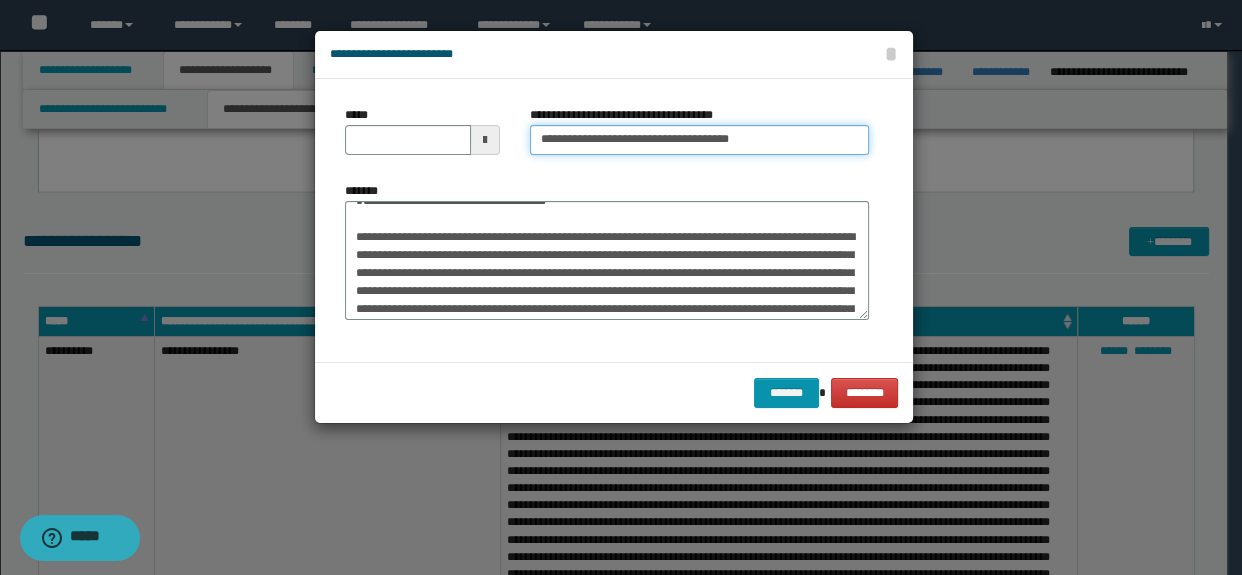 scroll, scrollTop: 0, scrollLeft: 0, axis: both 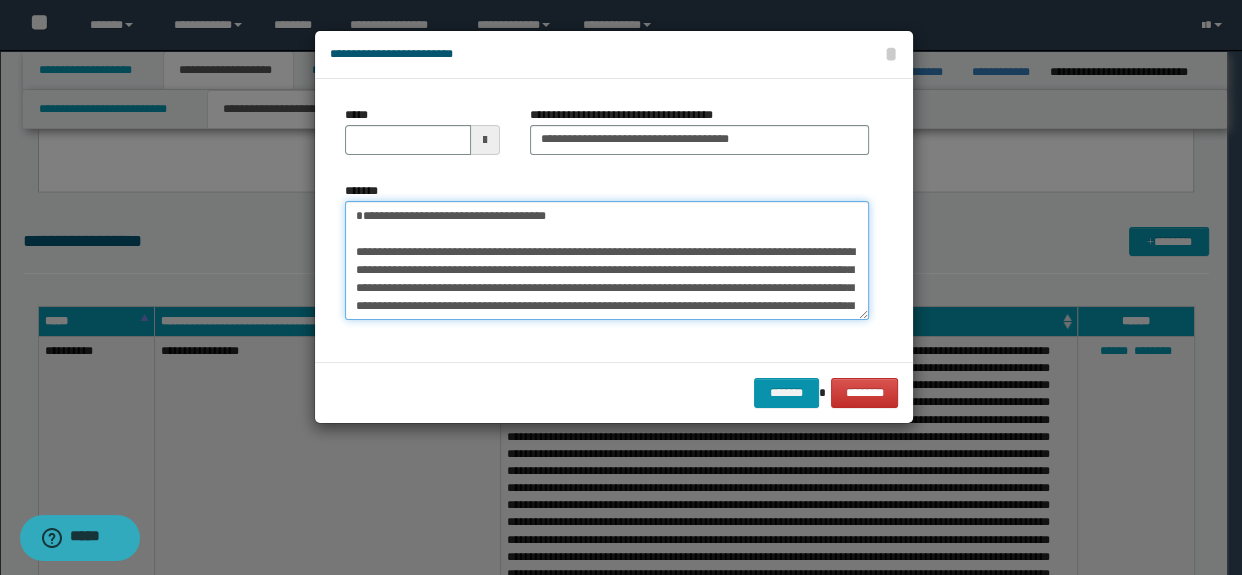 drag, startPoint x: 654, startPoint y: 253, endPoint x: 280, endPoint y: 197, distance: 378.16928 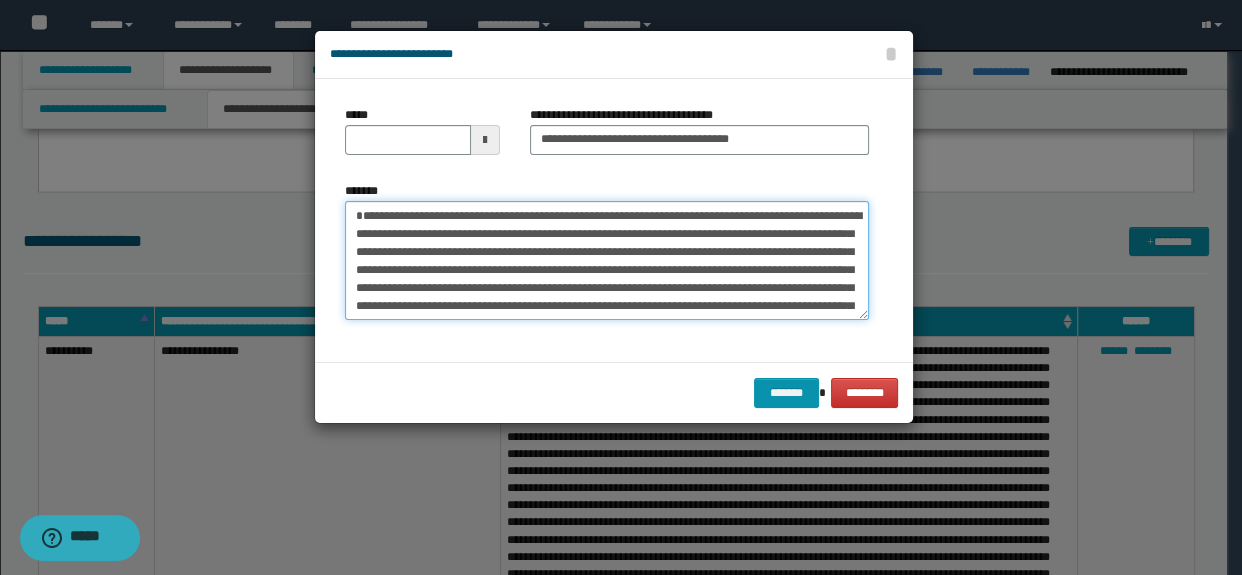 type 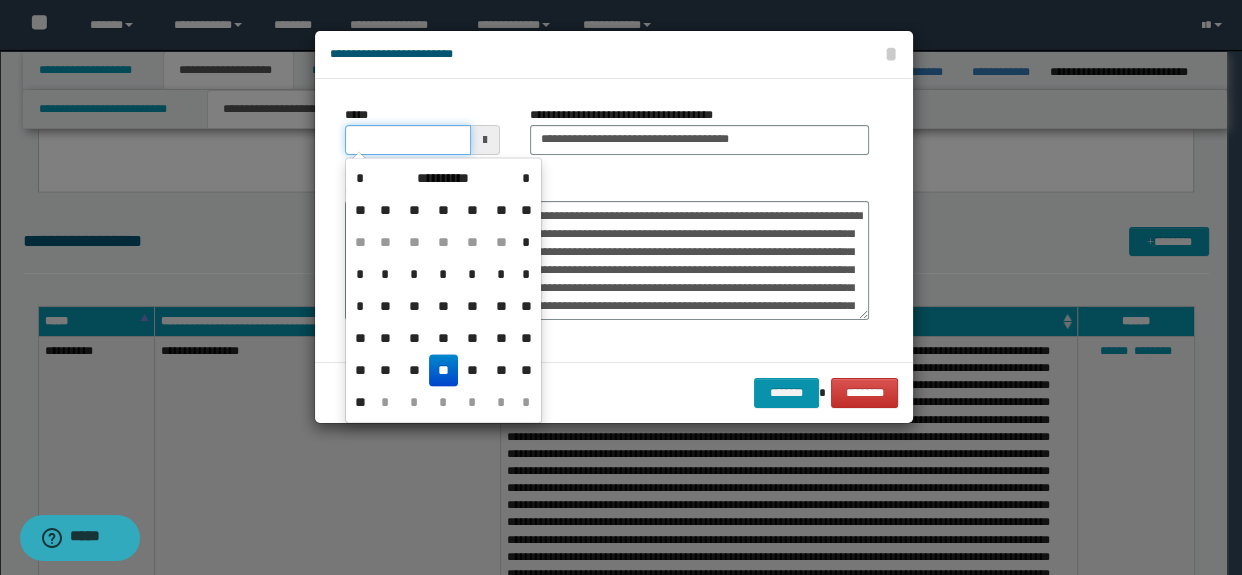 click on "*****" at bounding box center (408, 140) 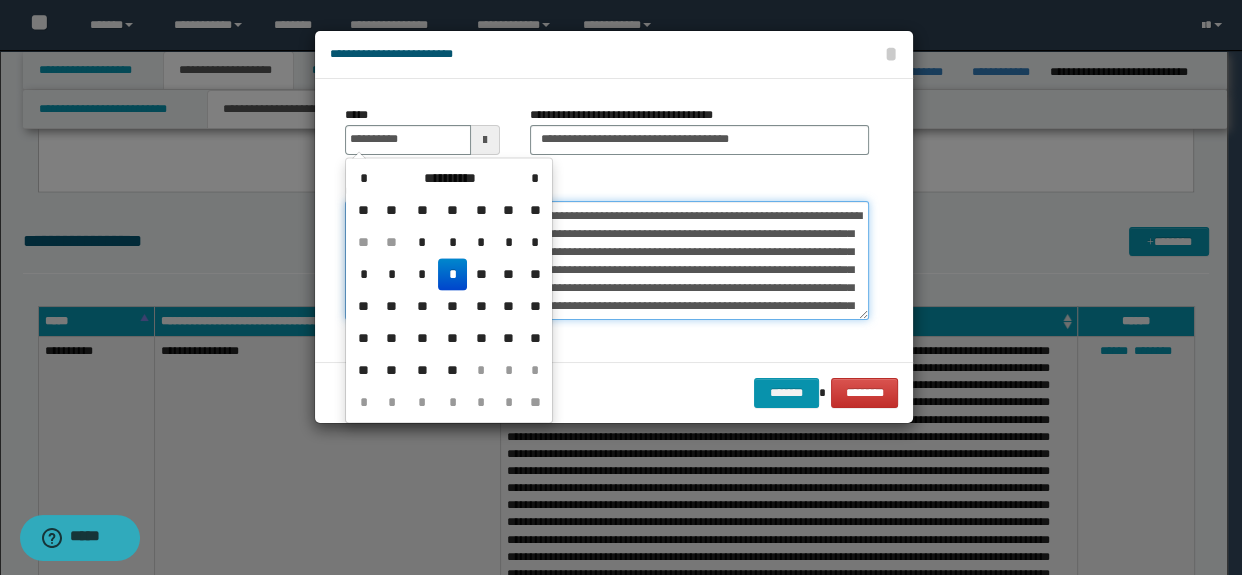 type on "**********" 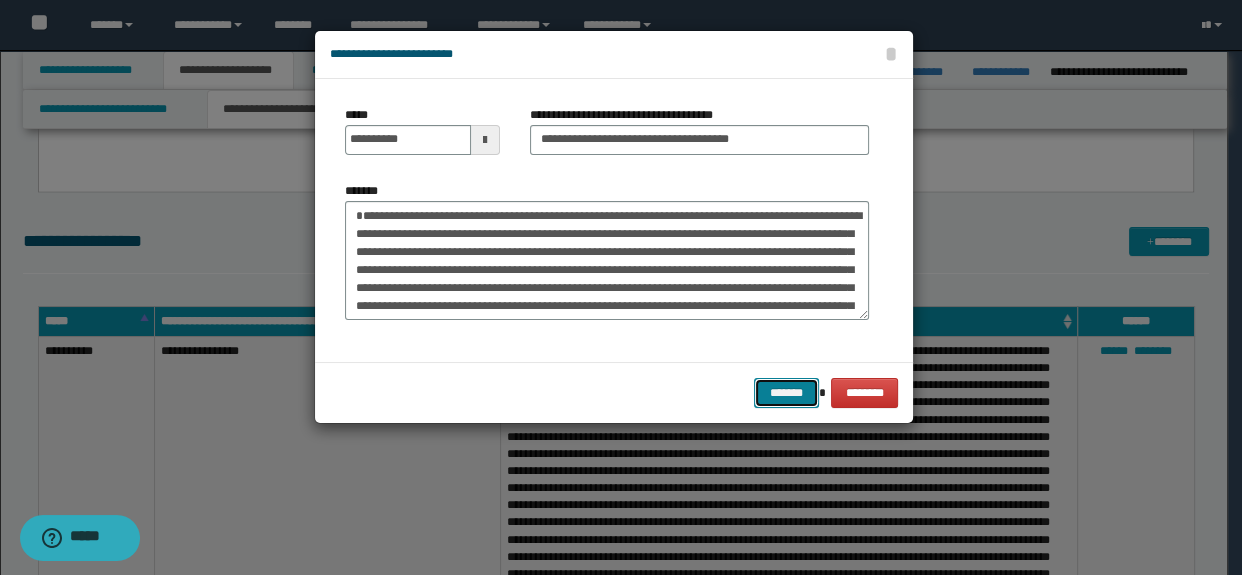 click on "*******" at bounding box center [786, 393] 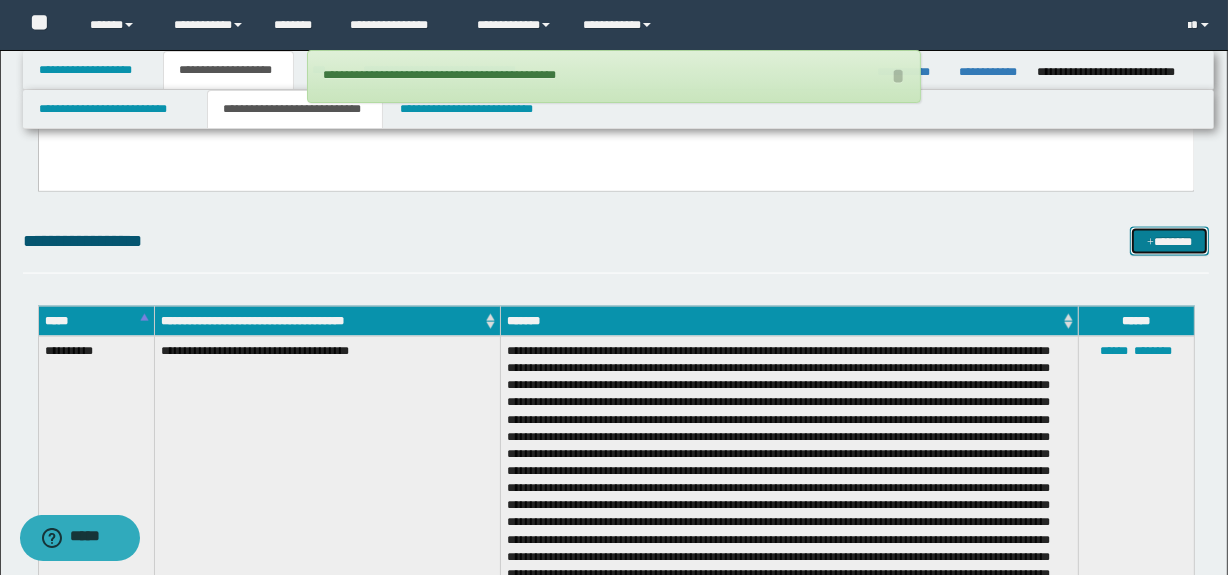 click on "*******" at bounding box center [1170, 242] 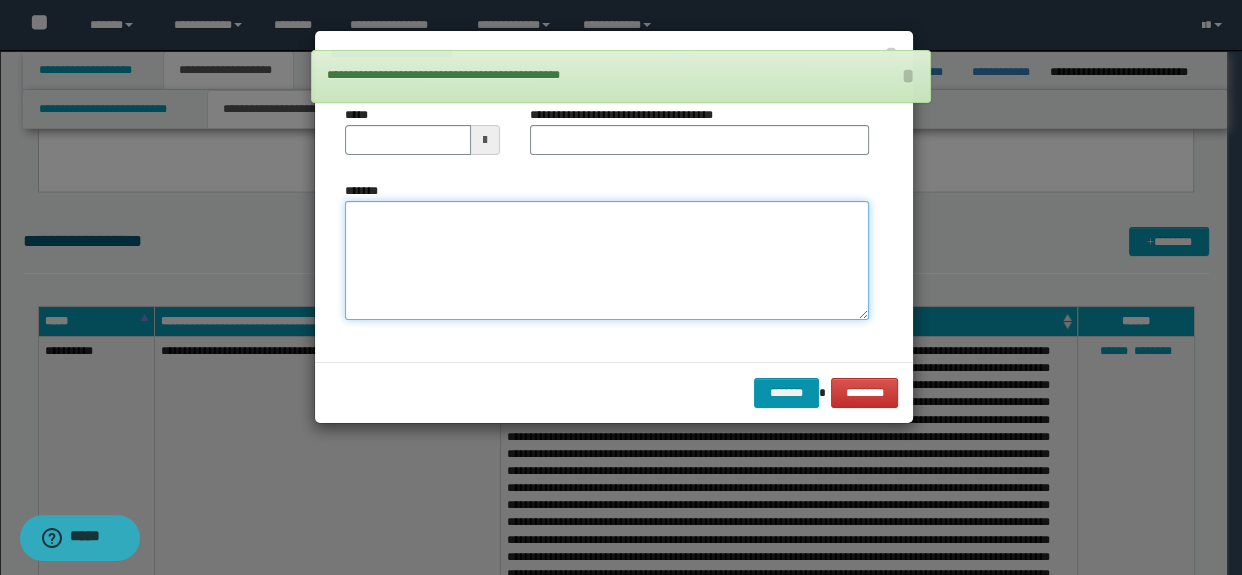 click on "*******" at bounding box center [607, 261] 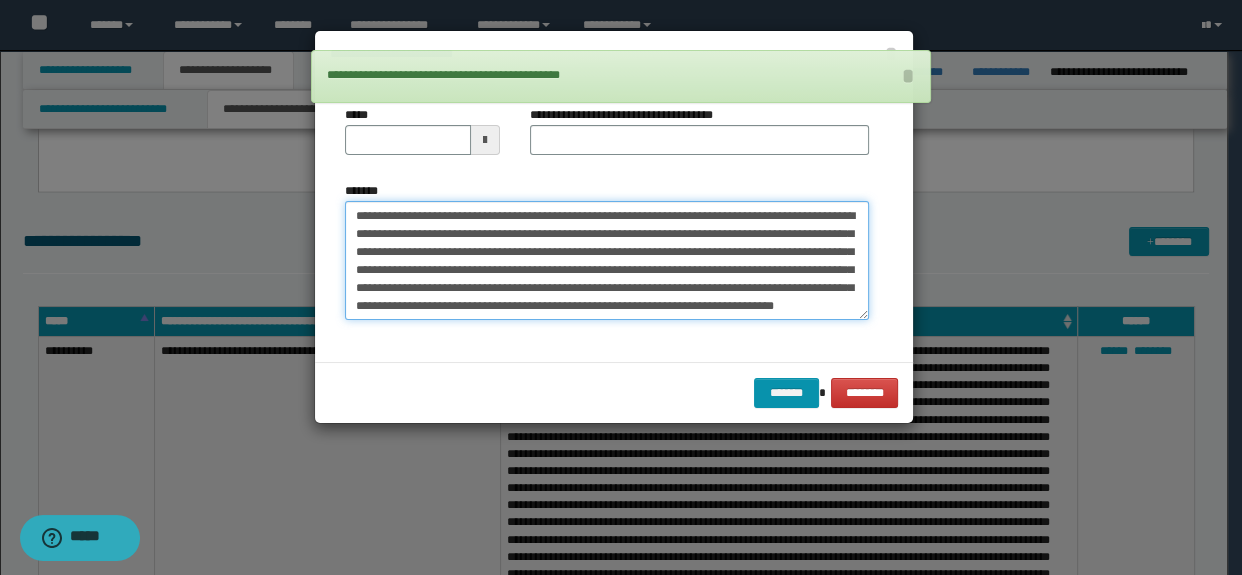 scroll, scrollTop: 0, scrollLeft: 0, axis: both 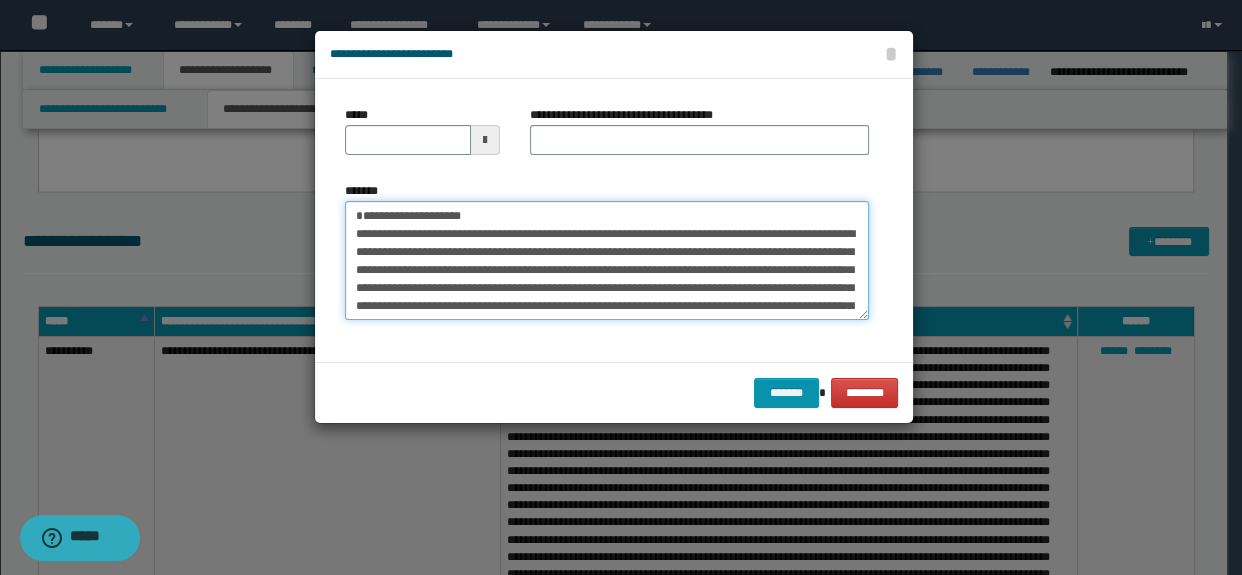 drag, startPoint x: 404, startPoint y: 232, endPoint x: 292, endPoint y: 135, distance: 148.16545 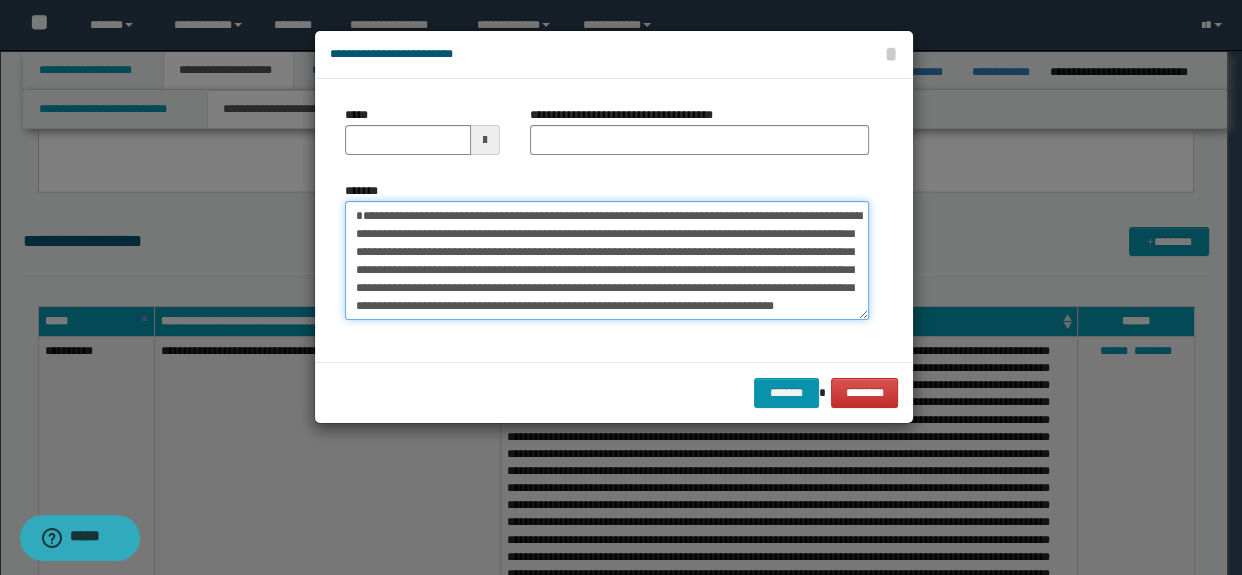 type 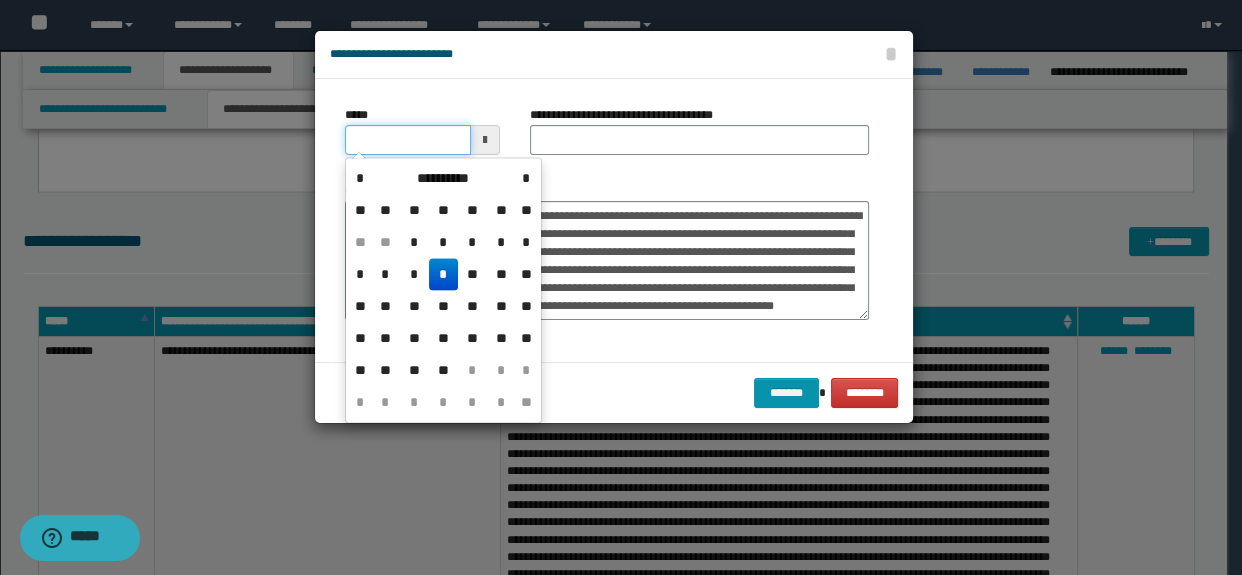 click on "*****" at bounding box center (408, 140) 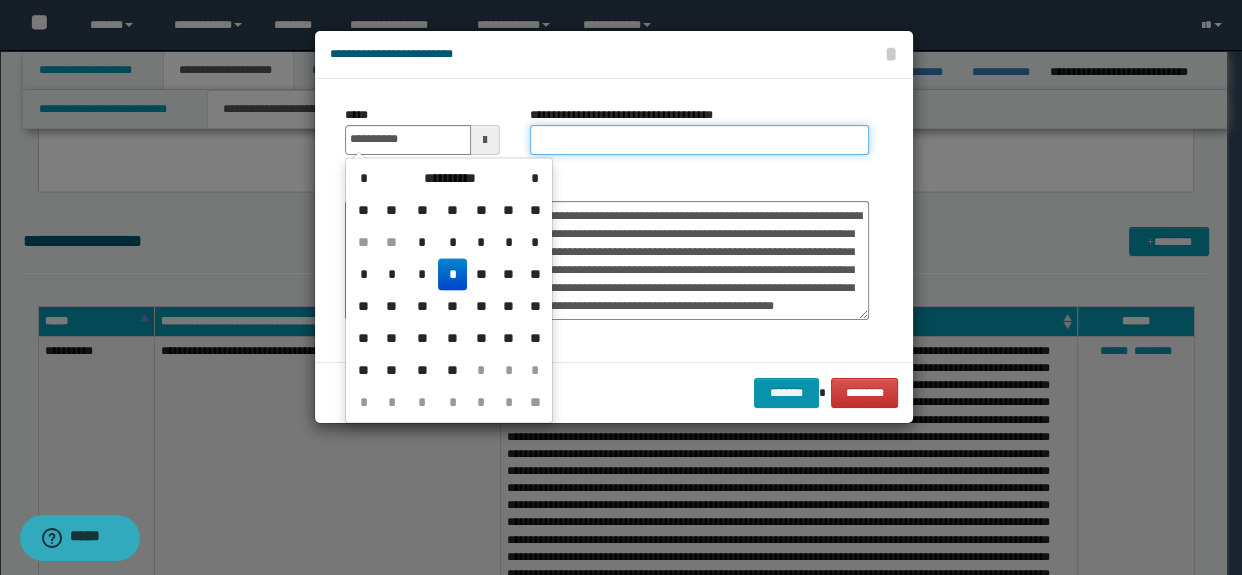 type on "**********" 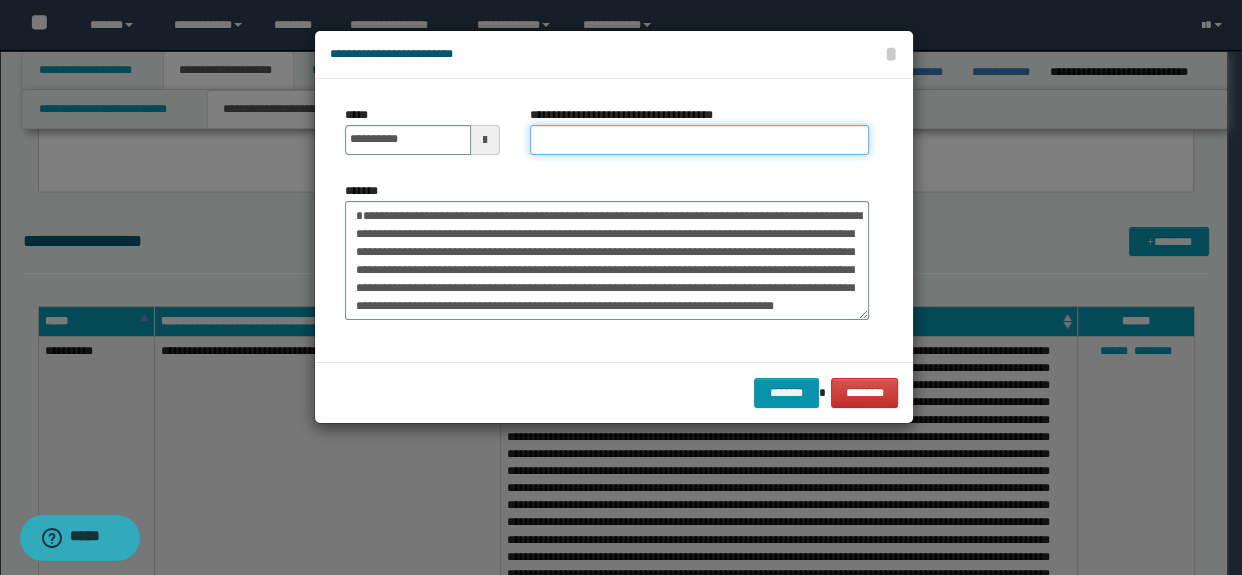 drag, startPoint x: 550, startPoint y: 136, endPoint x: 580, endPoint y: 142, distance: 30.594116 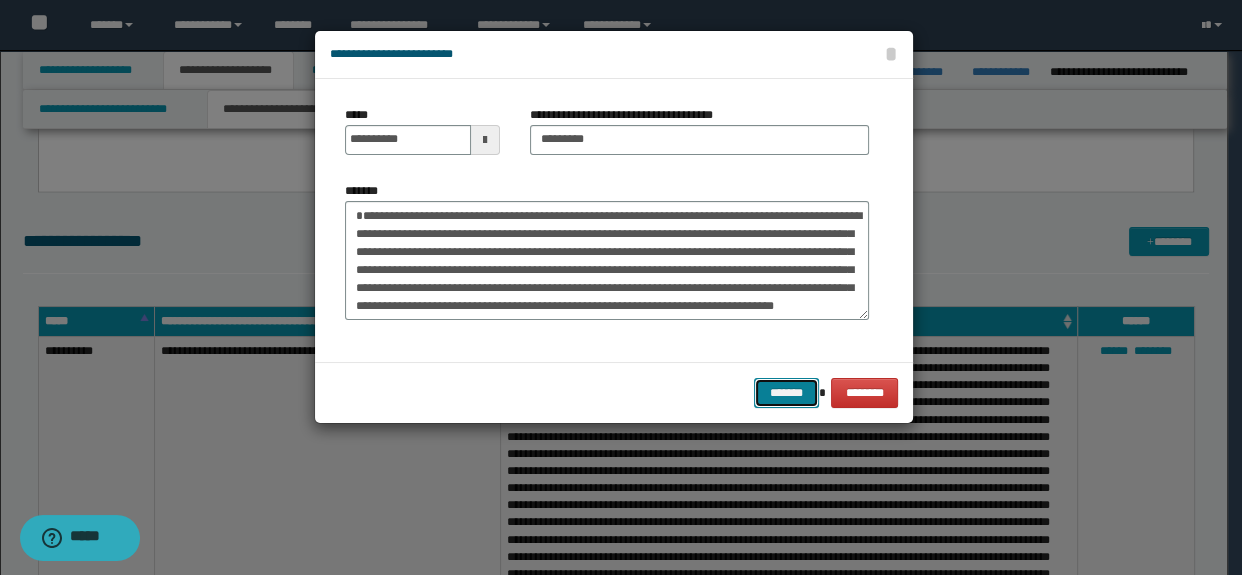 click on "*******" at bounding box center (786, 393) 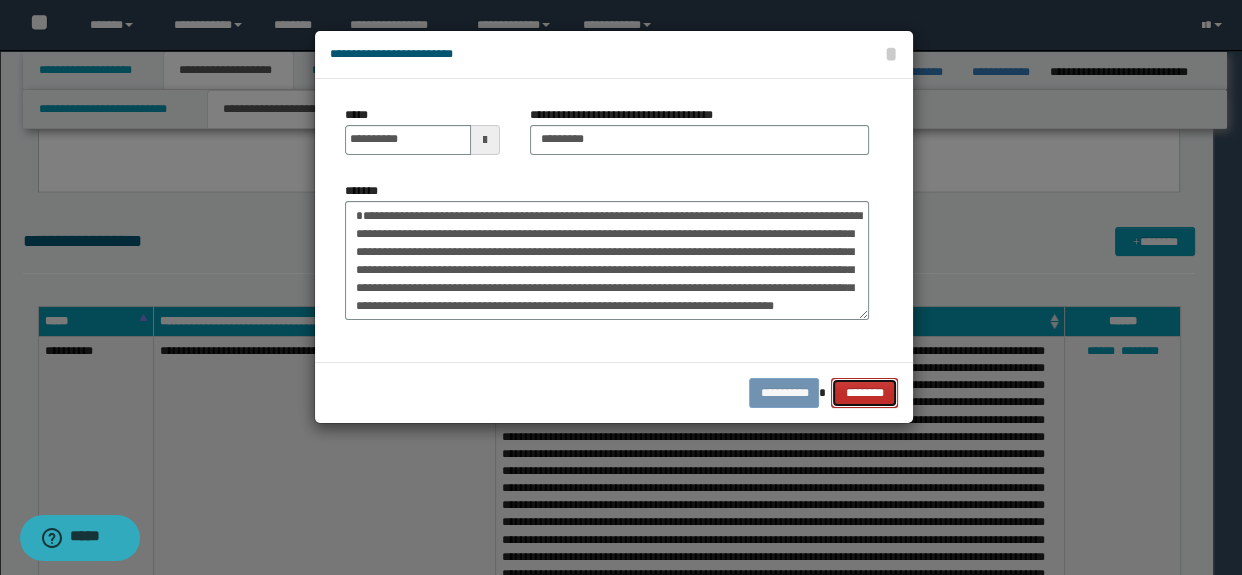 type 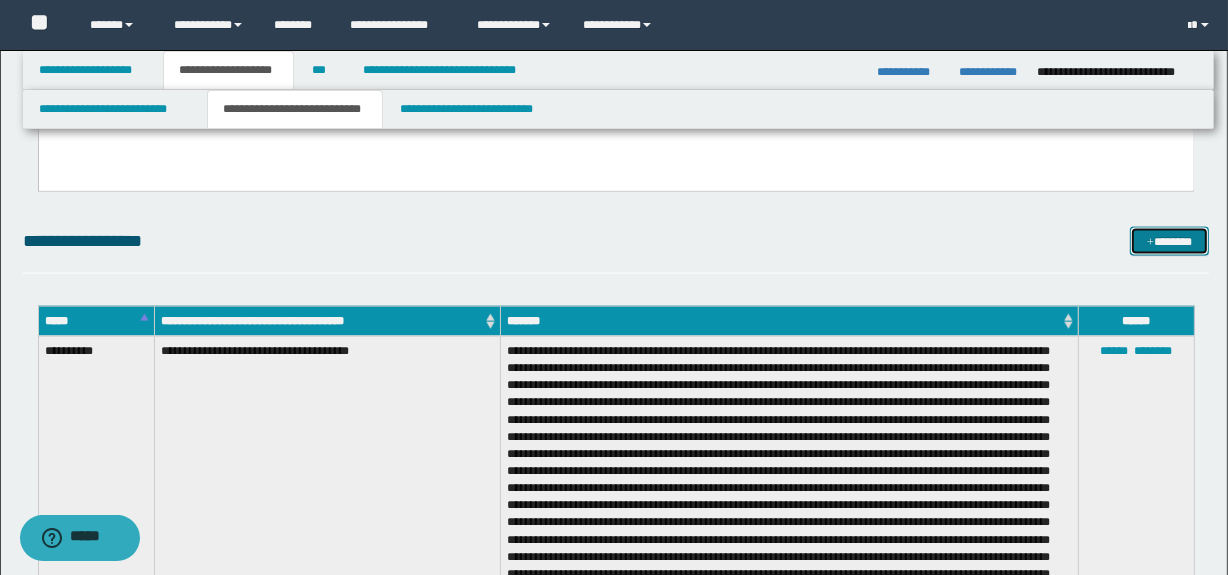 click on "*******" at bounding box center (1170, 242) 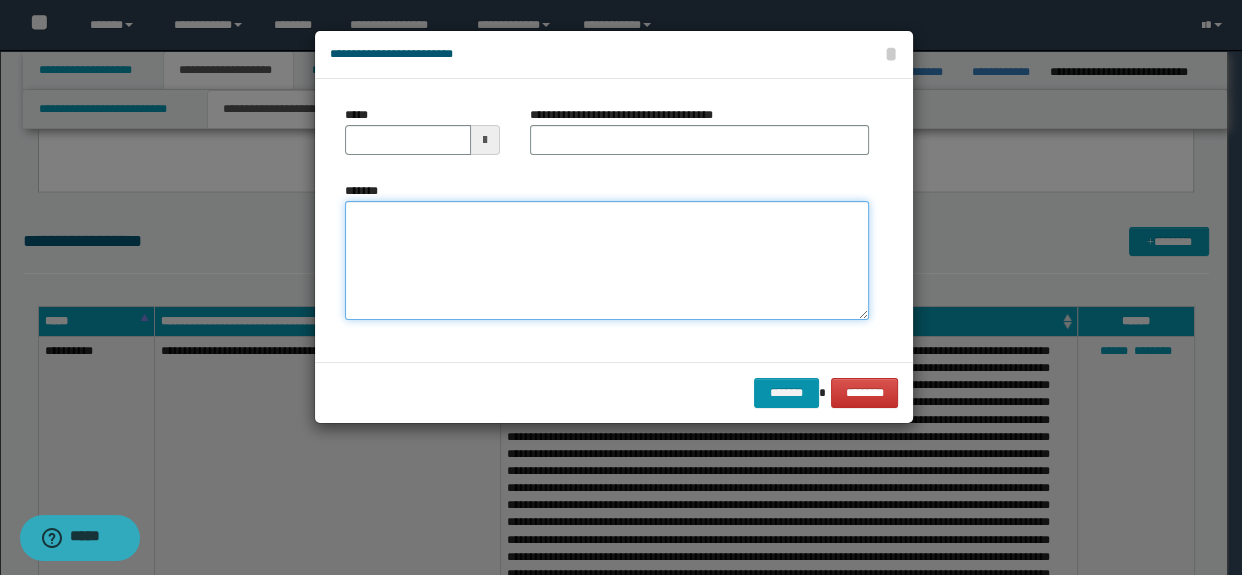 click on "*******" at bounding box center [607, 261] 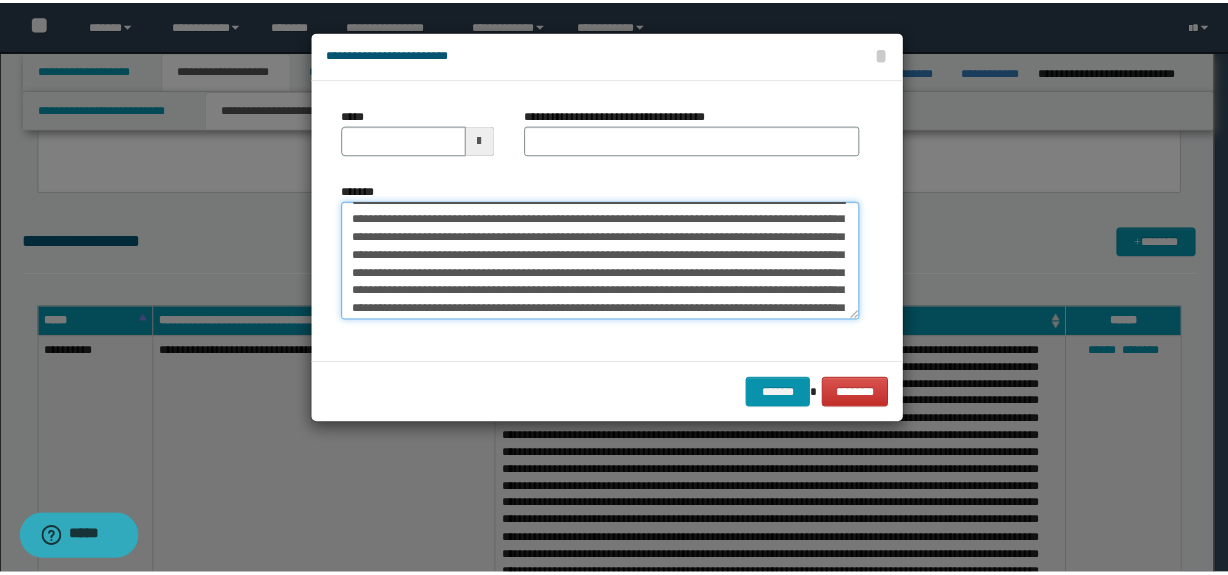 scroll, scrollTop: 0, scrollLeft: 0, axis: both 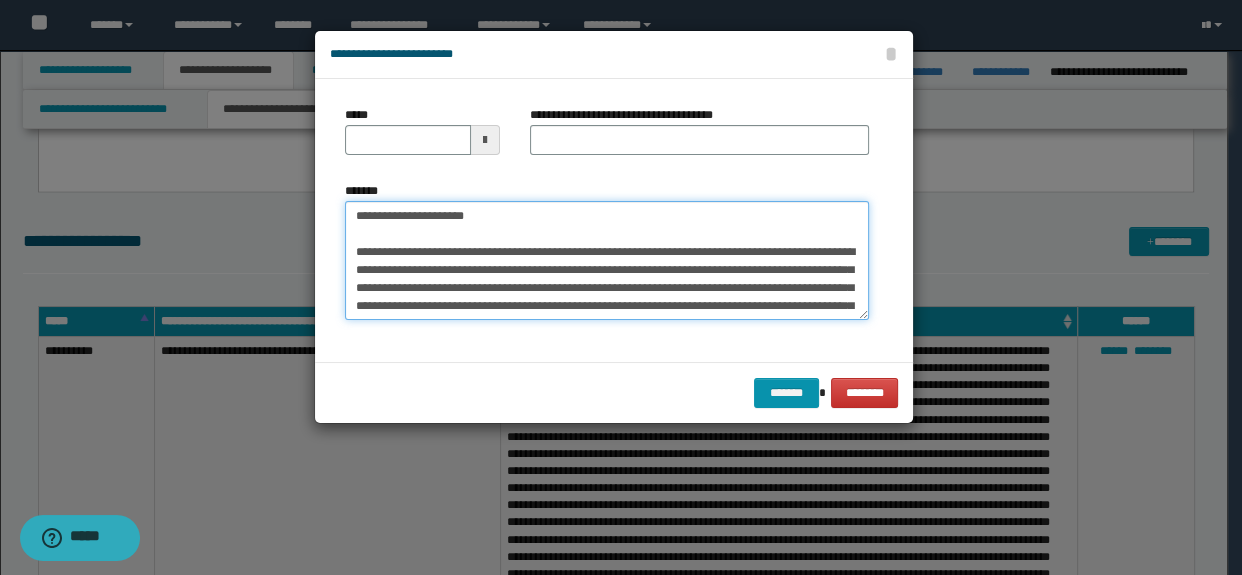 drag, startPoint x: 494, startPoint y: 221, endPoint x: 294, endPoint y: 214, distance: 200.12247 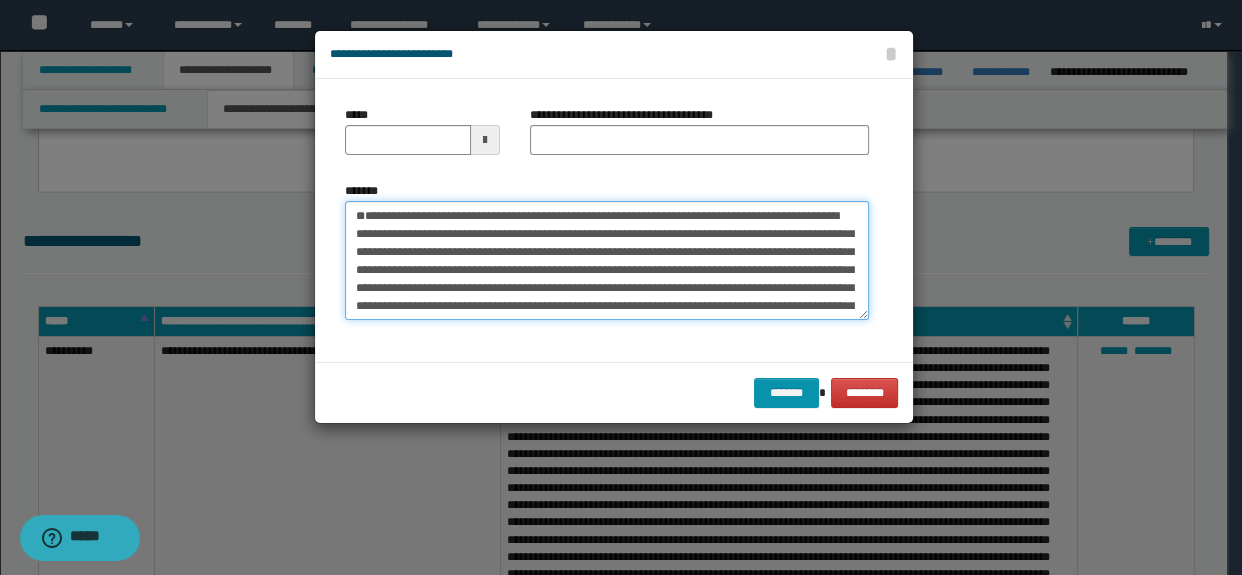 type 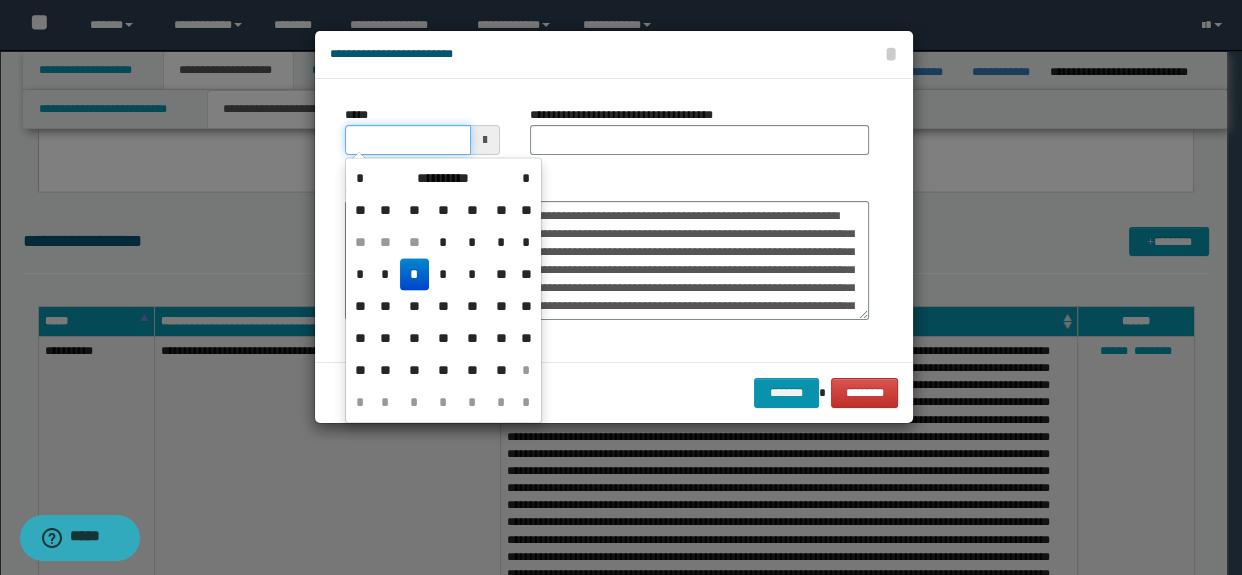 click on "*****" at bounding box center [408, 140] 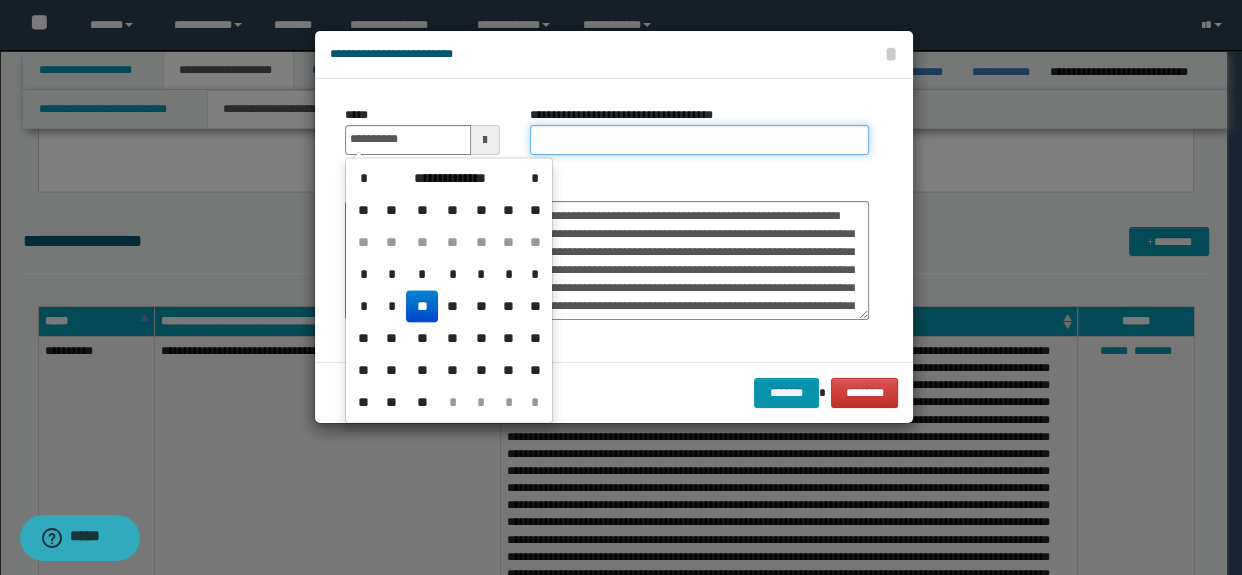 type on "**********" 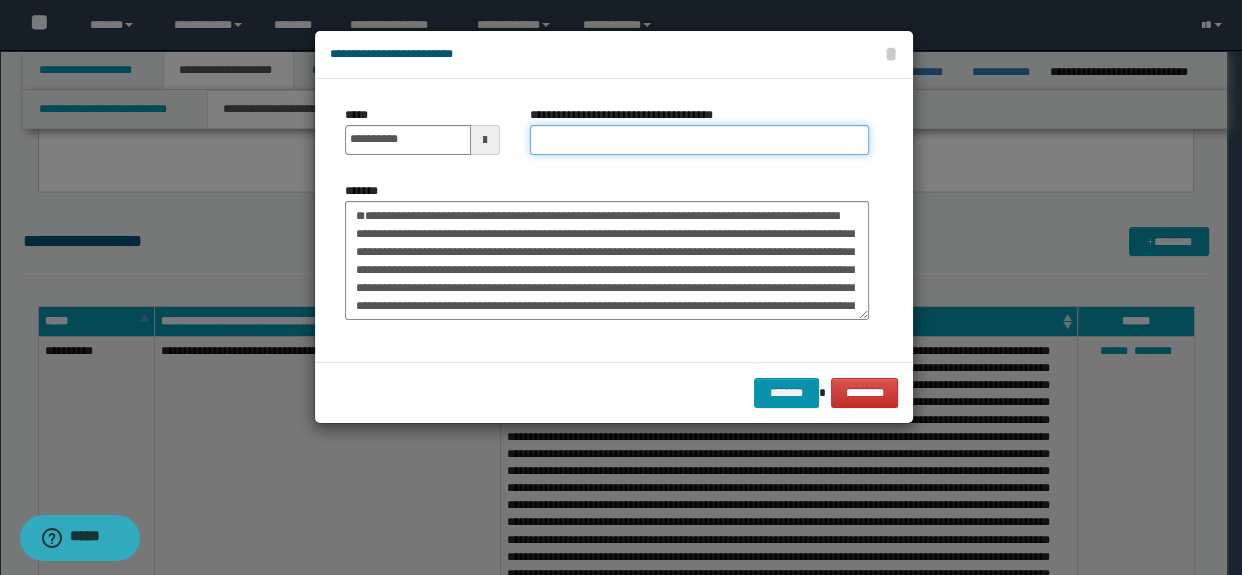type on "*********" 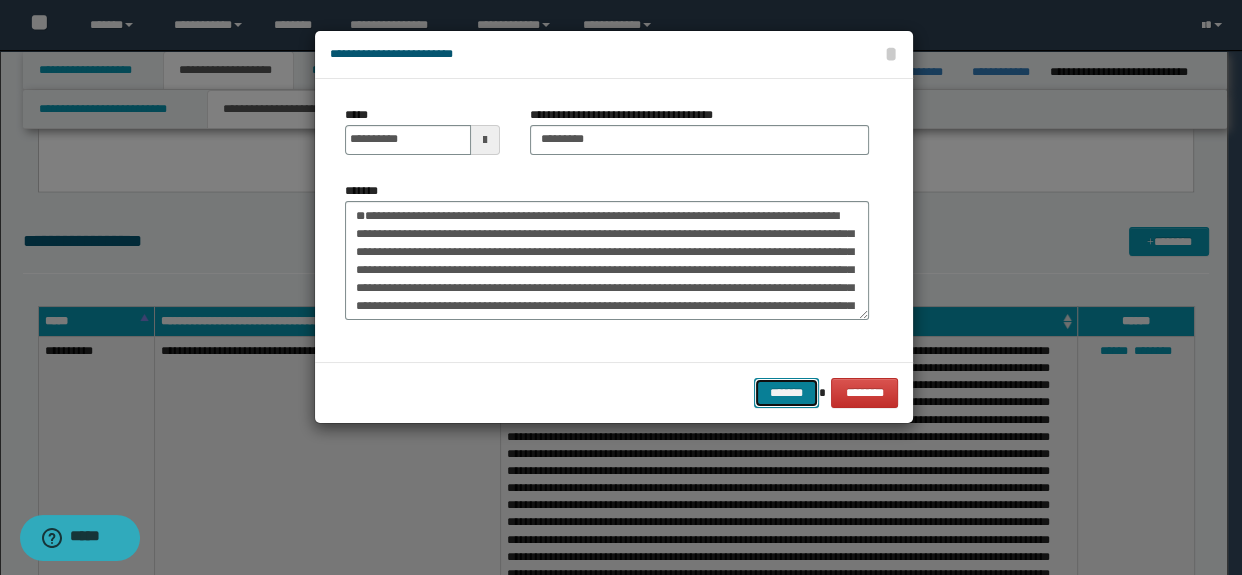click on "*******" at bounding box center (786, 393) 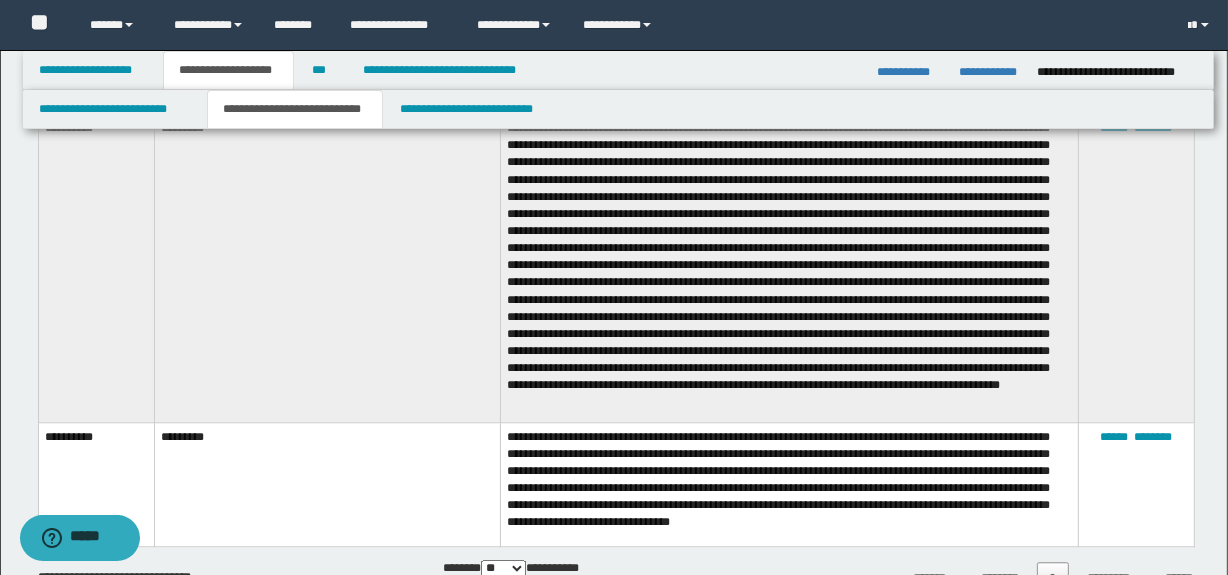 scroll, scrollTop: 4536, scrollLeft: 0, axis: vertical 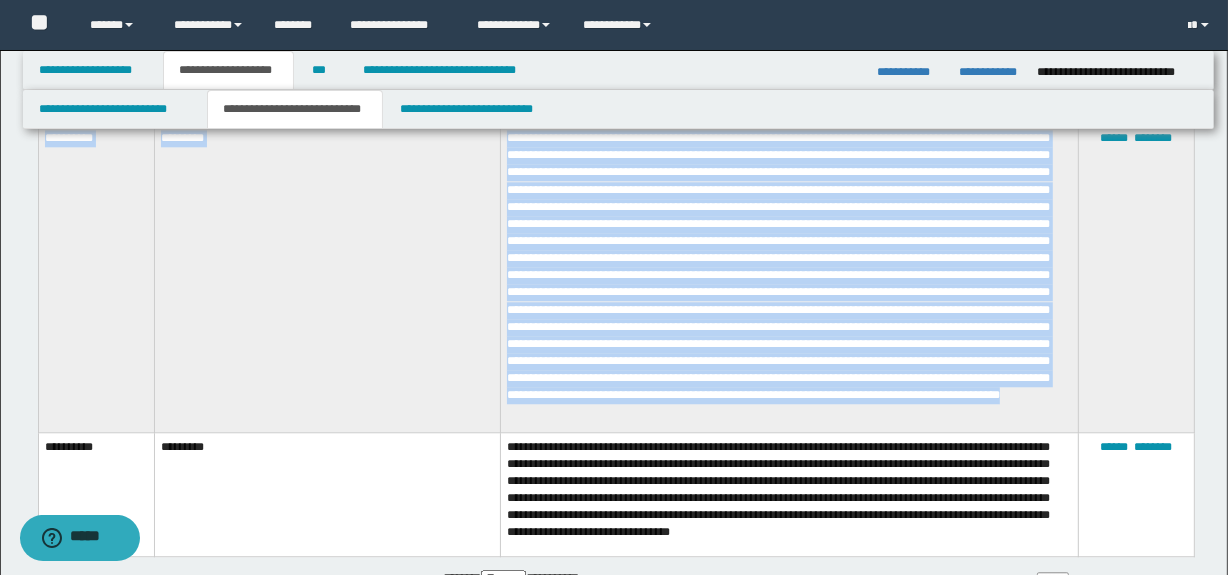 drag, startPoint x: 994, startPoint y: 436, endPoint x: 34, endPoint y: 161, distance: 998.6115 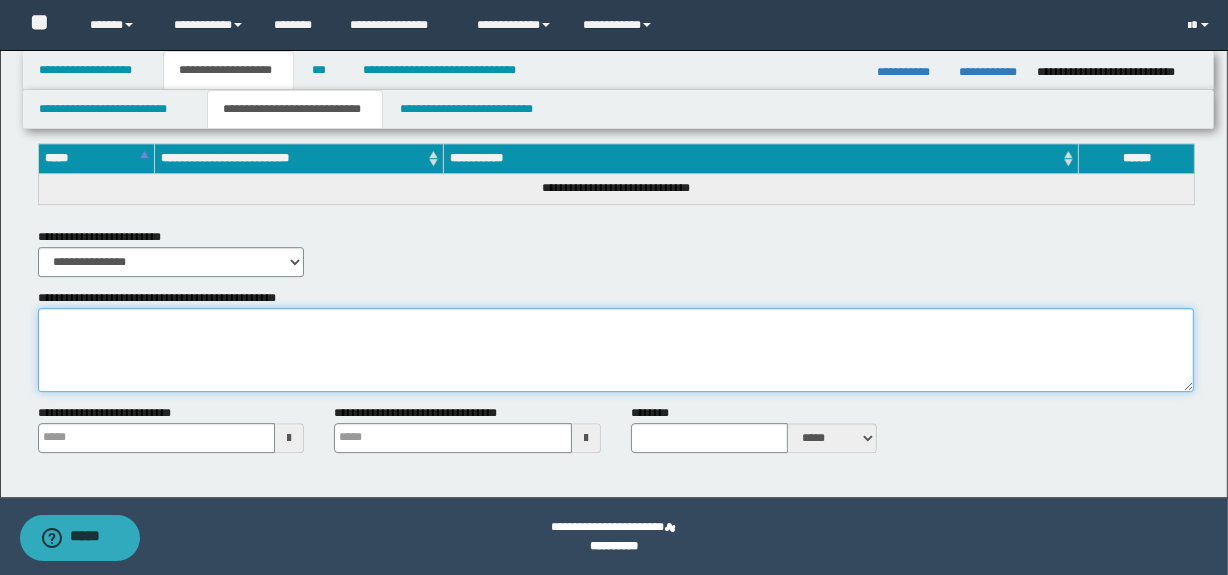 click on "**********" at bounding box center (616, 350) 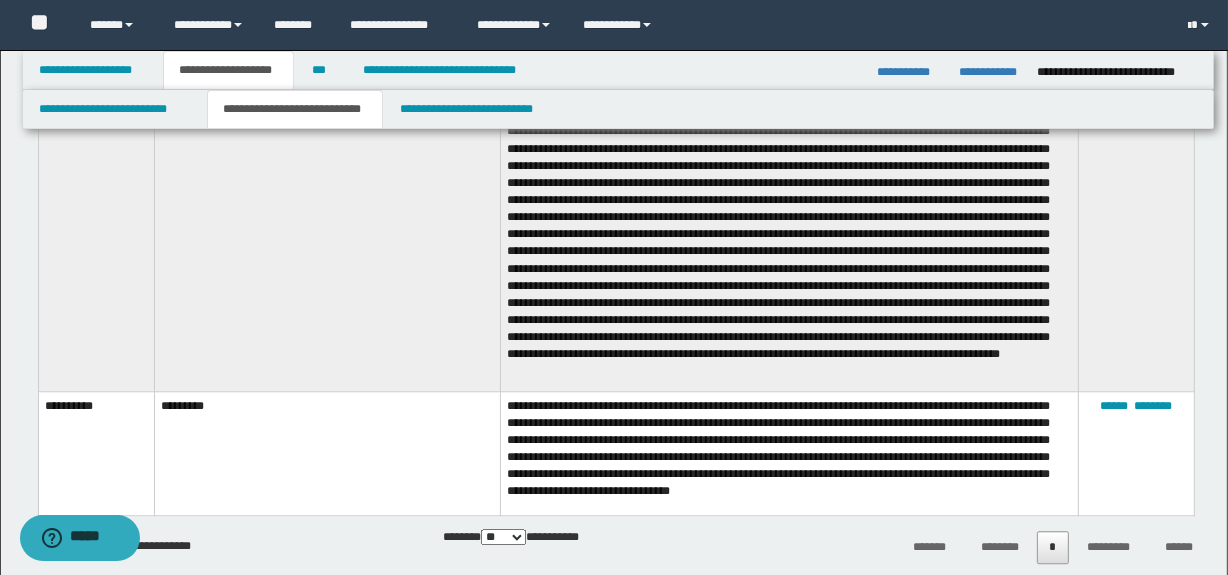 scroll, scrollTop: 4483, scrollLeft: 0, axis: vertical 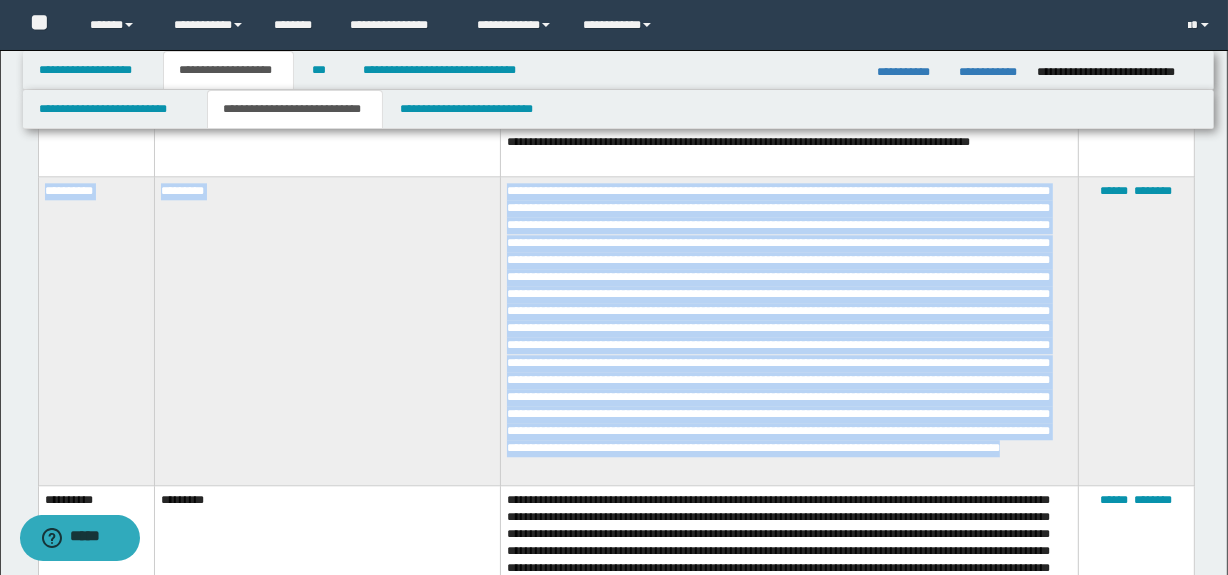 drag, startPoint x: 999, startPoint y: 474, endPoint x: 44, endPoint y: 216, distance: 989.2366 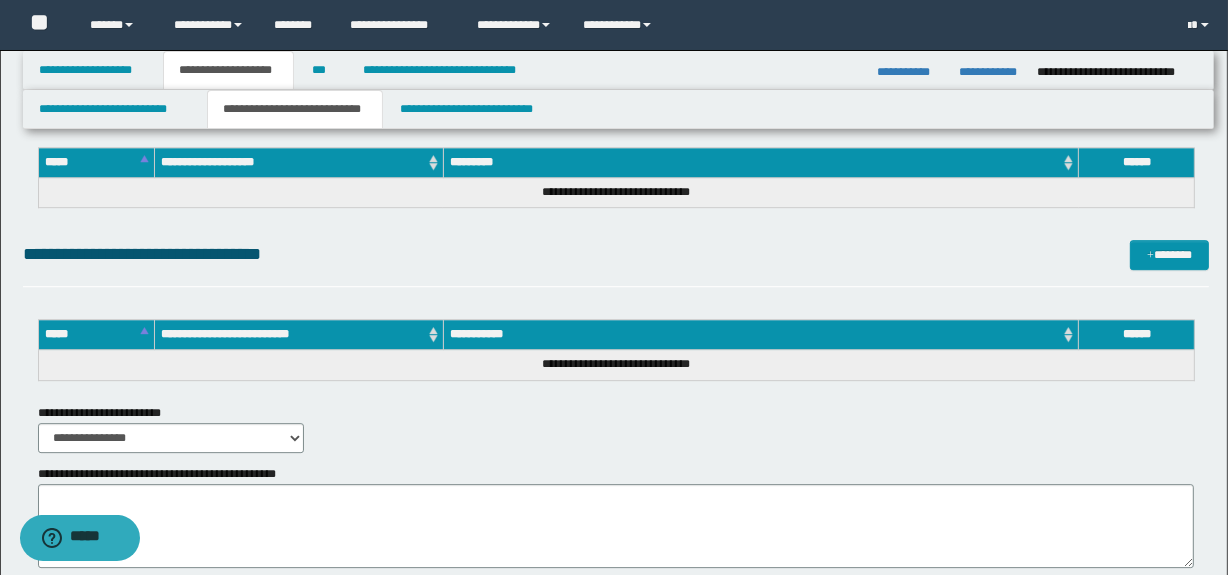 scroll, scrollTop: 5453, scrollLeft: 0, axis: vertical 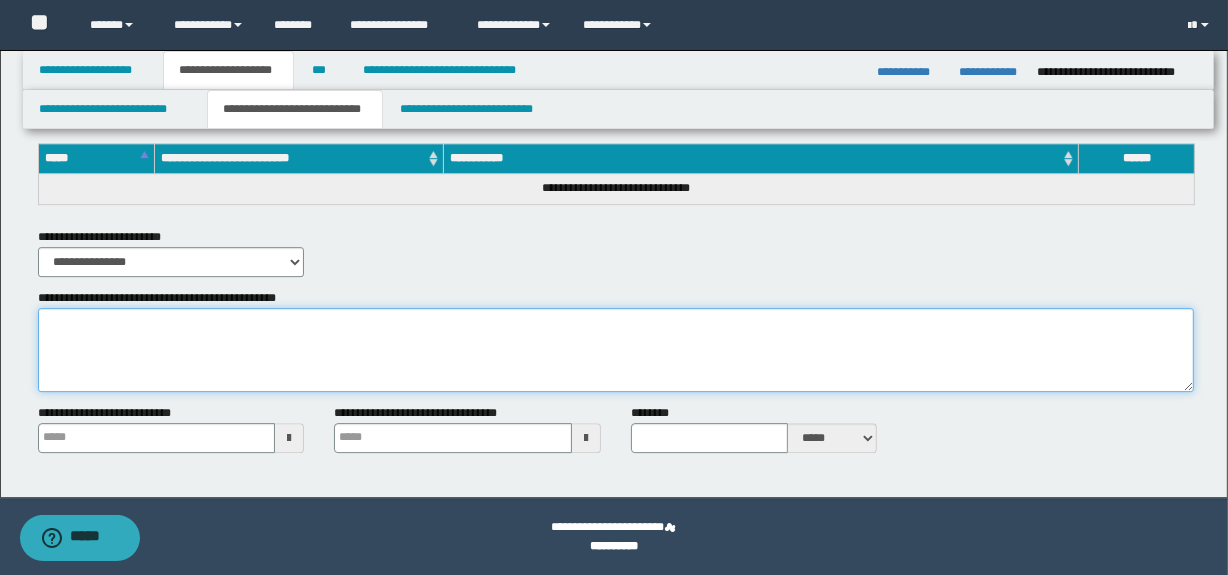 click on "**********" at bounding box center (616, 350) 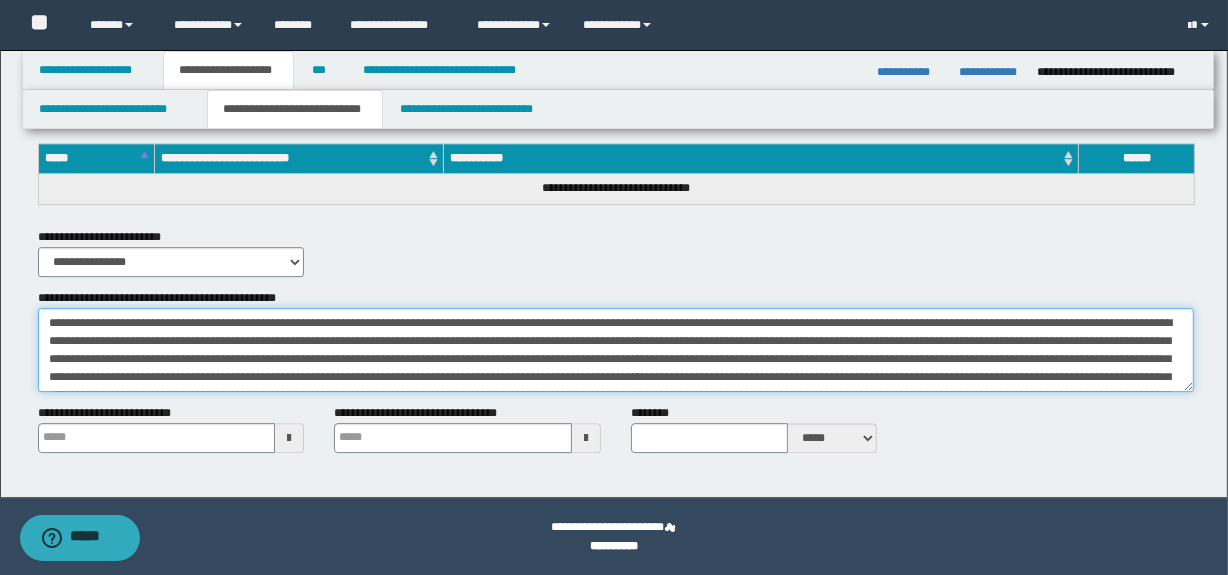 scroll, scrollTop: 83, scrollLeft: 0, axis: vertical 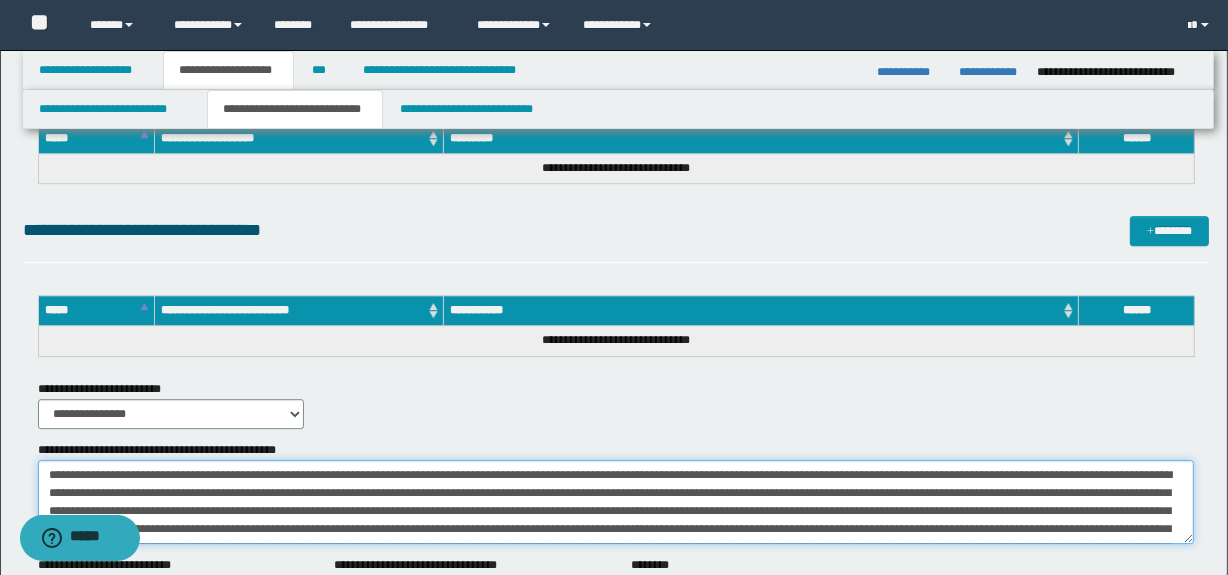 click on "**********" at bounding box center (616, 502) 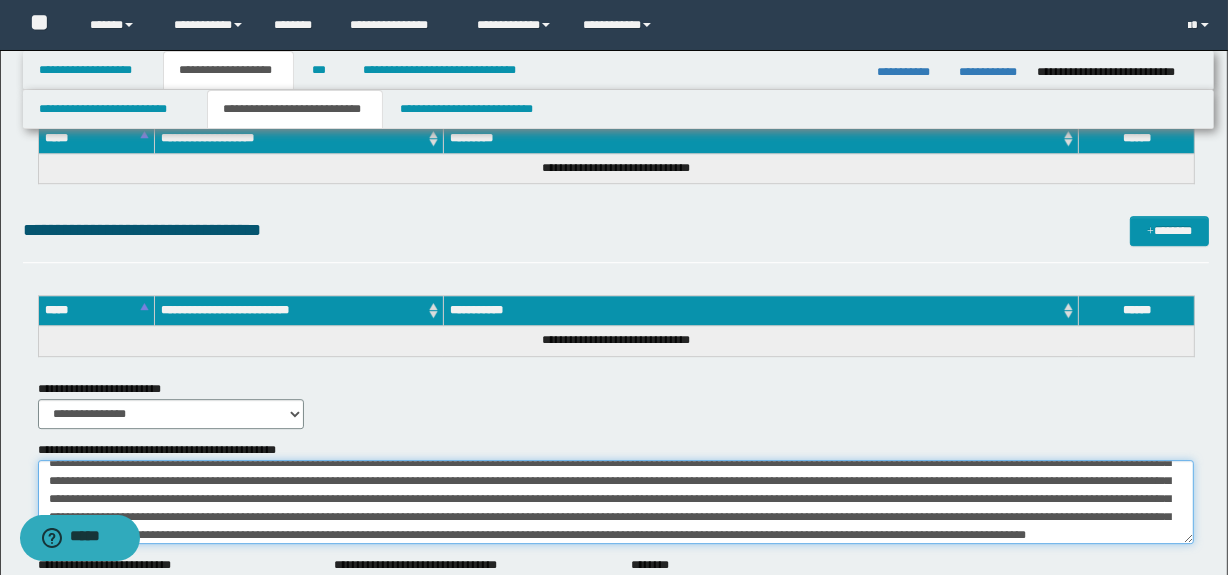 scroll, scrollTop: 60, scrollLeft: 0, axis: vertical 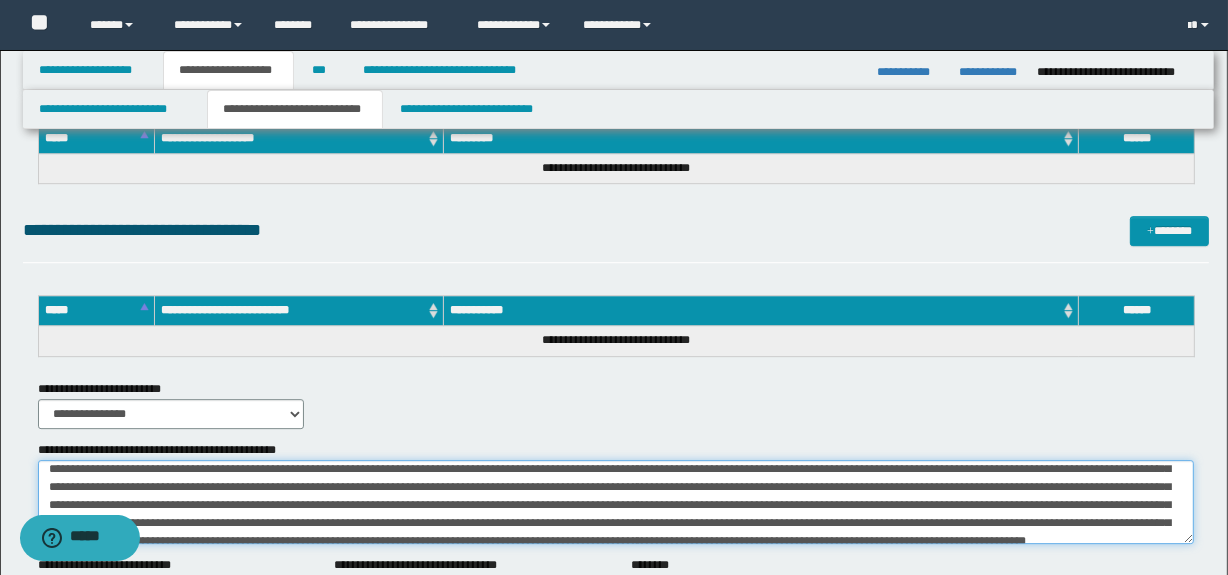 drag, startPoint x: 380, startPoint y: 473, endPoint x: 390, endPoint y: 497, distance: 26 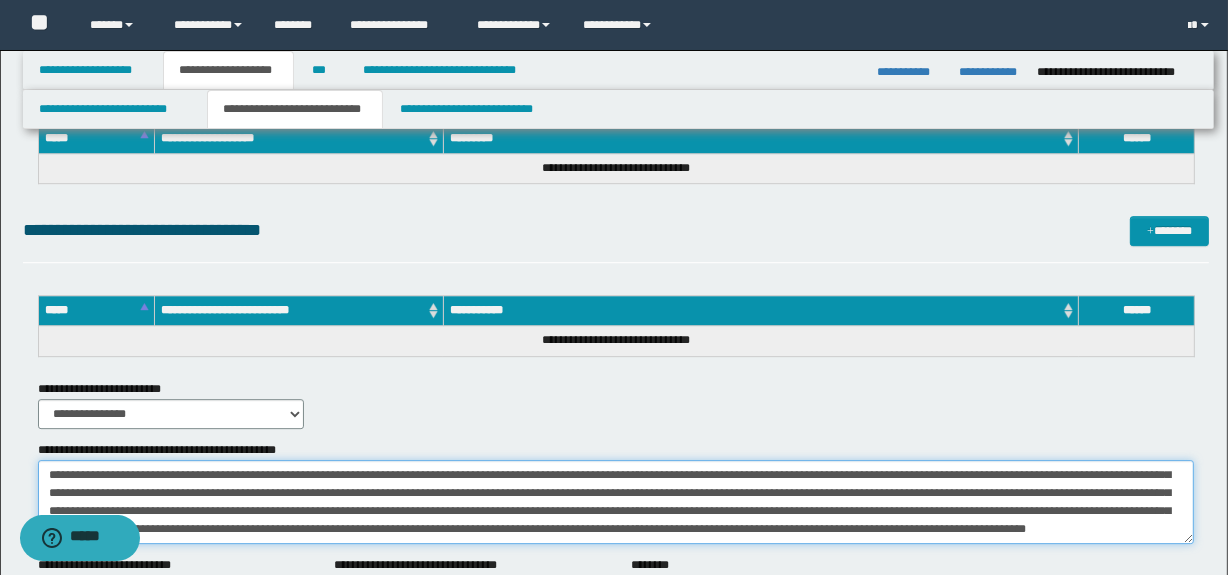 scroll, scrollTop: 90, scrollLeft: 0, axis: vertical 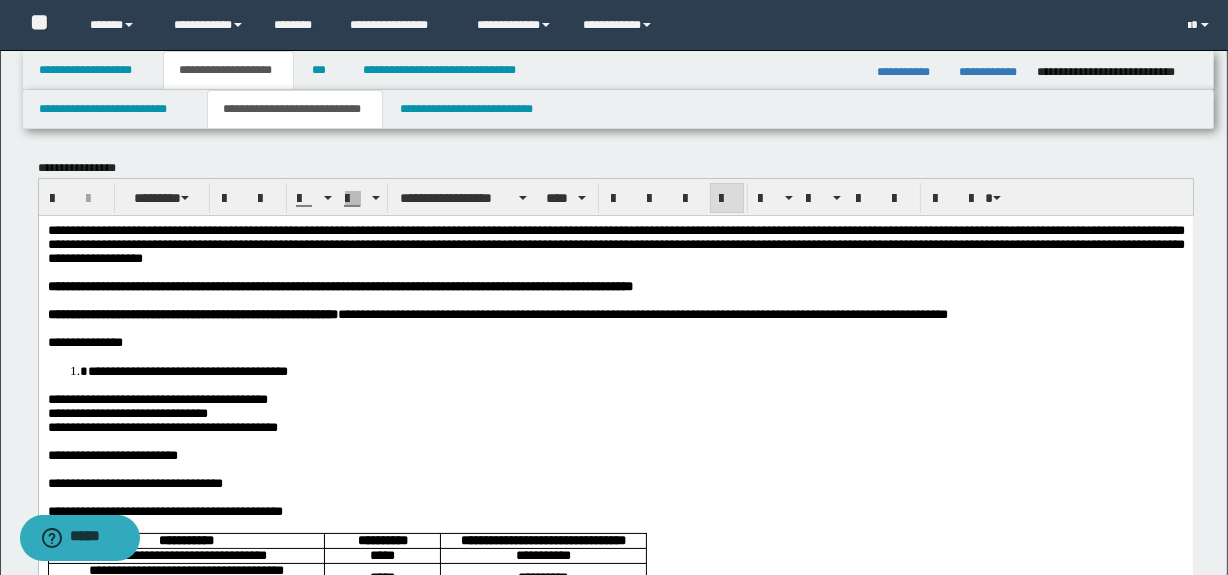 type on "**********" 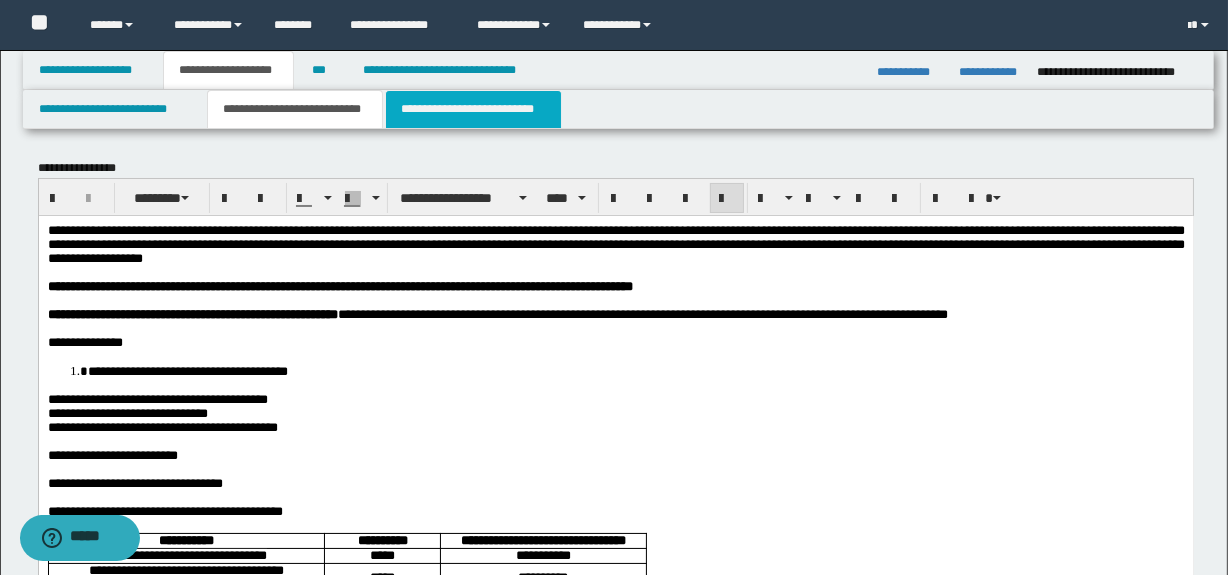 click on "**********" at bounding box center (473, 109) 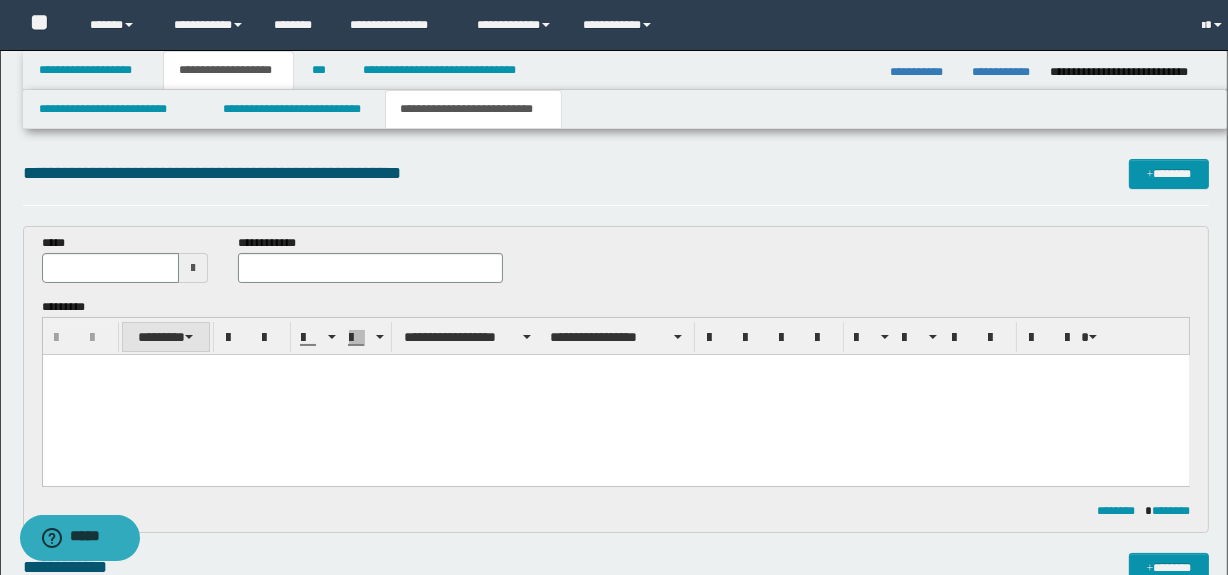 scroll, scrollTop: 0, scrollLeft: 0, axis: both 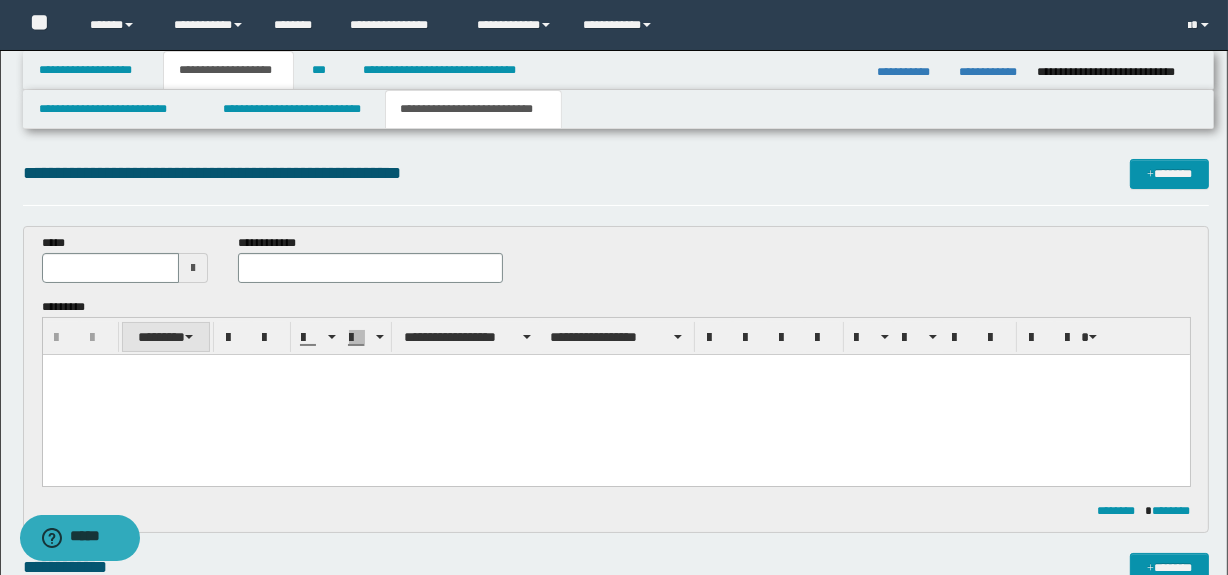 click on "********" at bounding box center [166, 337] 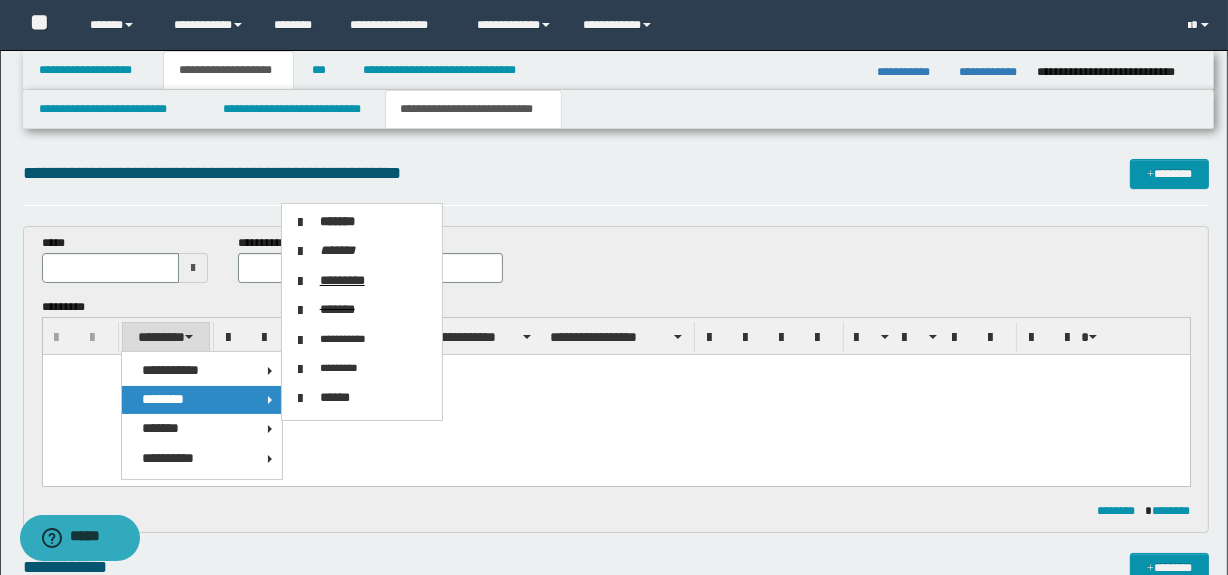 click at bounding box center (615, 395) 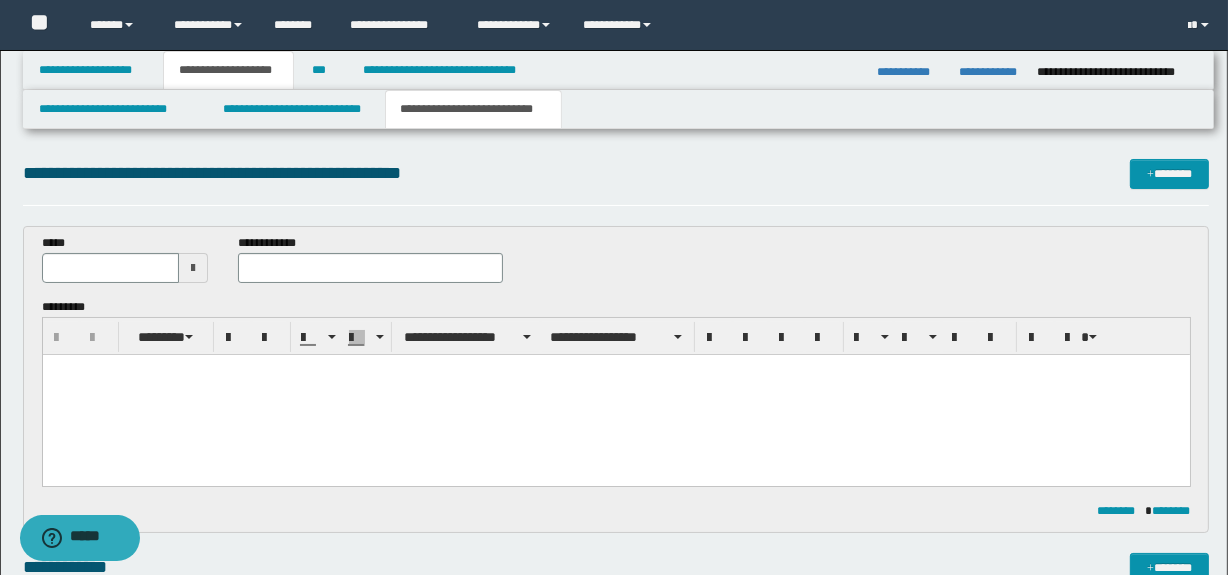 type 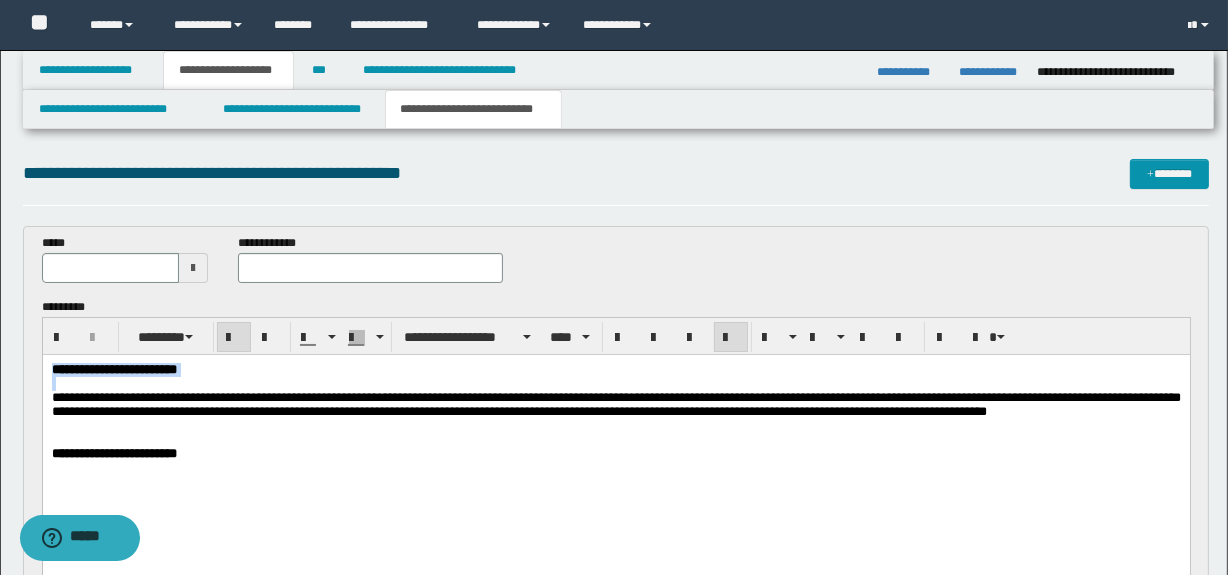 drag, startPoint x: 300, startPoint y: 377, endPoint x: -1, endPoint y: 369, distance: 301.1063 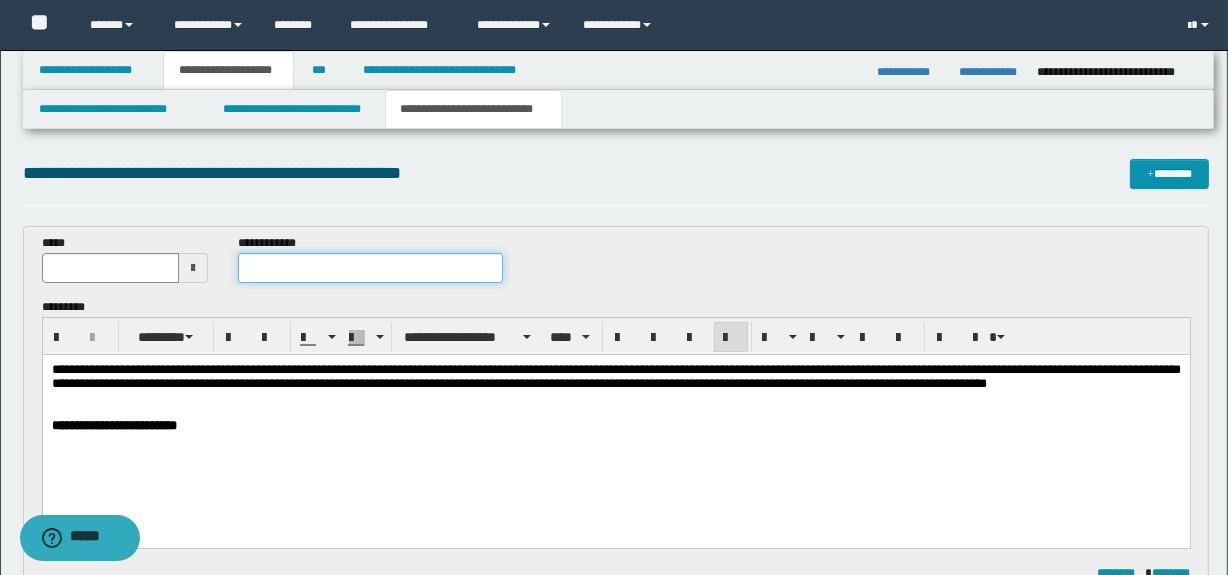 click at bounding box center (370, 268) 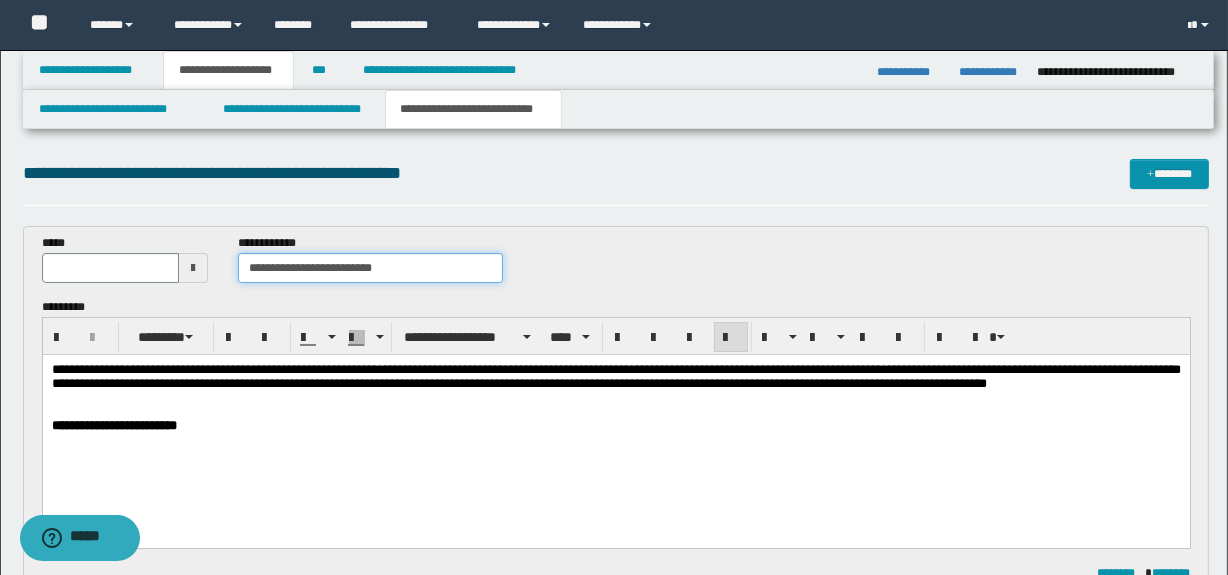 type on "**********" 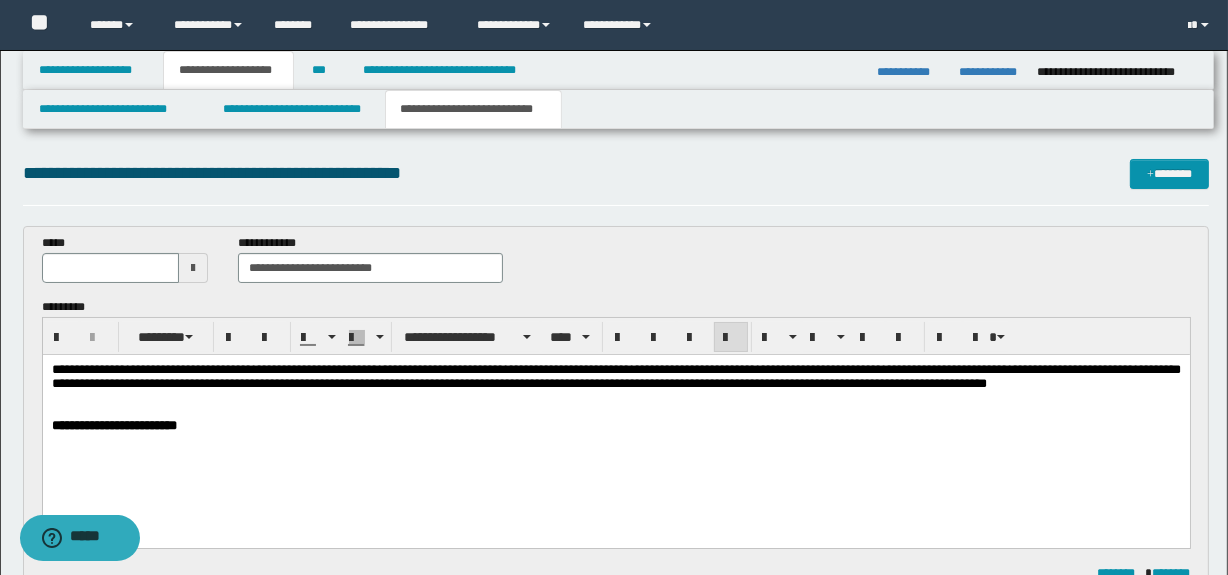 click at bounding box center (193, 268) 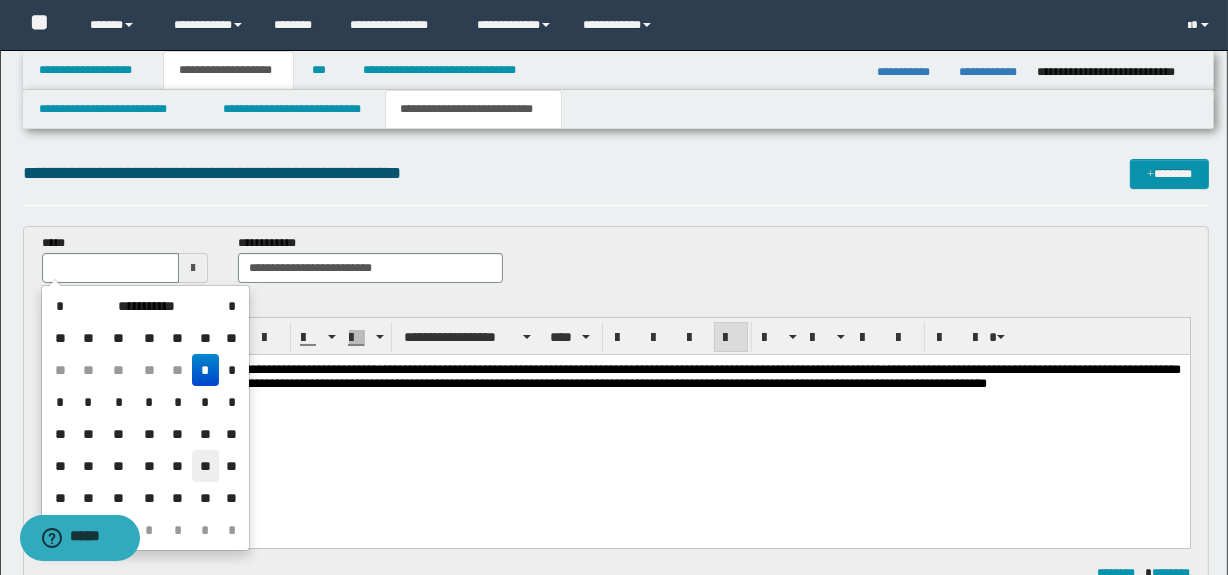 drag, startPoint x: 207, startPoint y: 470, endPoint x: 104, endPoint y: 65, distance: 417.89233 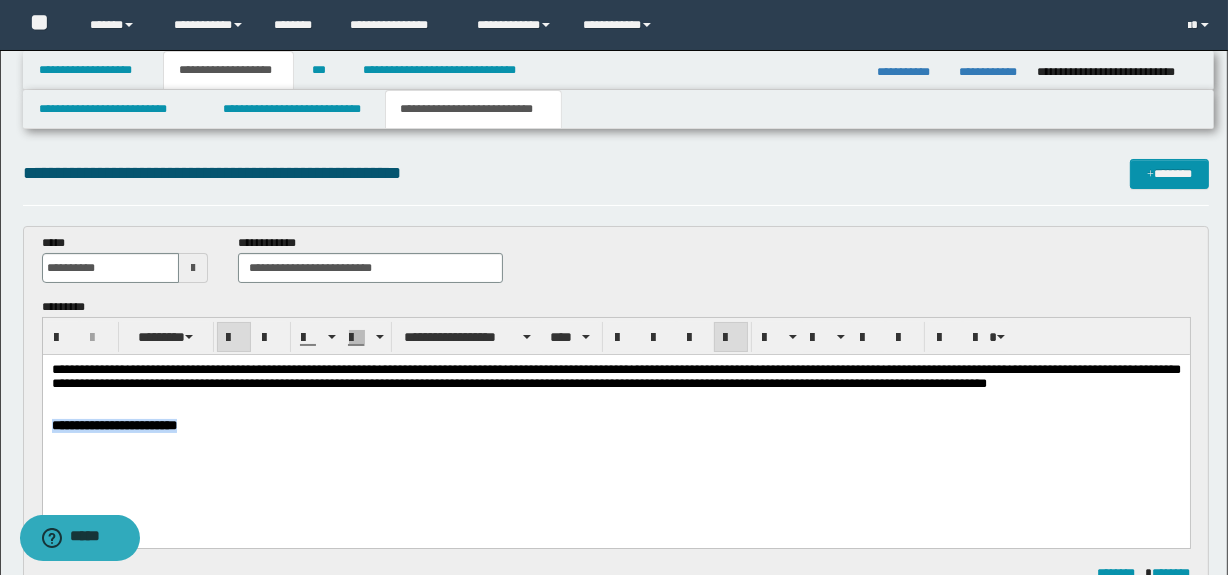 drag, startPoint x: 251, startPoint y: 442, endPoint x: 50, endPoint y: 783, distance: 395.83078 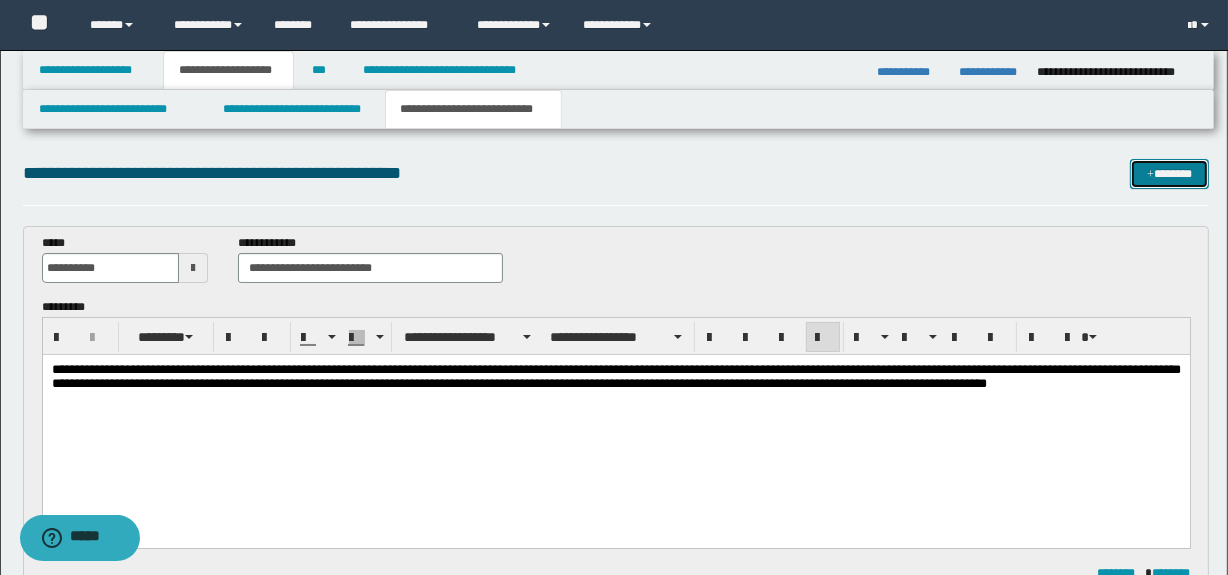 click on "*******" at bounding box center (1170, 174) 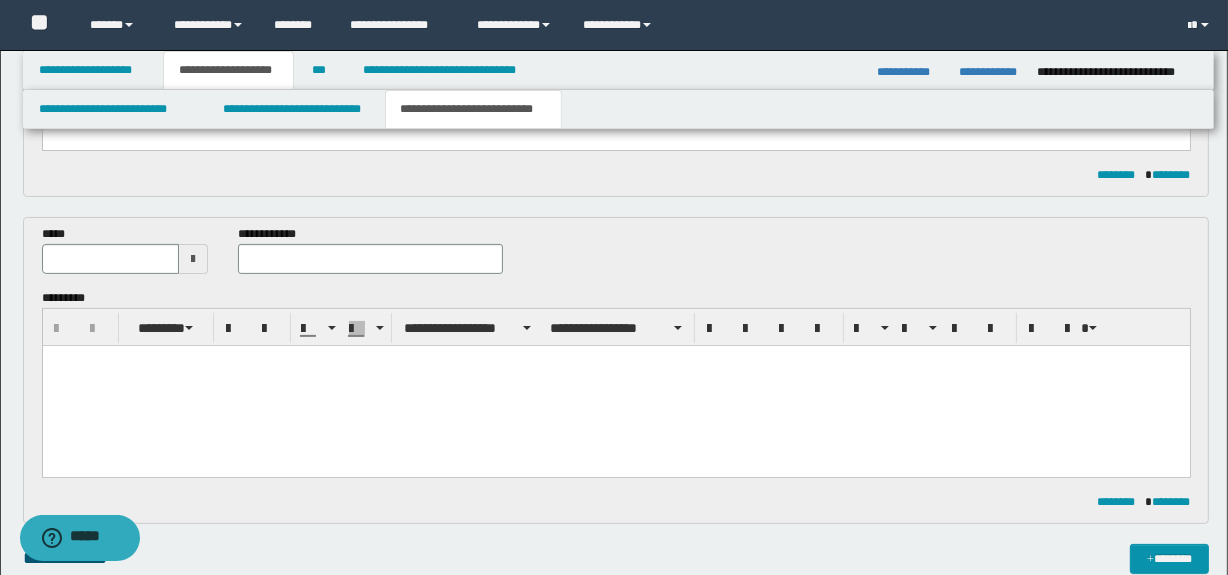 scroll, scrollTop: 390, scrollLeft: 0, axis: vertical 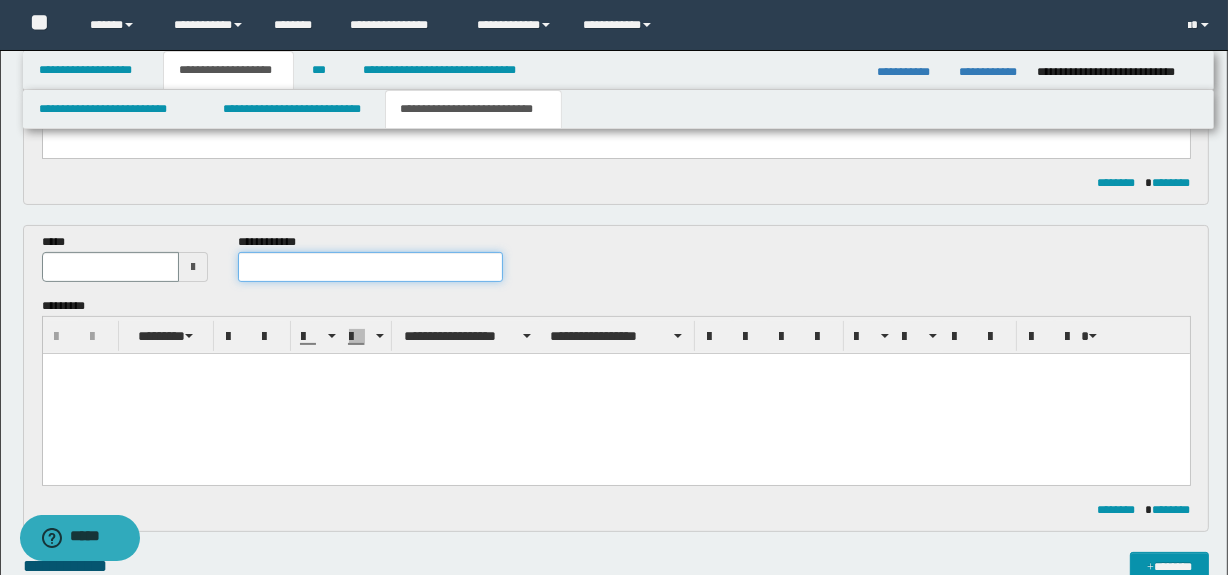 click at bounding box center (370, 267) 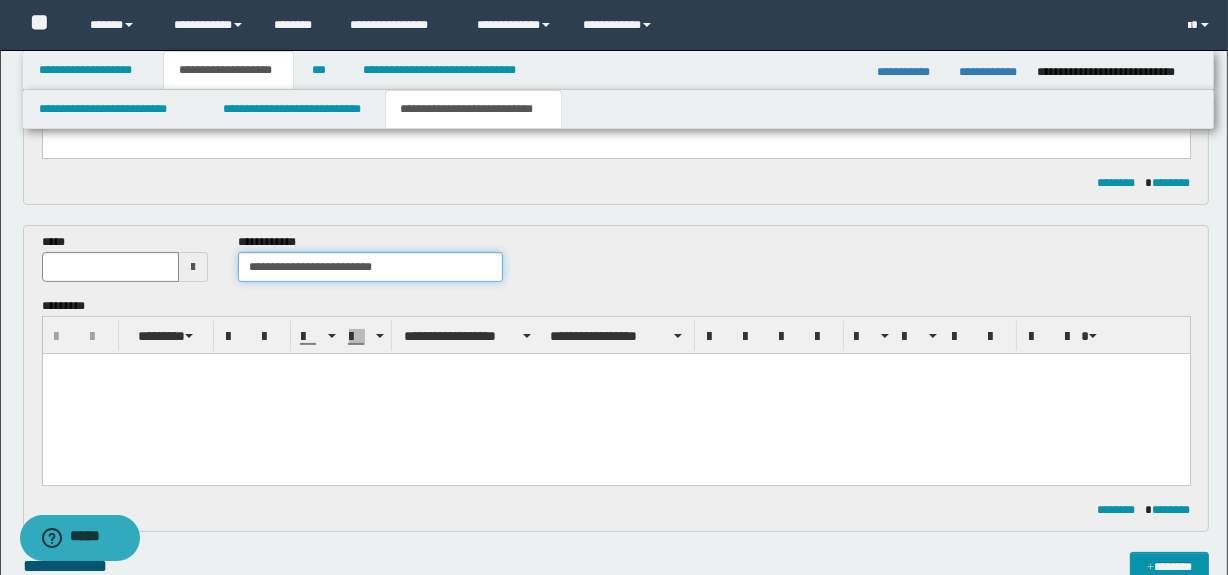 type on "**********" 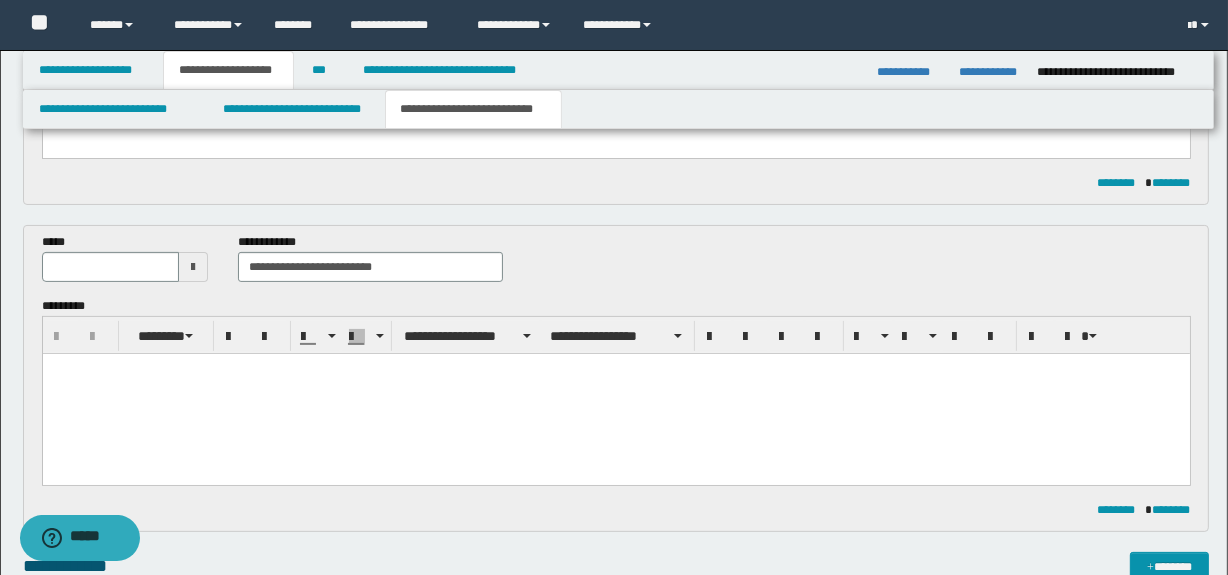click at bounding box center (193, 267) 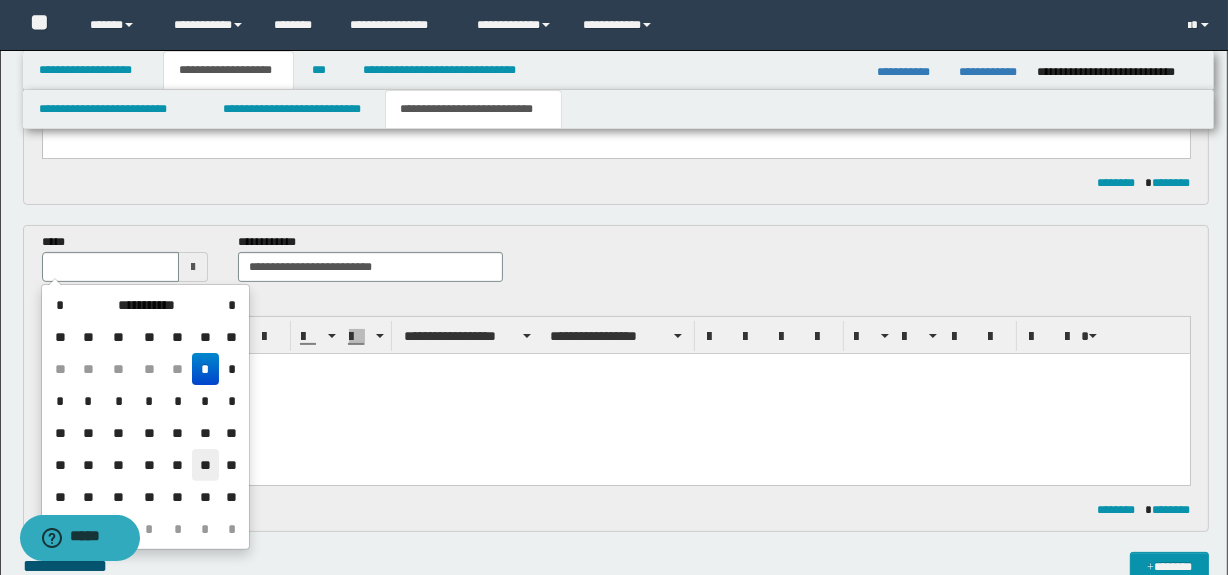 click on "**" at bounding box center [206, 465] 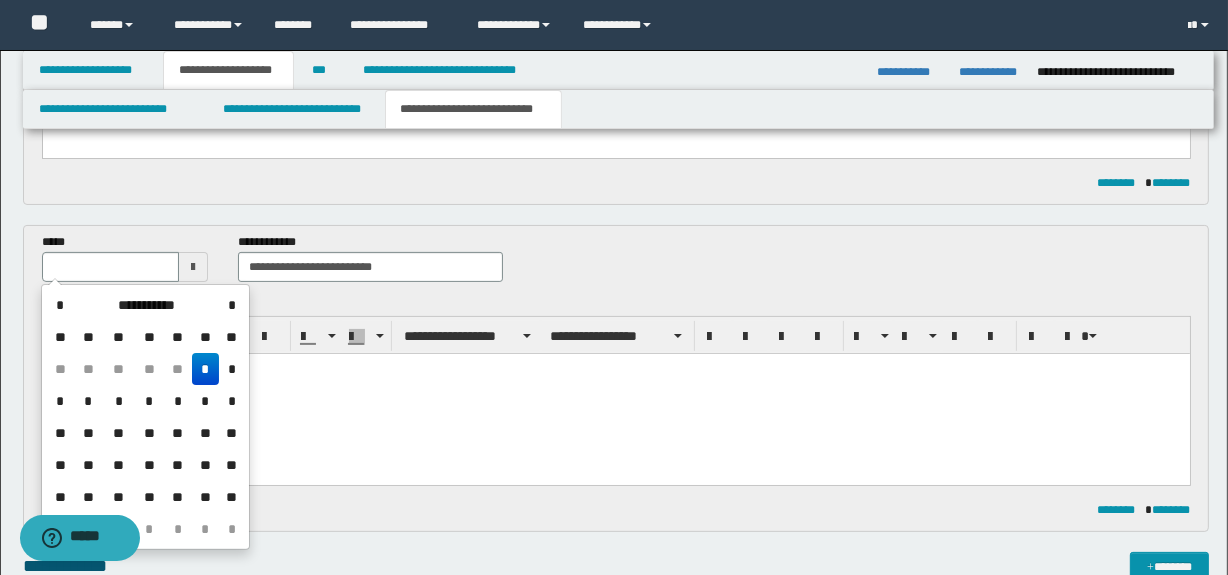 type on "**********" 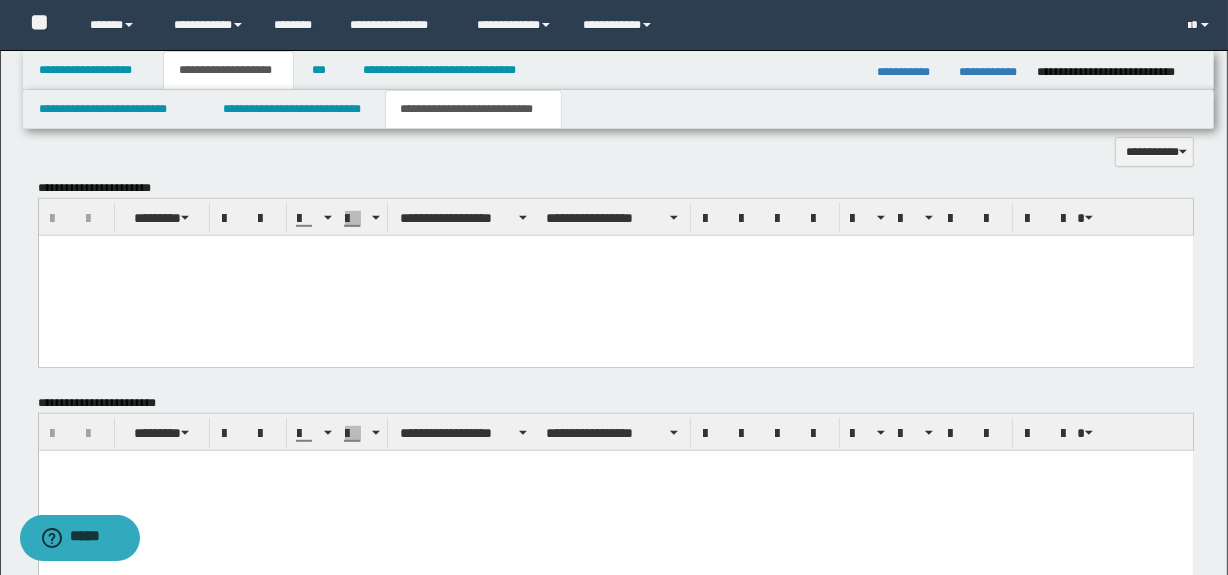 scroll, scrollTop: 1324, scrollLeft: 0, axis: vertical 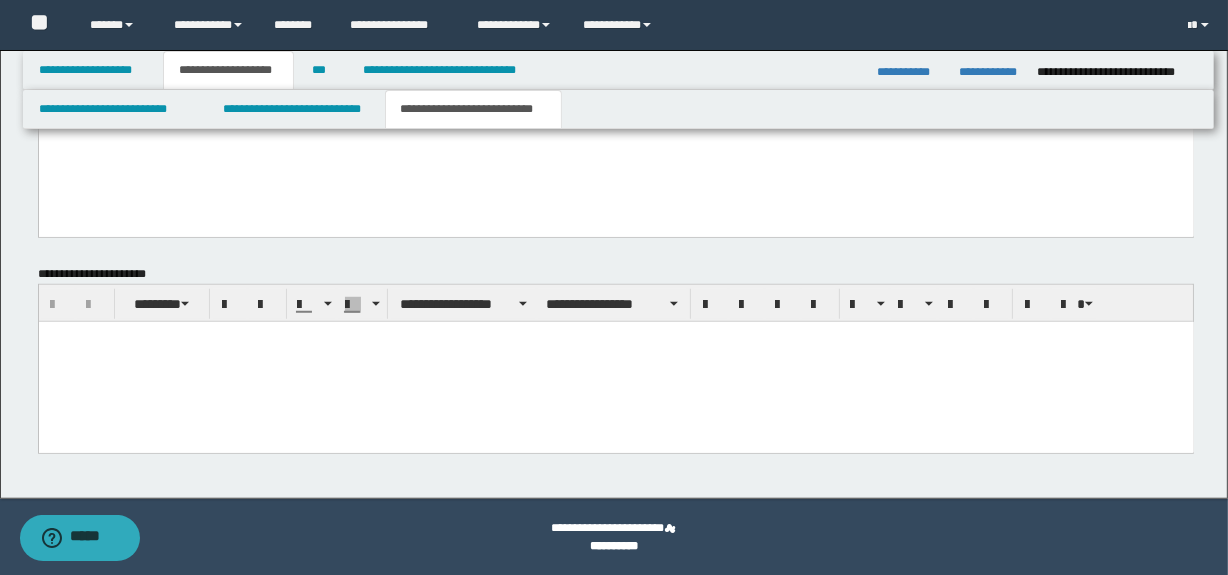 click at bounding box center (615, 361) 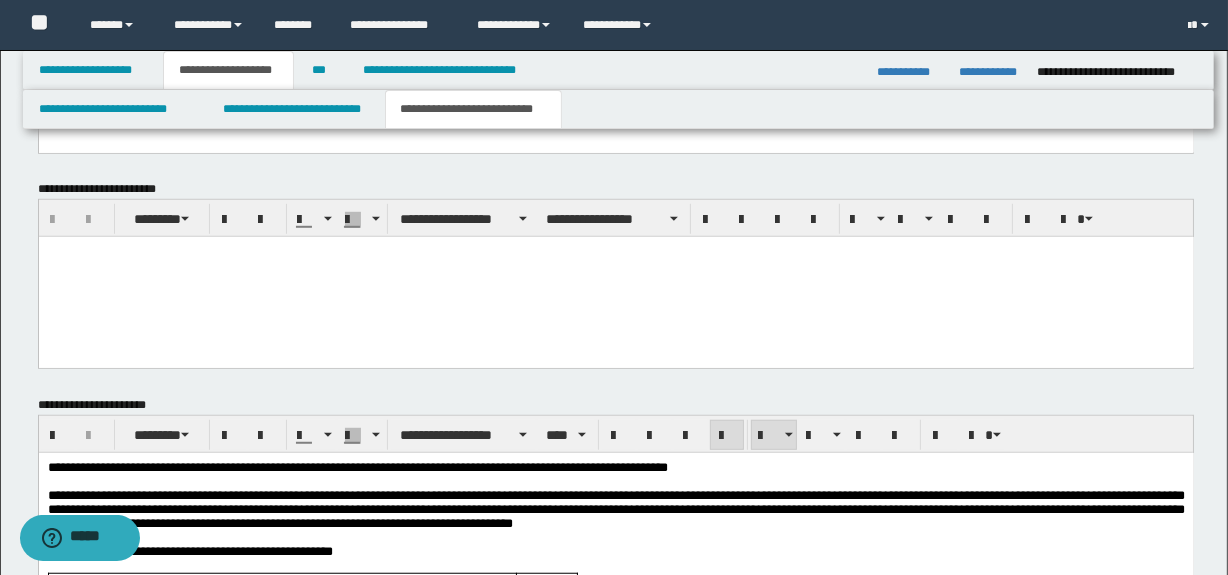scroll, scrollTop: 1112, scrollLeft: 0, axis: vertical 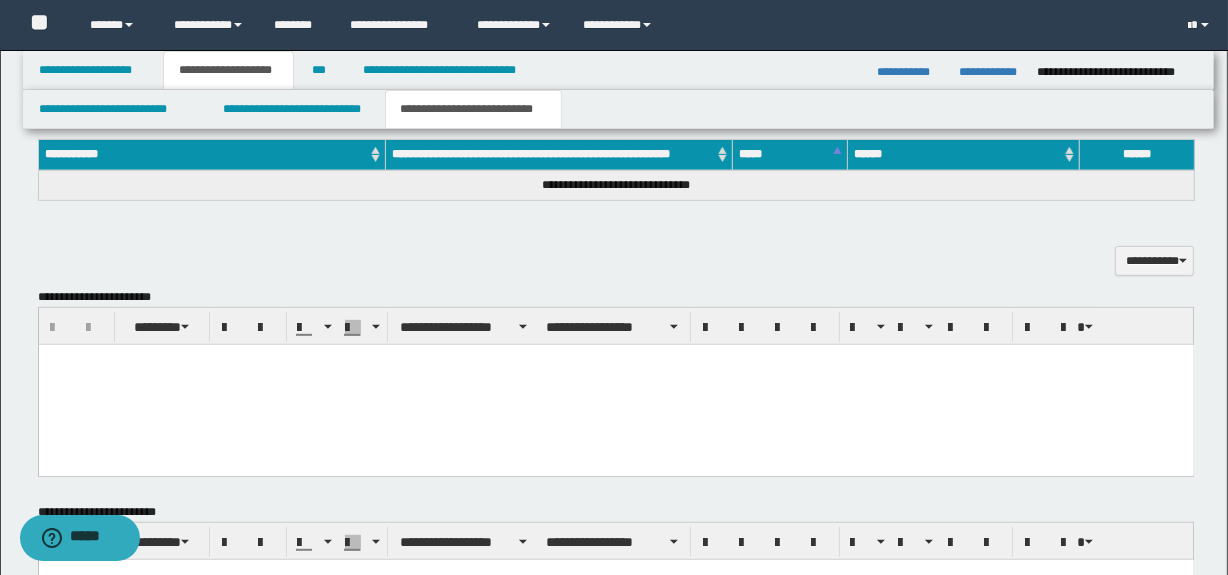 click at bounding box center [615, 384] 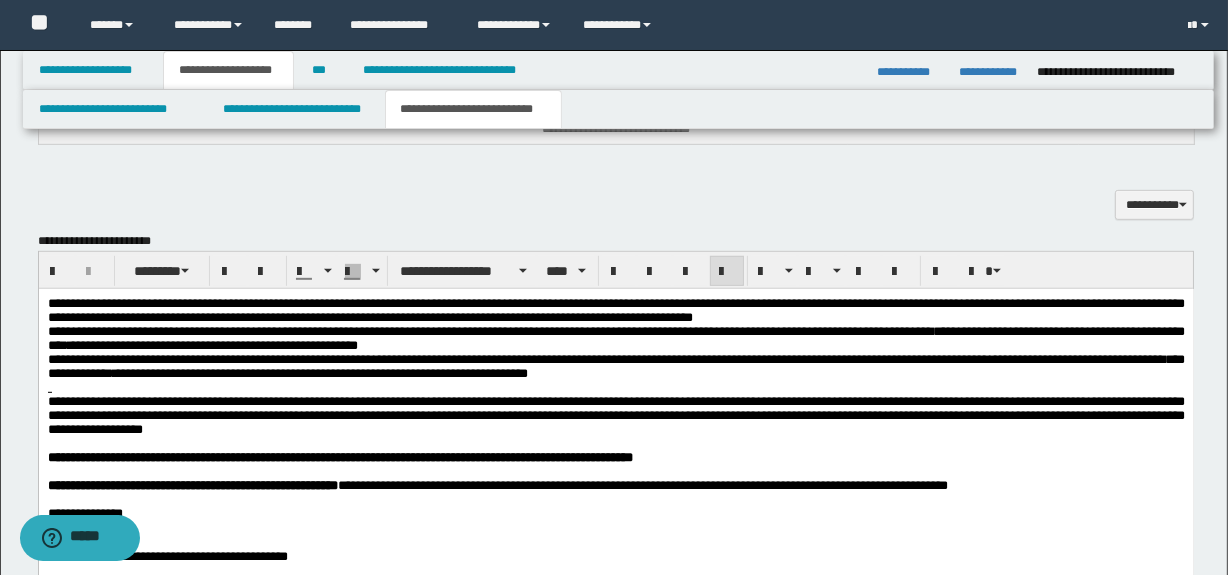 scroll, scrollTop: 1021, scrollLeft: 0, axis: vertical 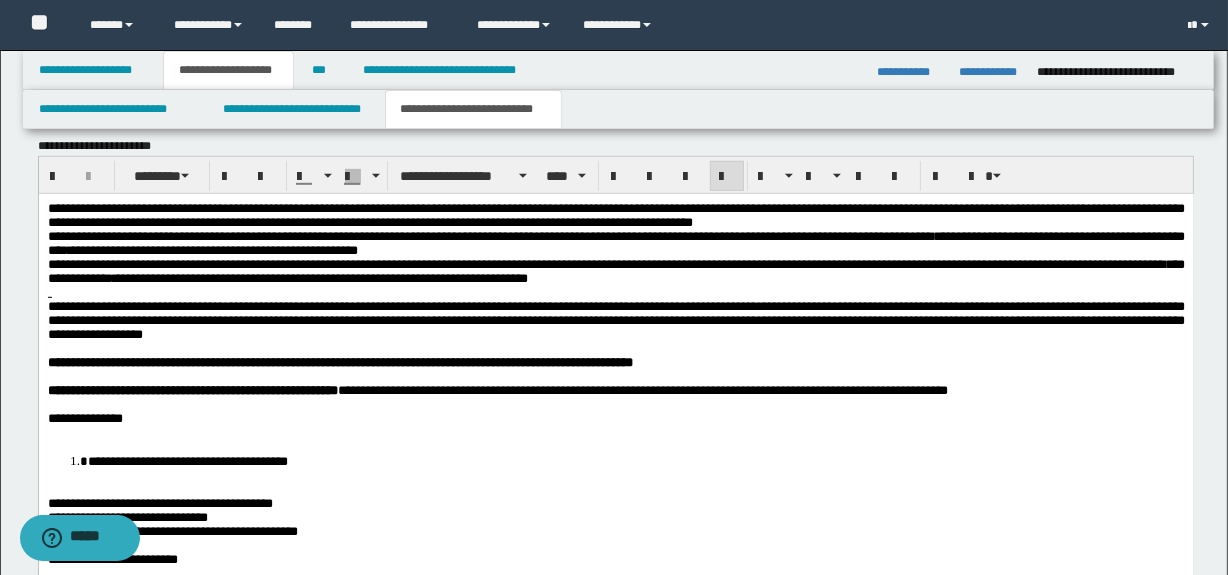click on "**********" at bounding box center [615, 215] 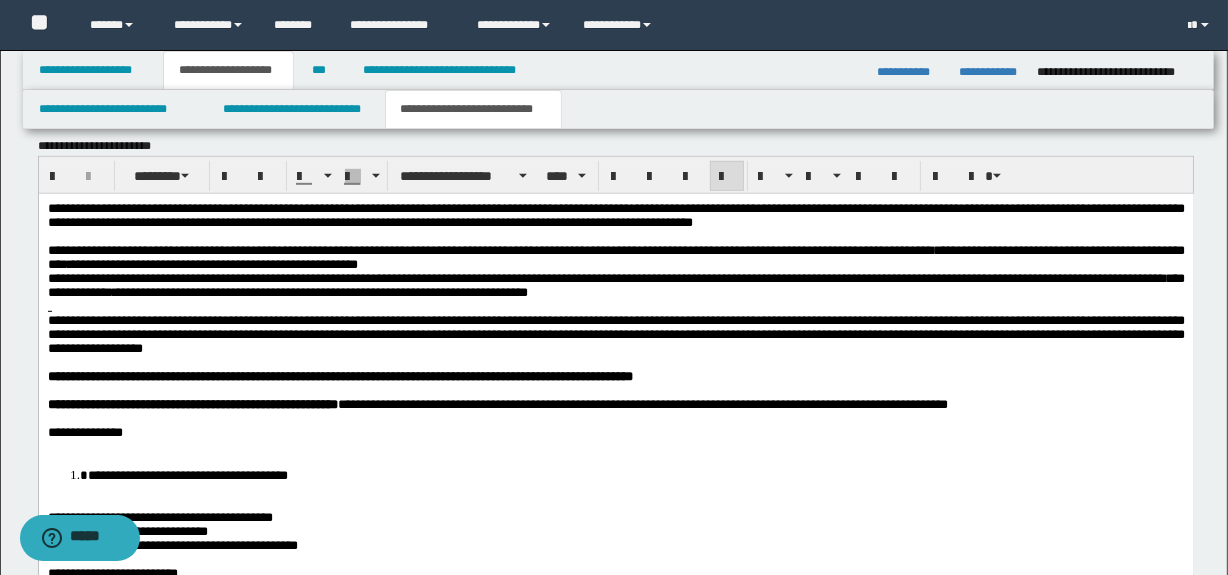 click on "**********" at bounding box center (615, 257) 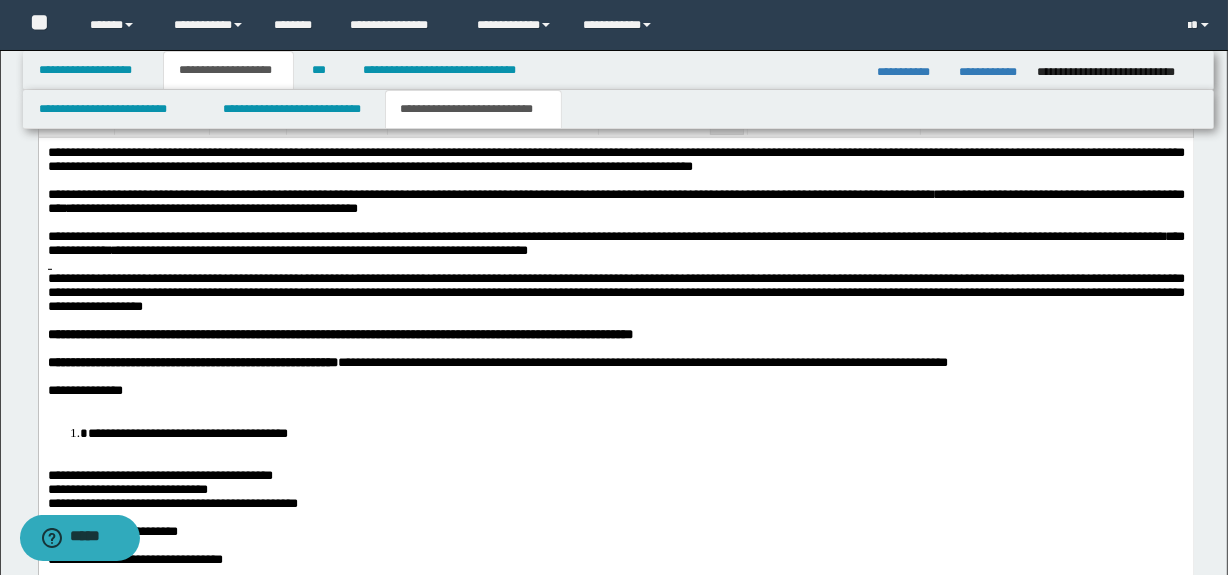 scroll, scrollTop: 1172, scrollLeft: 0, axis: vertical 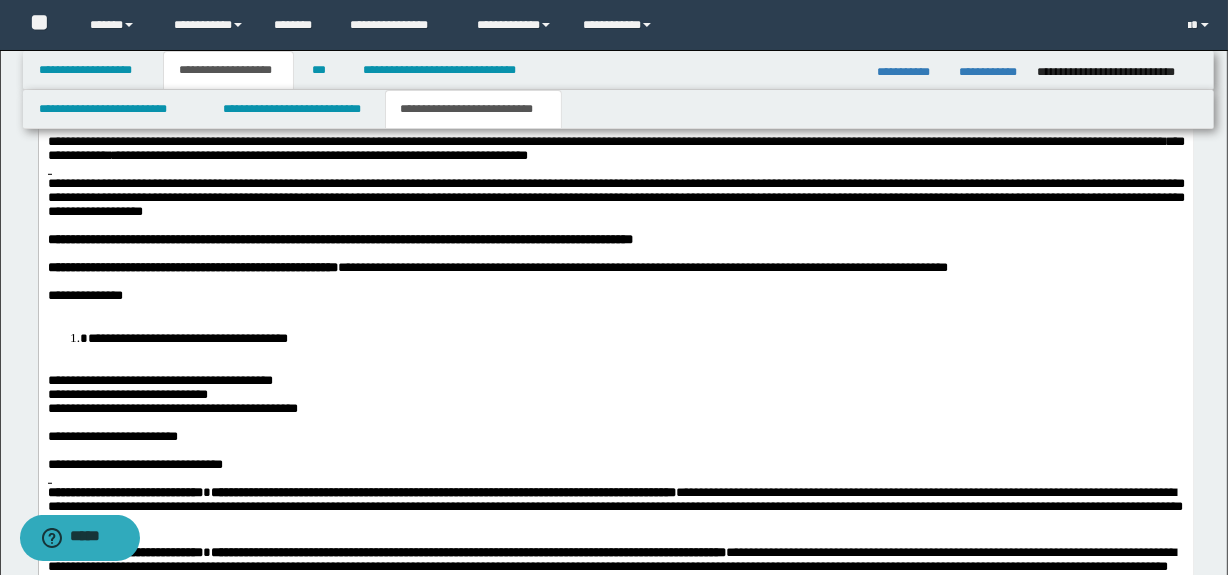click at bounding box center (615, 169) 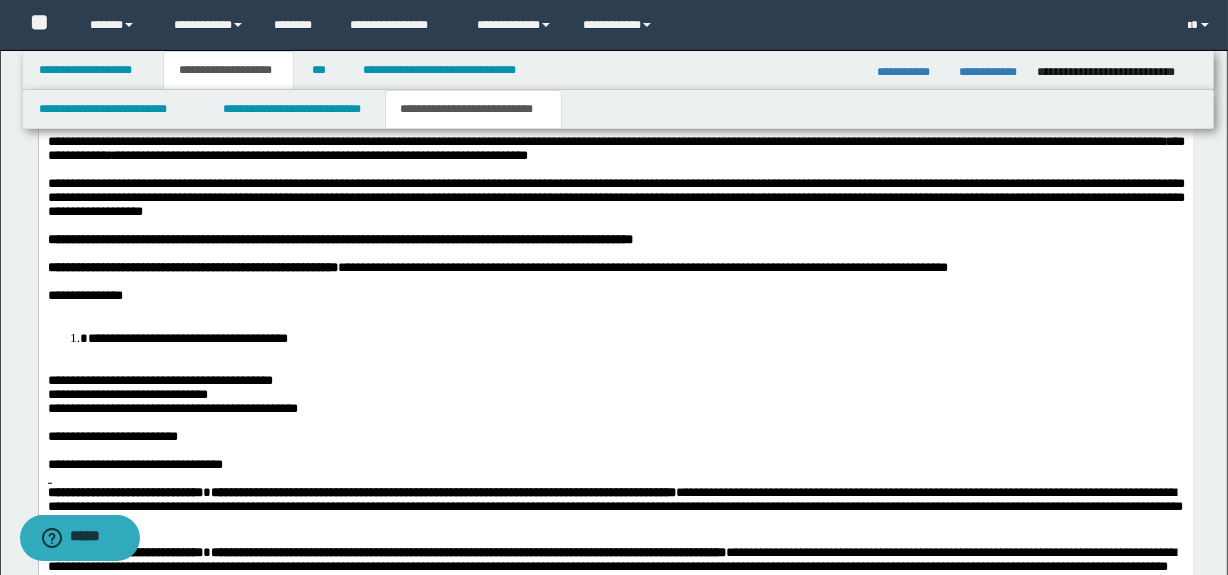 click at bounding box center (615, 309) 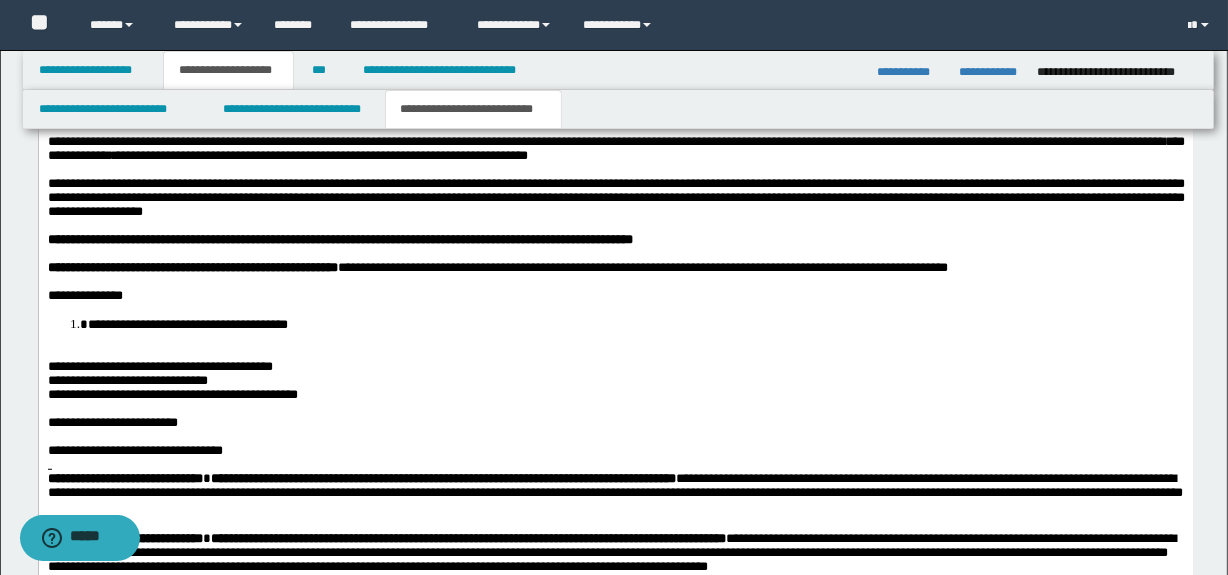 click on "**********" at bounding box center (615, 479) 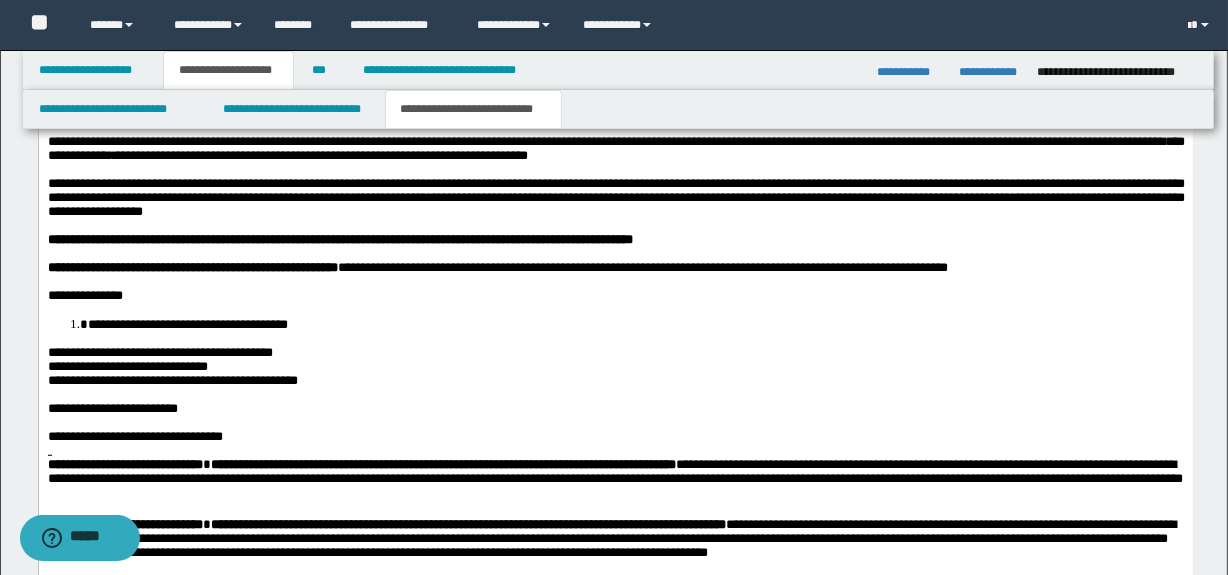 click on "**********" at bounding box center (159, 351) 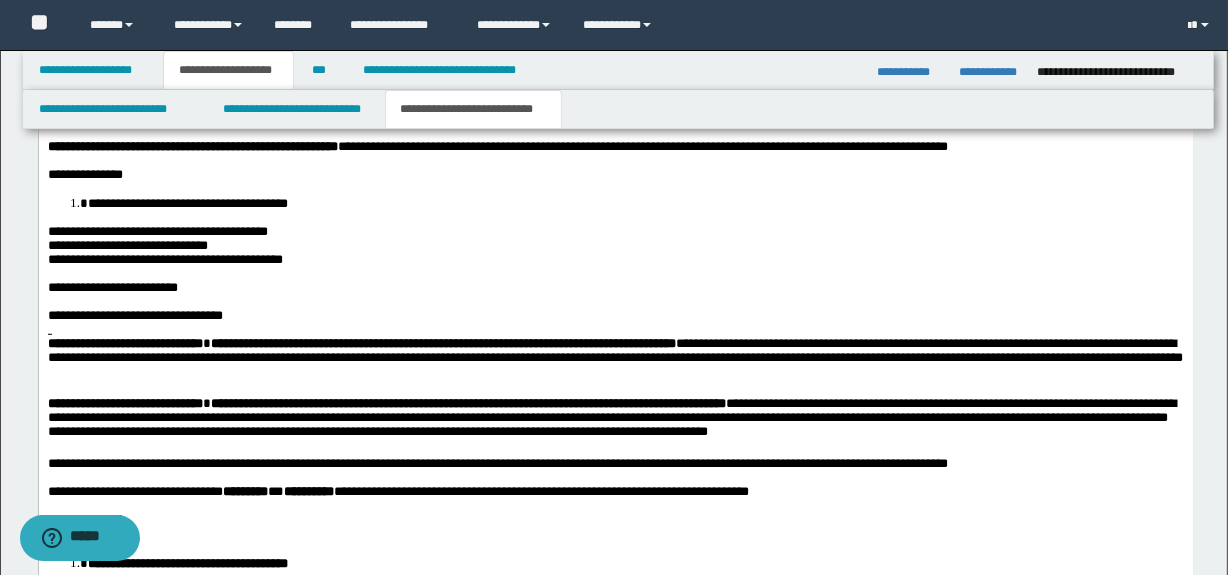 scroll, scrollTop: 1324, scrollLeft: 0, axis: vertical 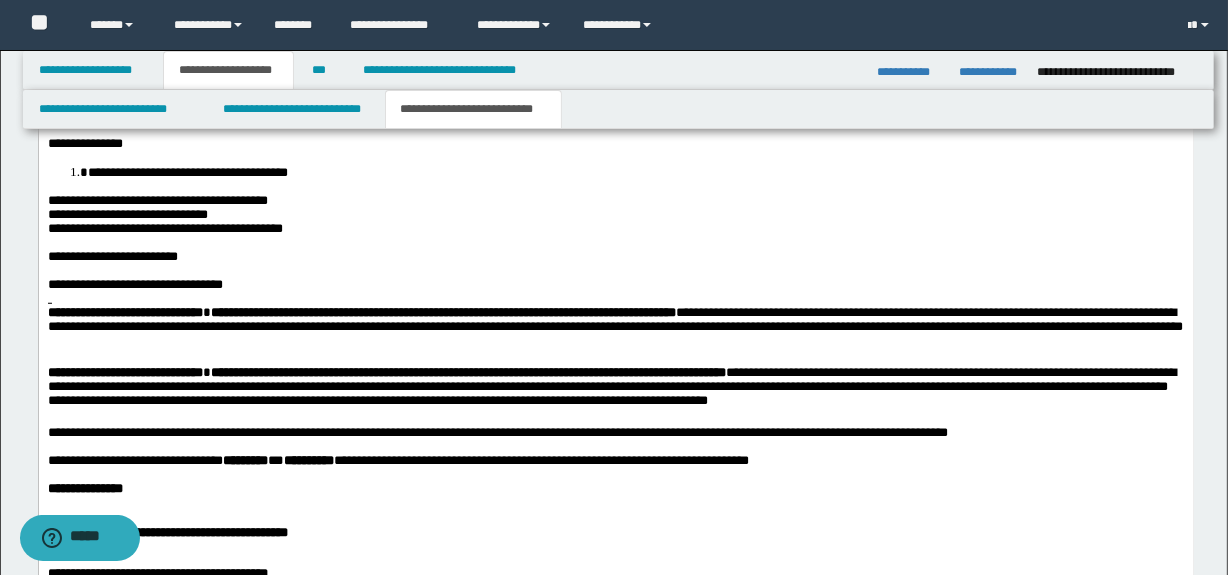 click at bounding box center [615, 299] 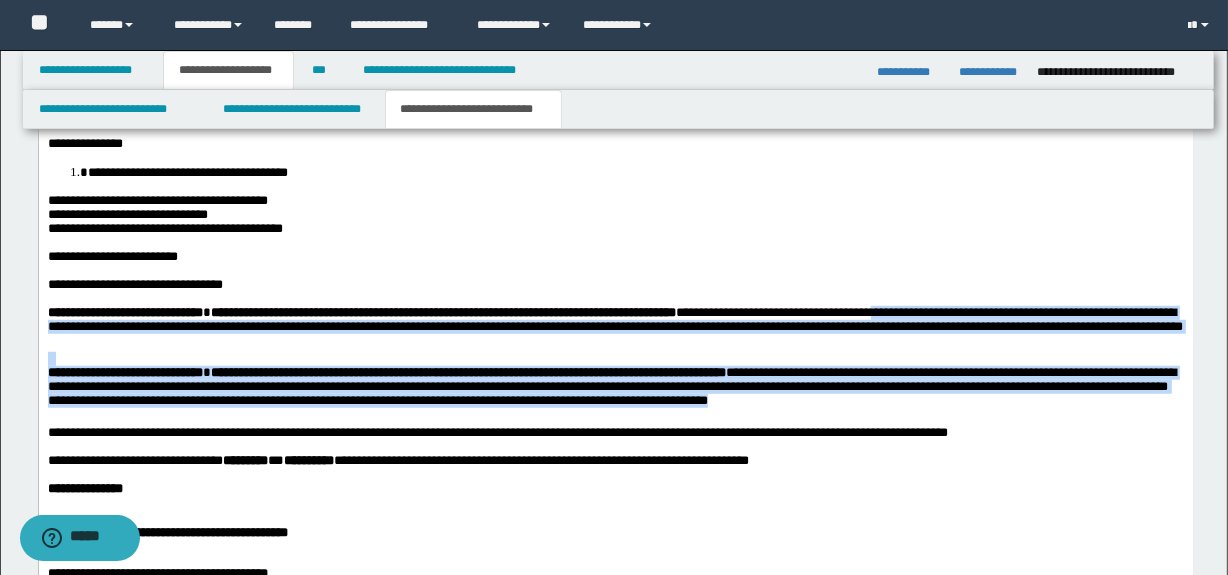 drag, startPoint x: 1084, startPoint y: 429, endPoint x: 1020, endPoint y: 349, distance: 102.44999 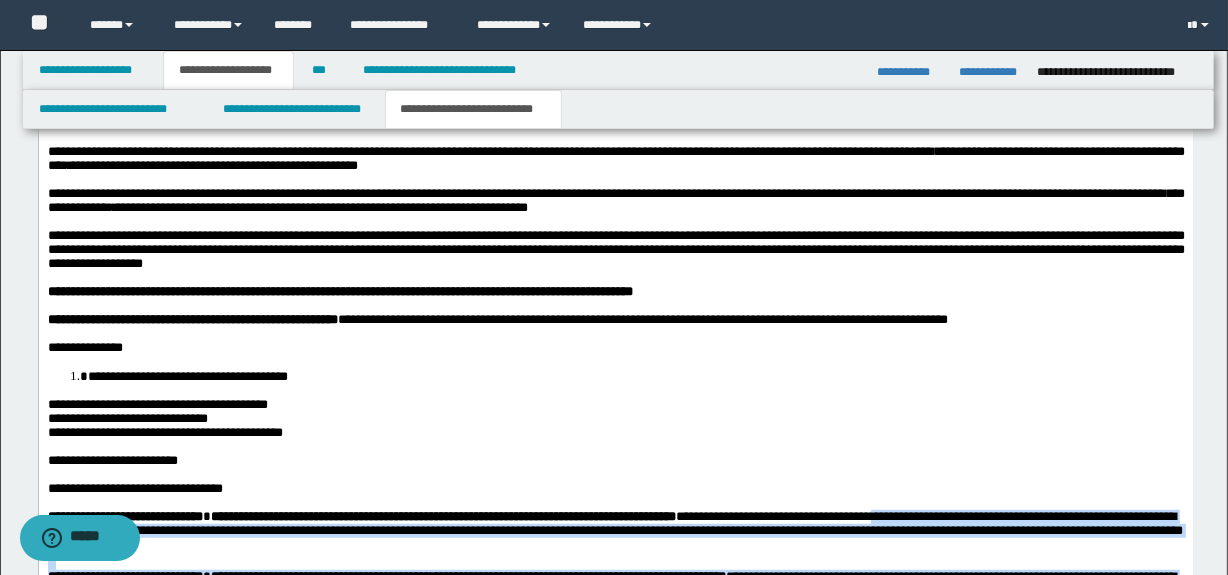scroll, scrollTop: 1021, scrollLeft: 0, axis: vertical 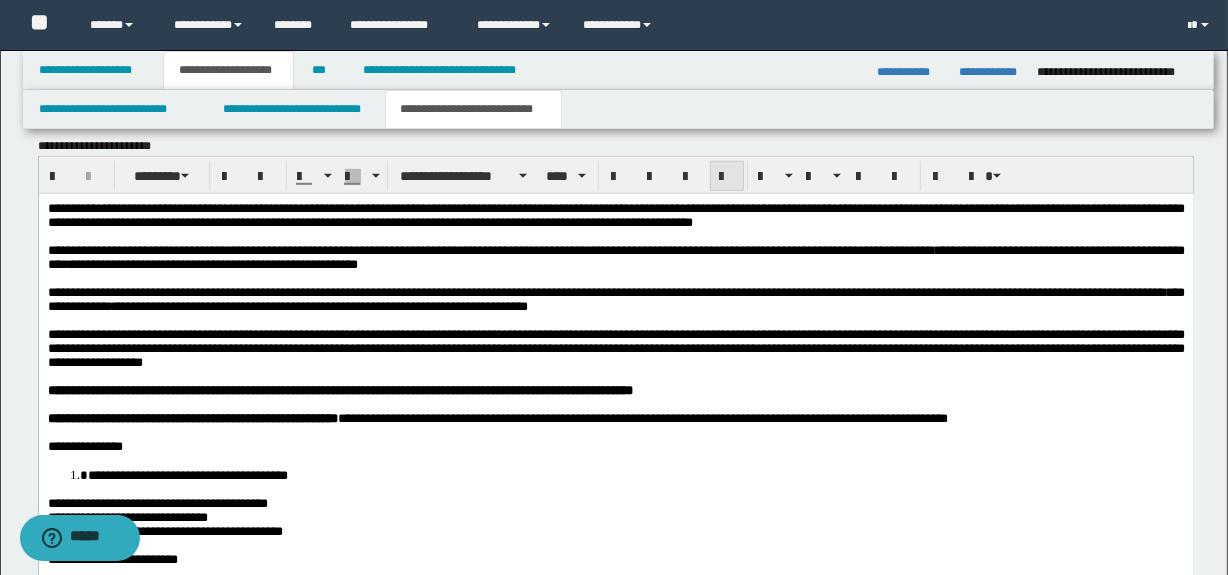 drag, startPoint x: 722, startPoint y: 180, endPoint x: 691, endPoint y: 4, distance: 178.70926 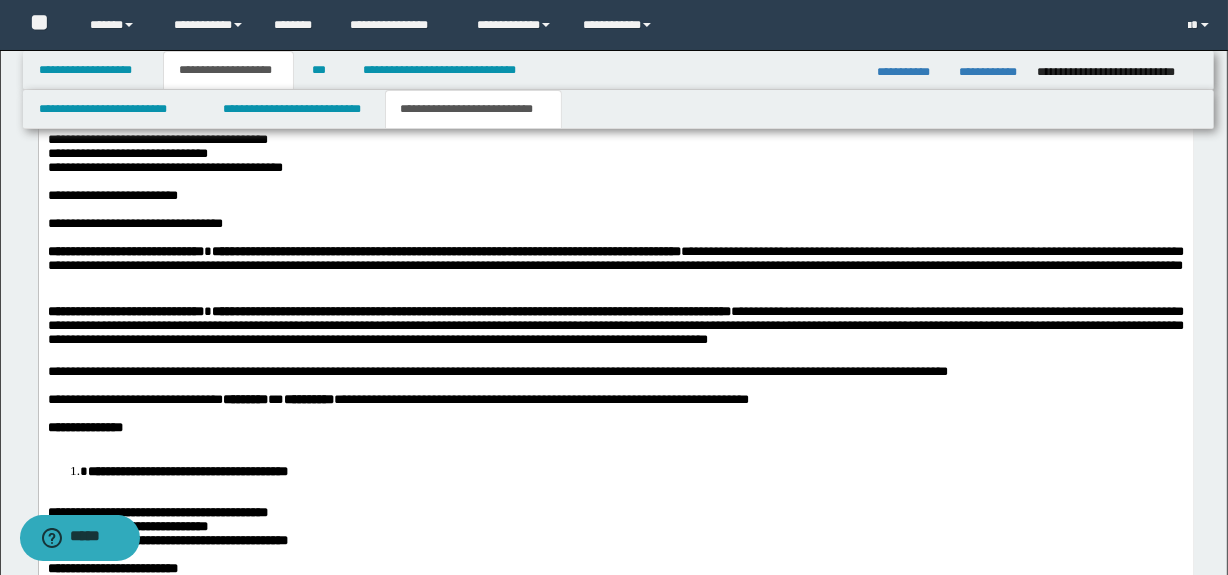 click at bounding box center [615, 358] 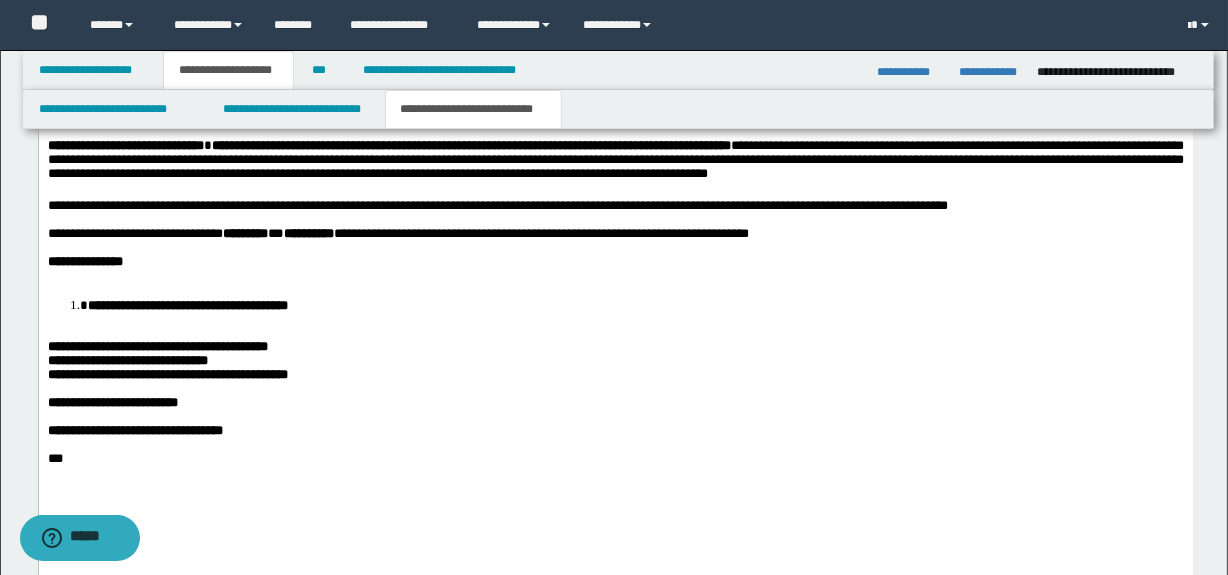 scroll, scrollTop: 1567, scrollLeft: 0, axis: vertical 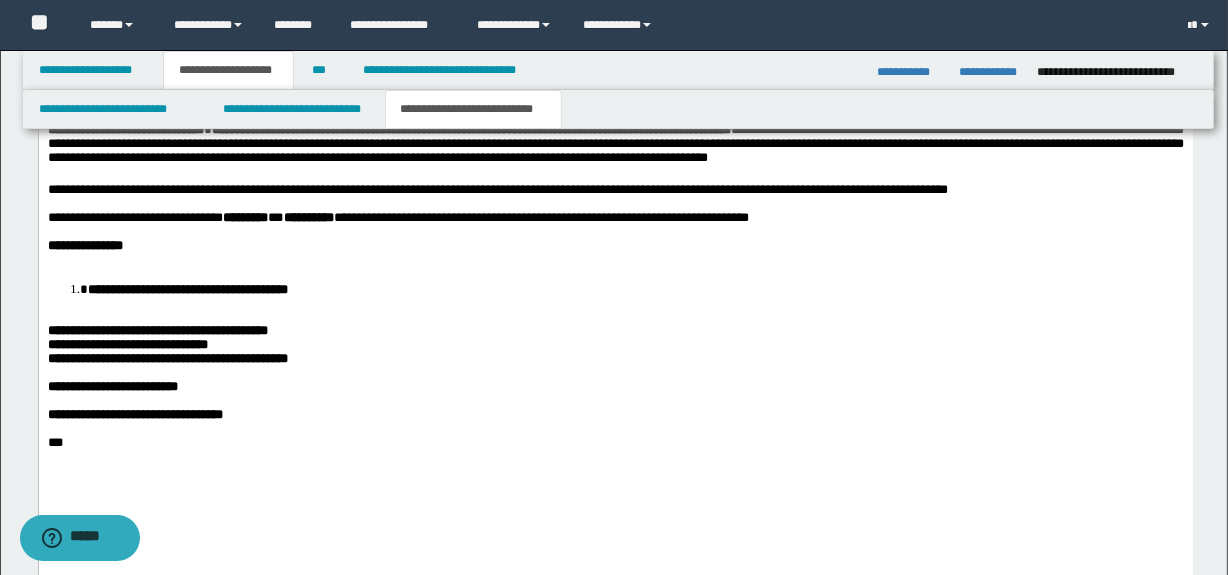 click at bounding box center (615, 260) 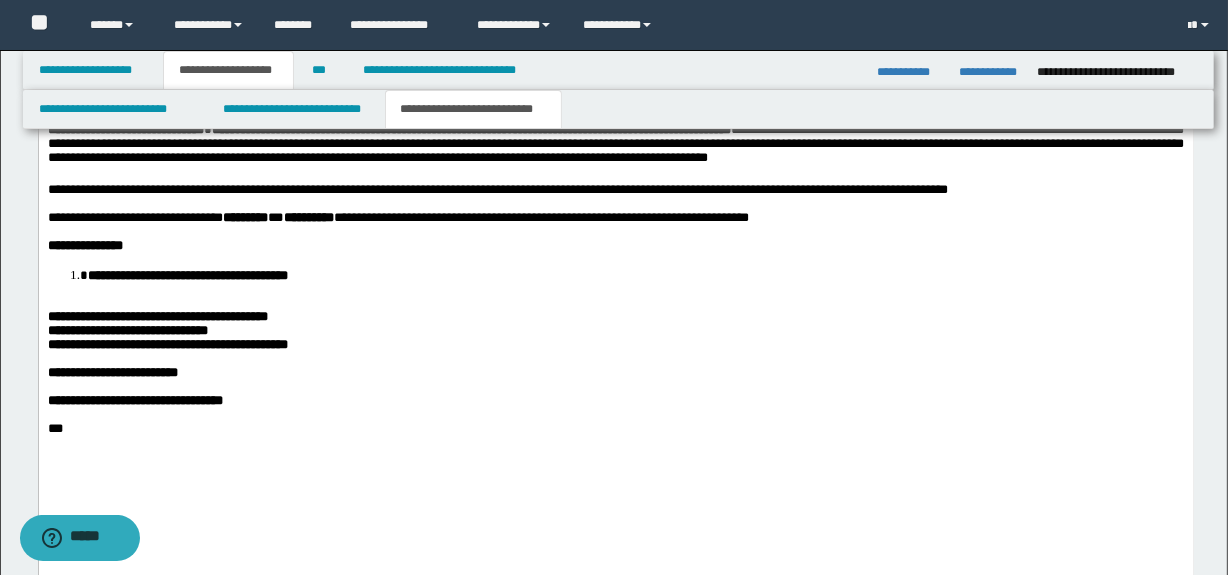 click at bounding box center [615, 303] 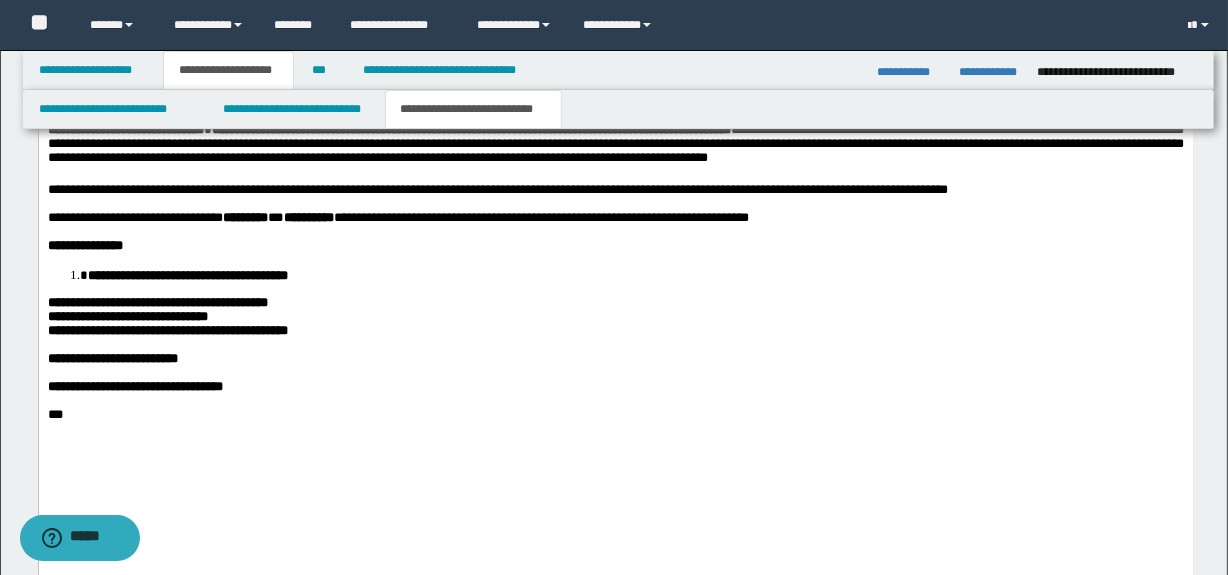 click on "**********" at bounding box center [167, 330] 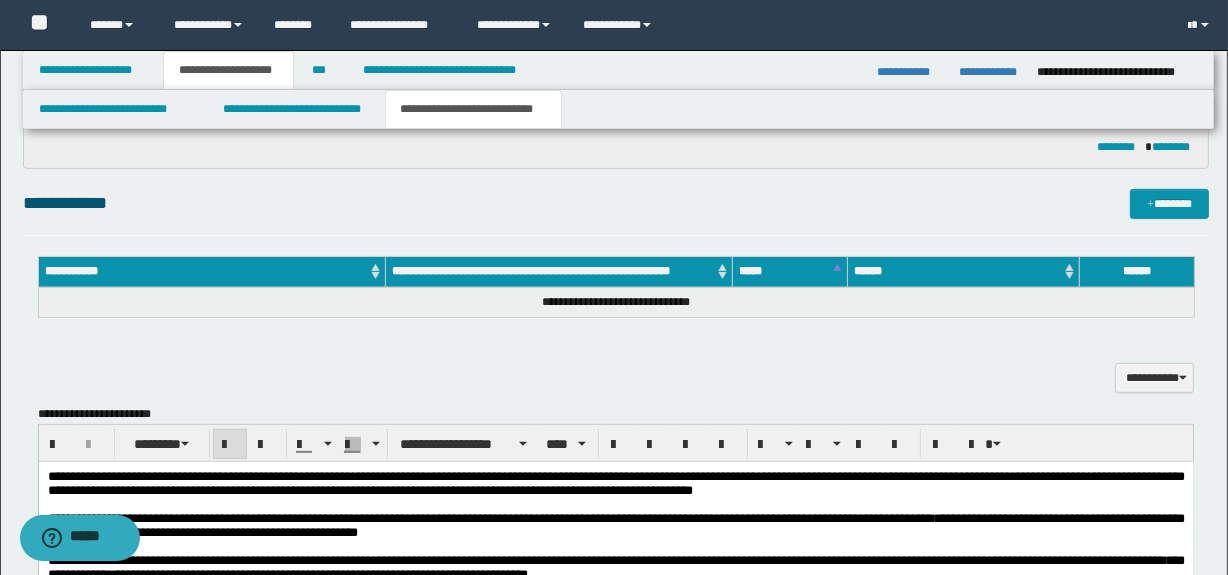 scroll, scrollTop: 749, scrollLeft: 0, axis: vertical 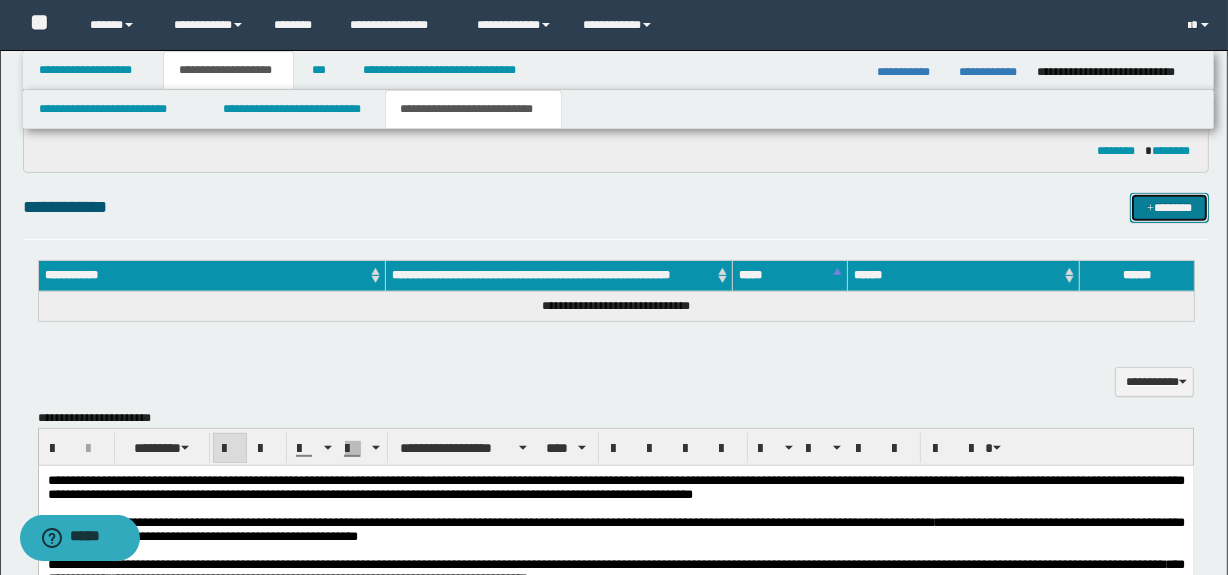 click on "*******" at bounding box center (1170, 208) 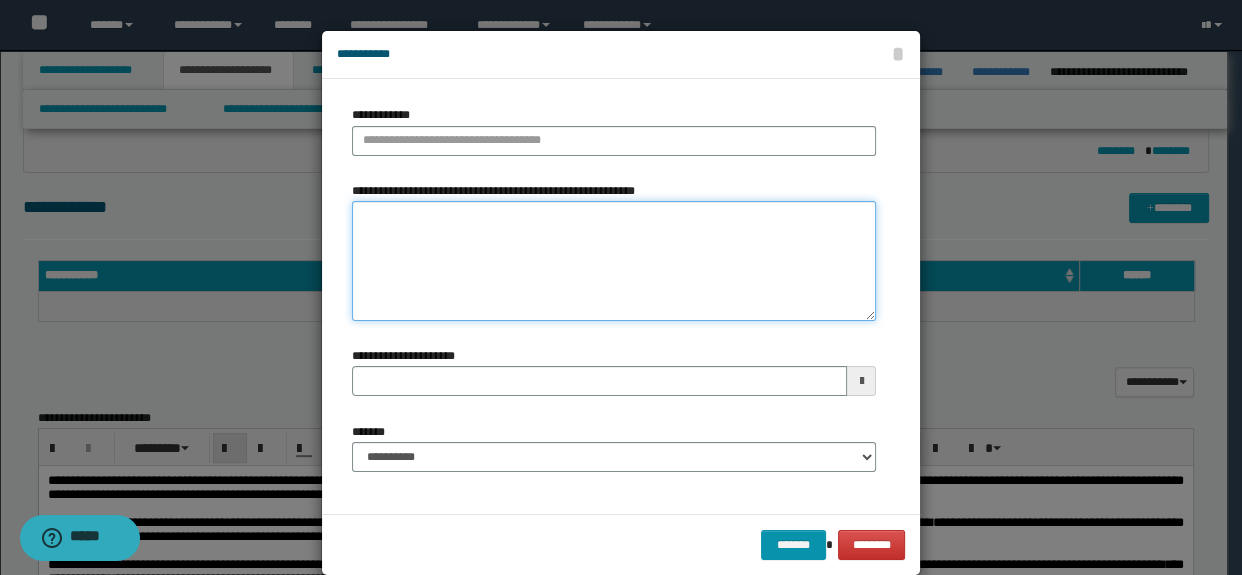 click on "**********" at bounding box center (614, 261) 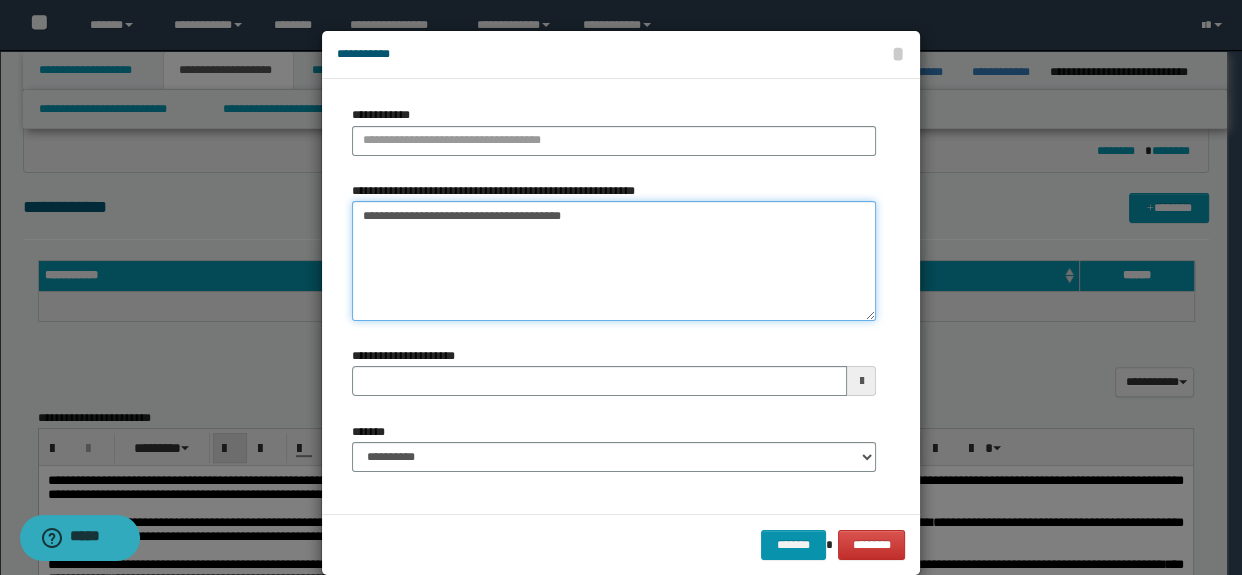 drag, startPoint x: 560, startPoint y: 219, endPoint x: 132, endPoint y: 214, distance: 428.0292 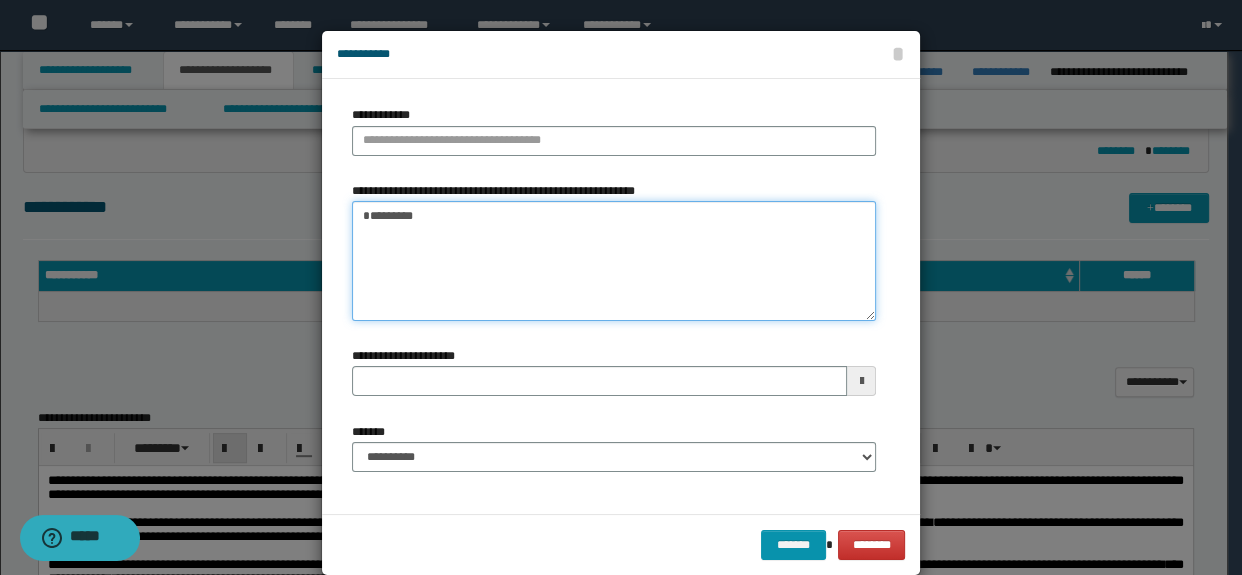 type on "*********" 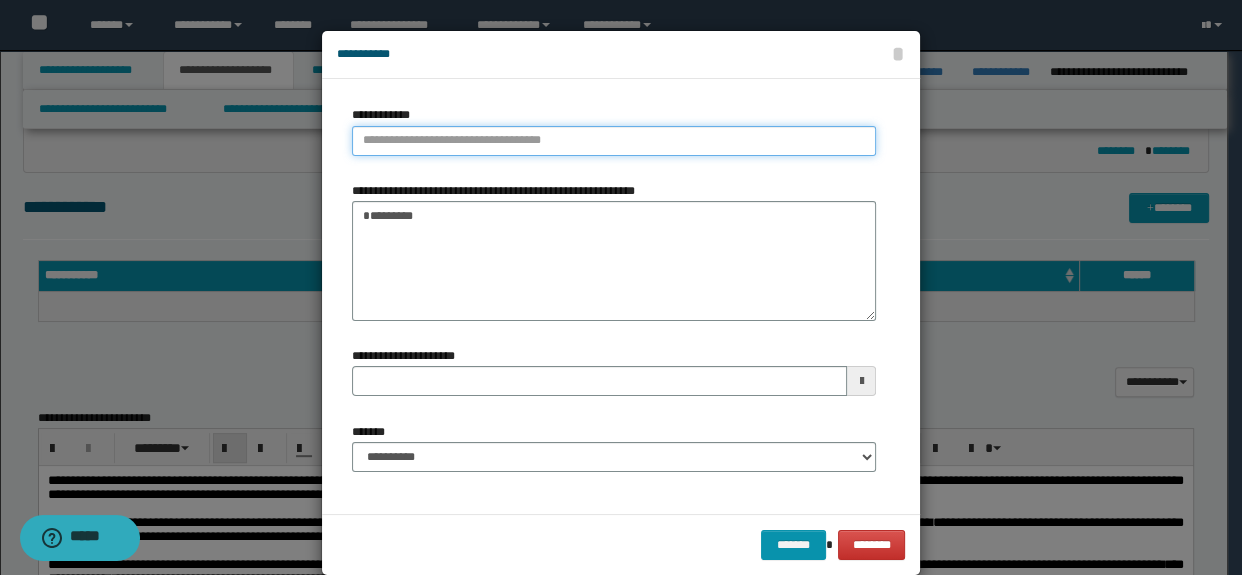 click on "**********" at bounding box center (614, 141) 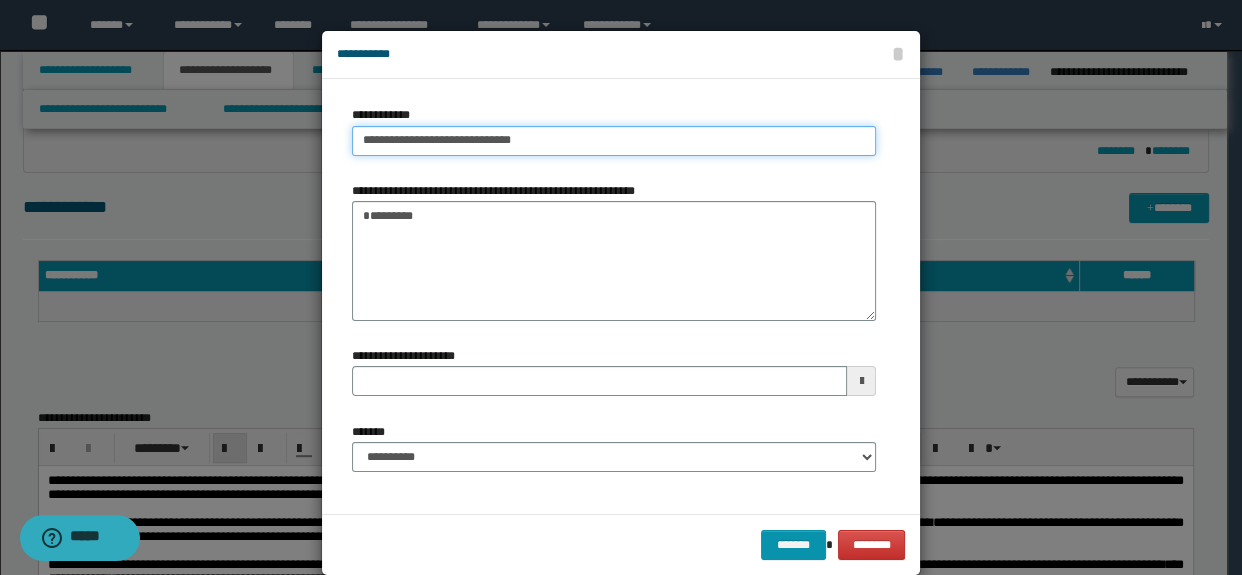 type on "**********" 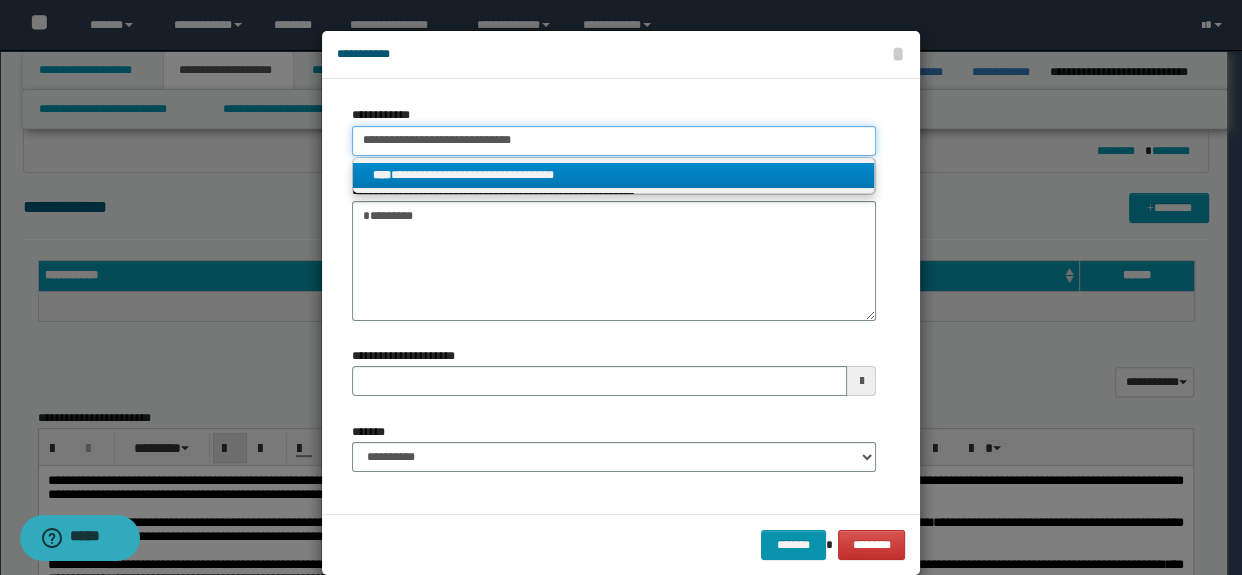 type on "**********" 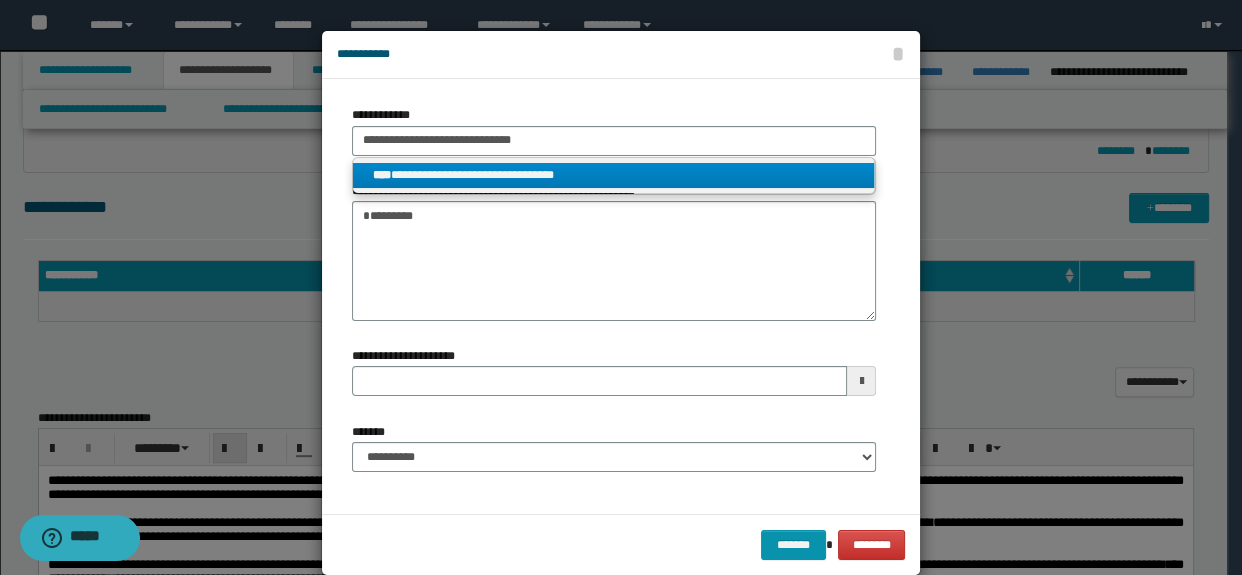 click on "**********" at bounding box center [614, 175] 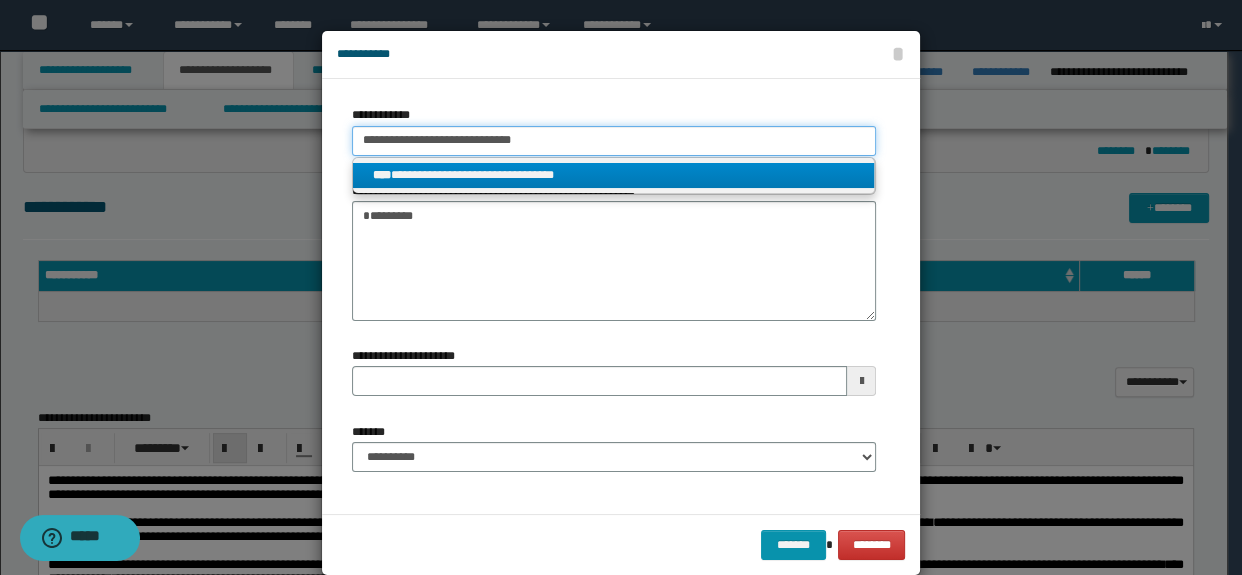 type 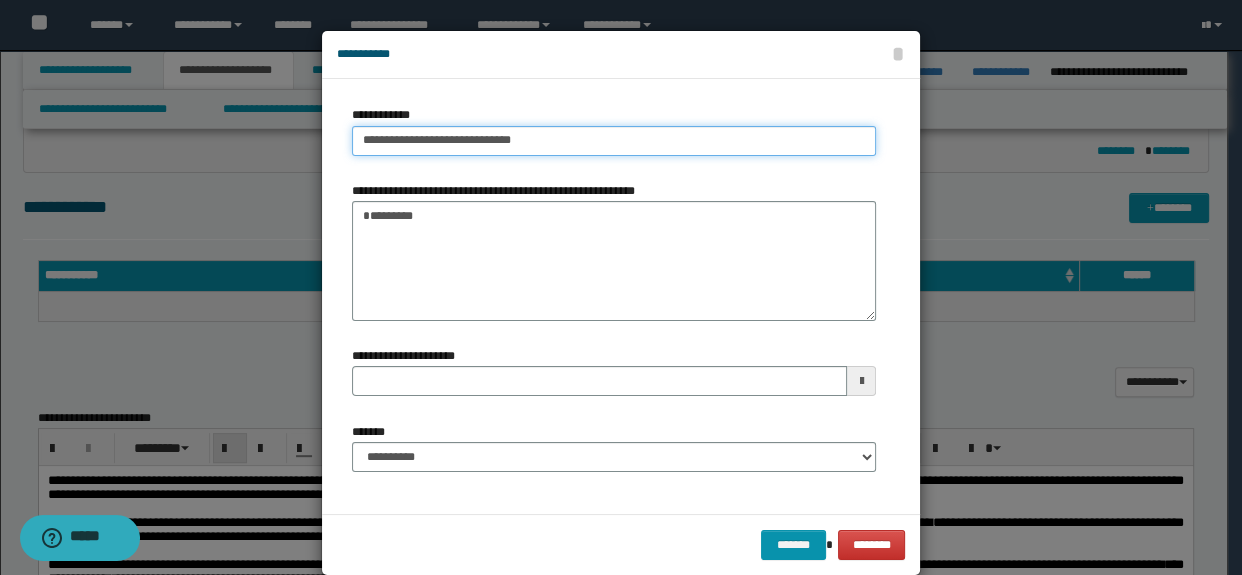 type 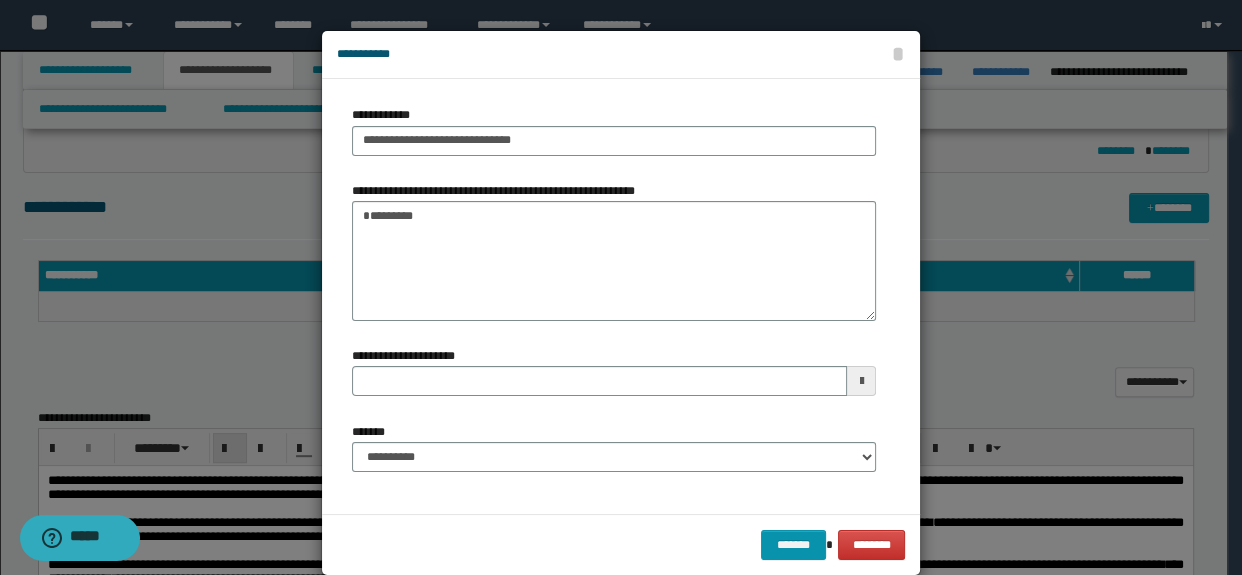 click on "**********" at bounding box center (614, 457) 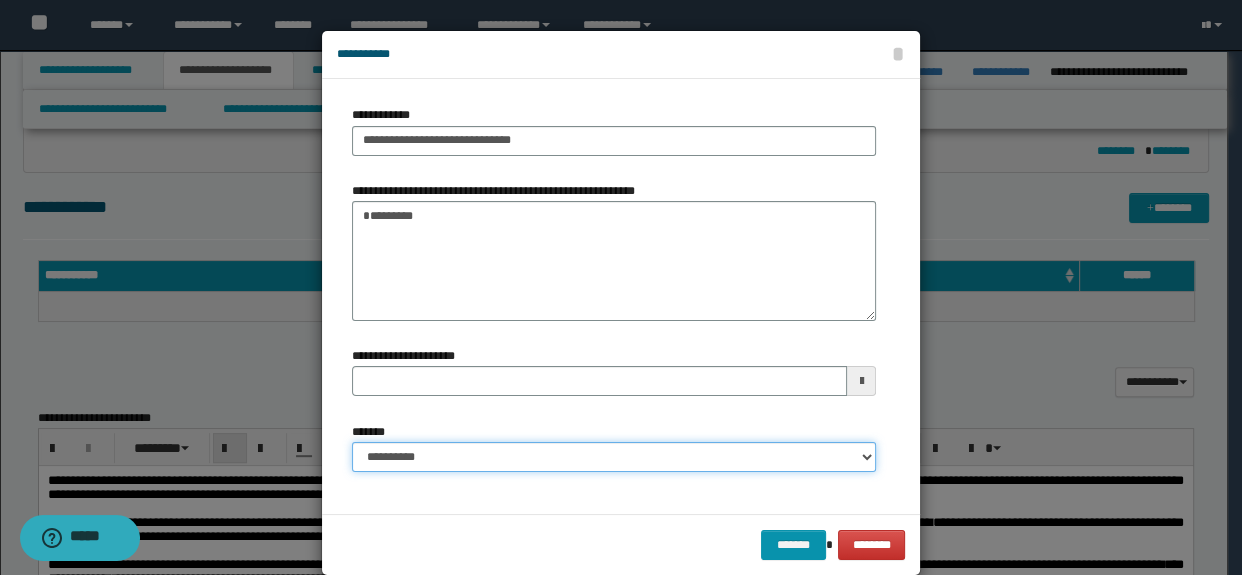 drag, startPoint x: 443, startPoint y: 463, endPoint x: 442, endPoint y: 448, distance: 15.033297 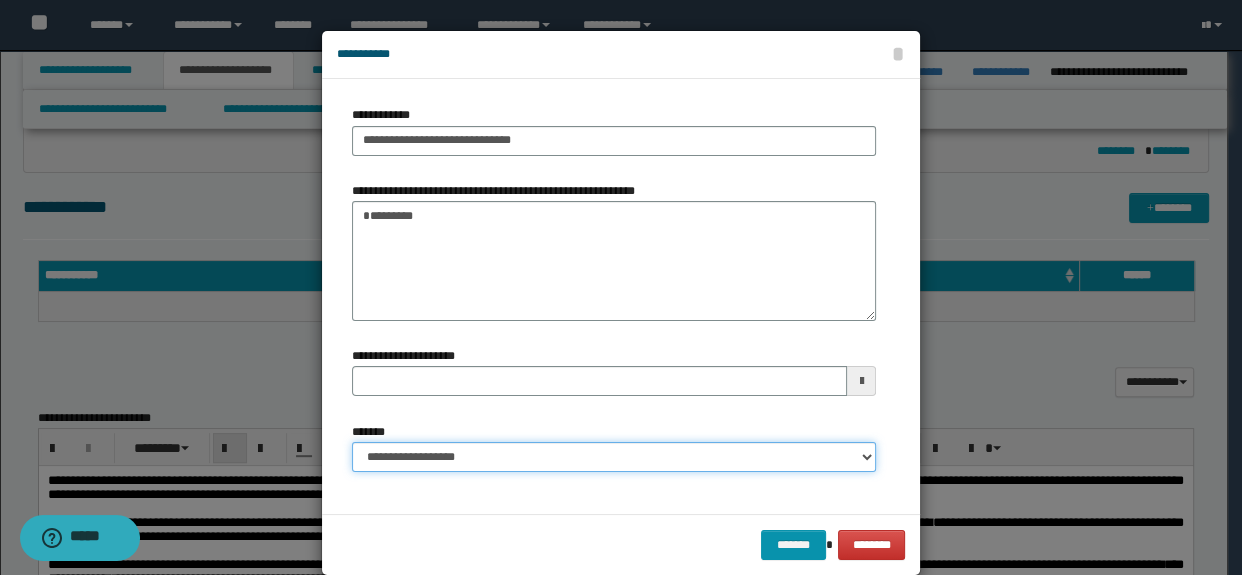 click on "**********" at bounding box center (614, 457) 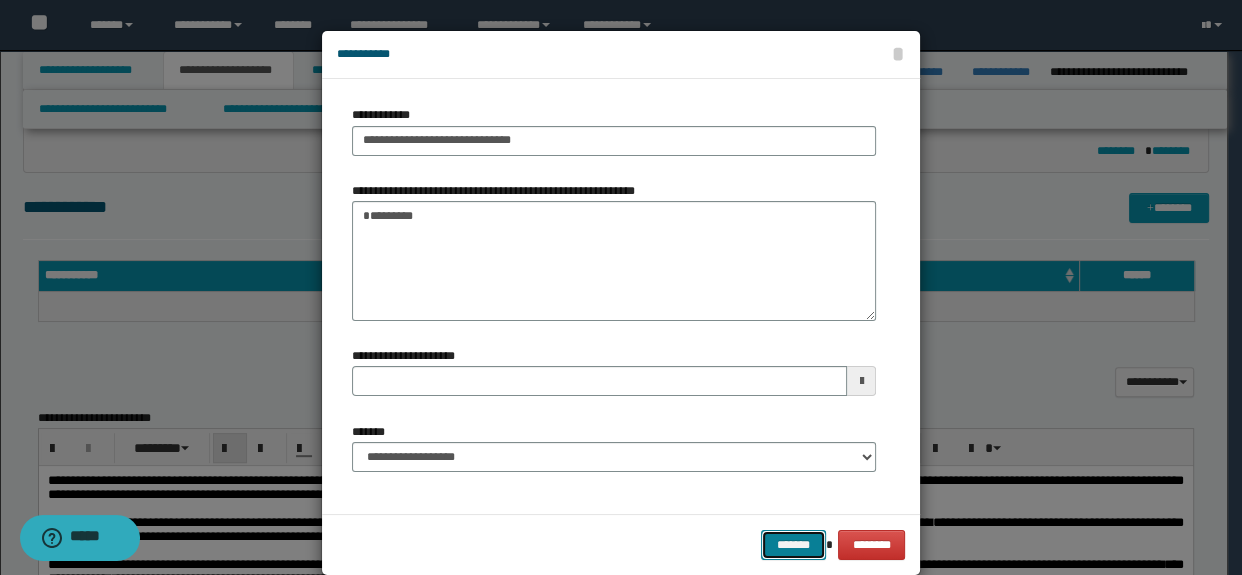click on "*******" at bounding box center (793, 545) 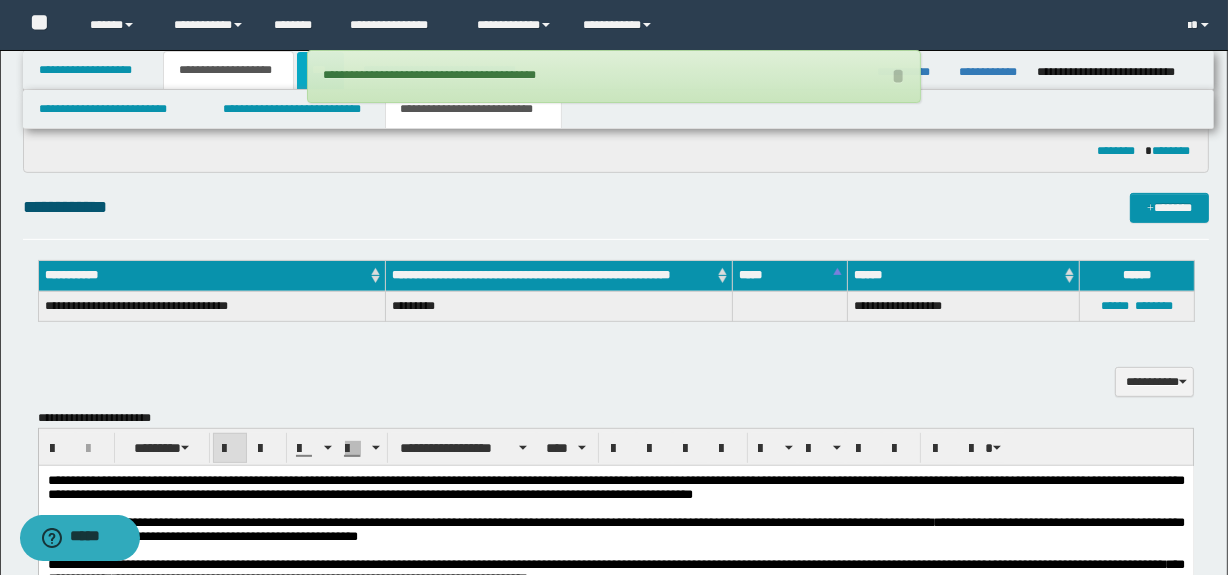 click on "***" at bounding box center [320, 70] 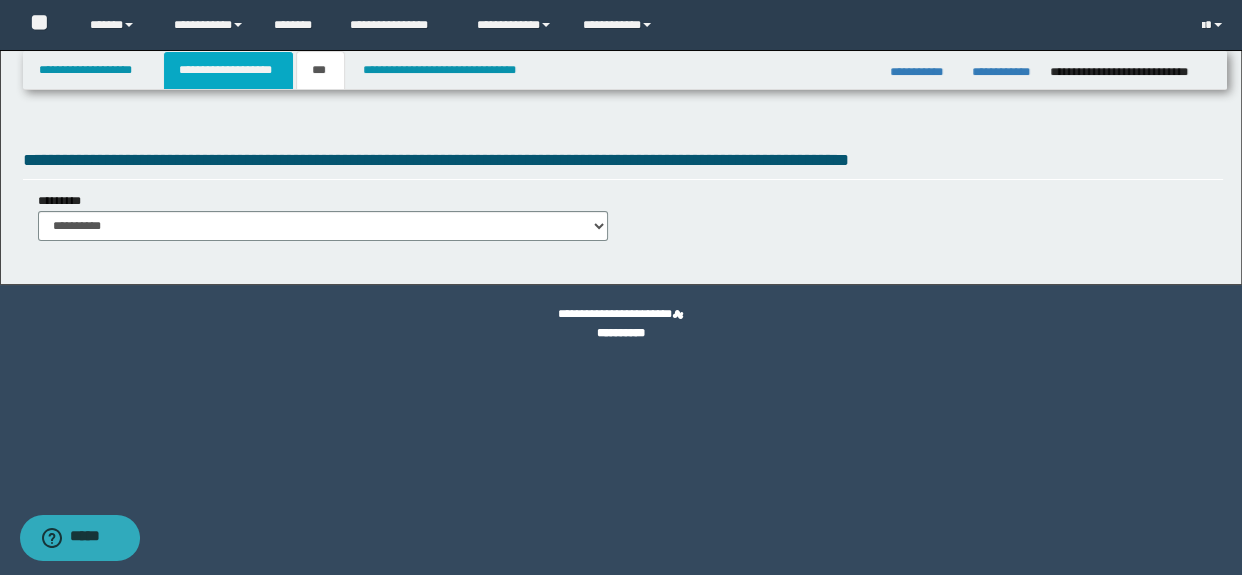 click on "**********" at bounding box center [228, 70] 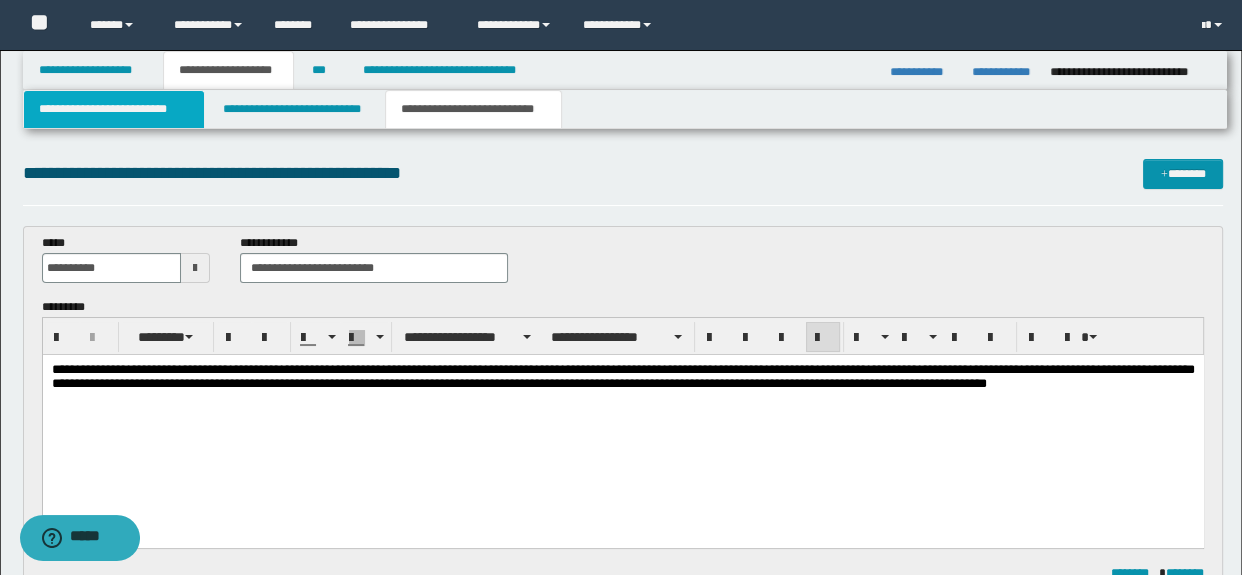 click on "**********" at bounding box center [114, 109] 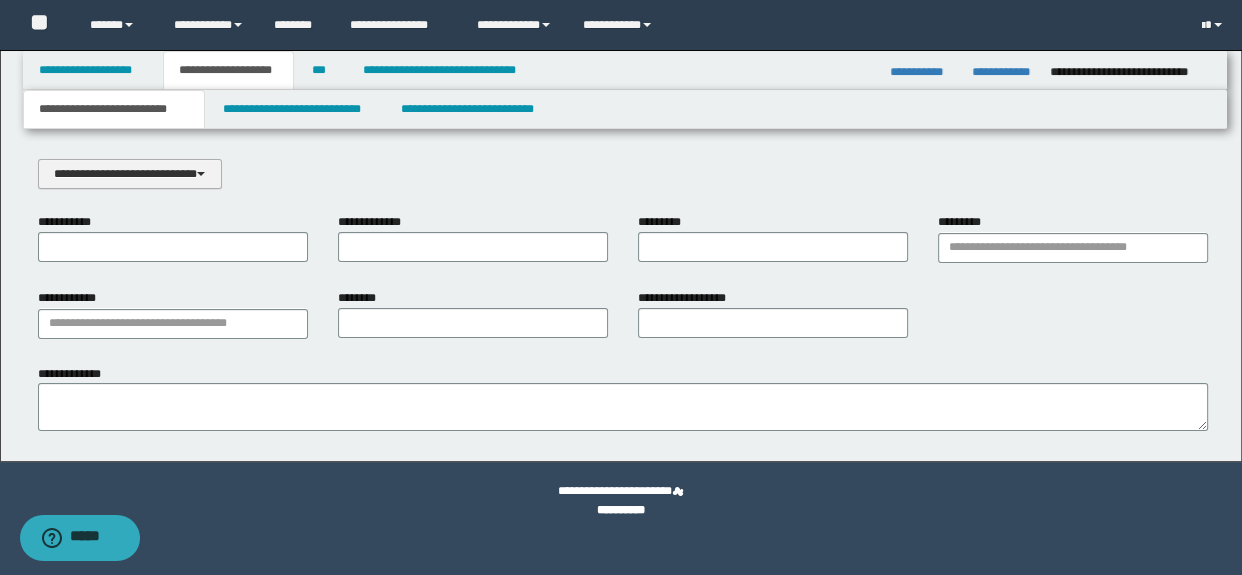 drag, startPoint x: 131, startPoint y: 170, endPoint x: 151, endPoint y: 199, distance: 35.22783 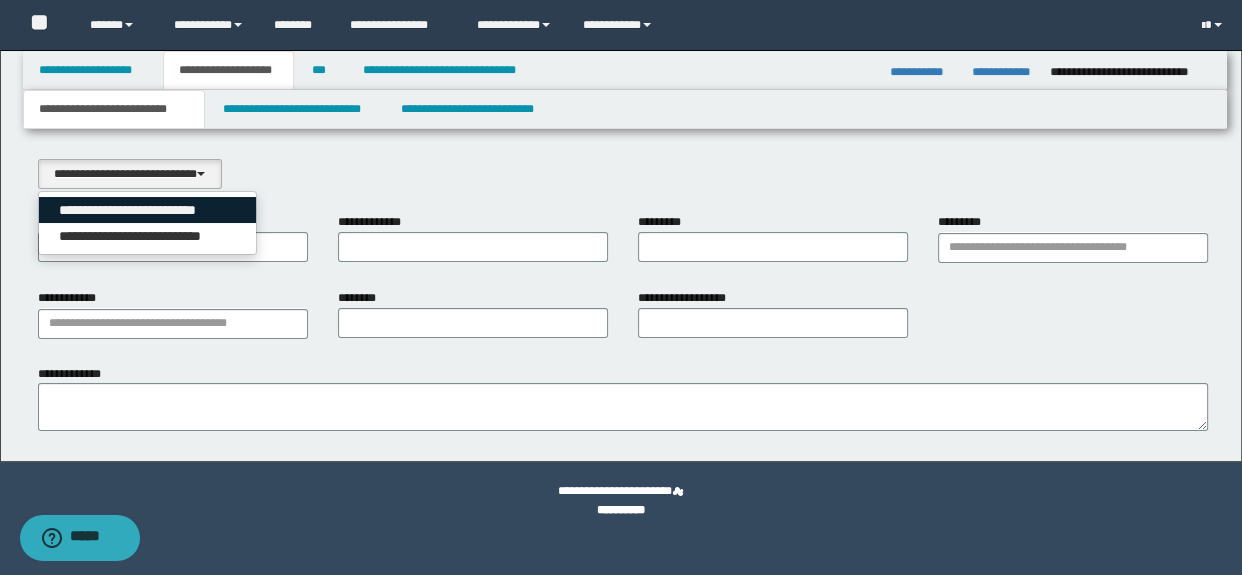 click on "**********" at bounding box center [148, 210] 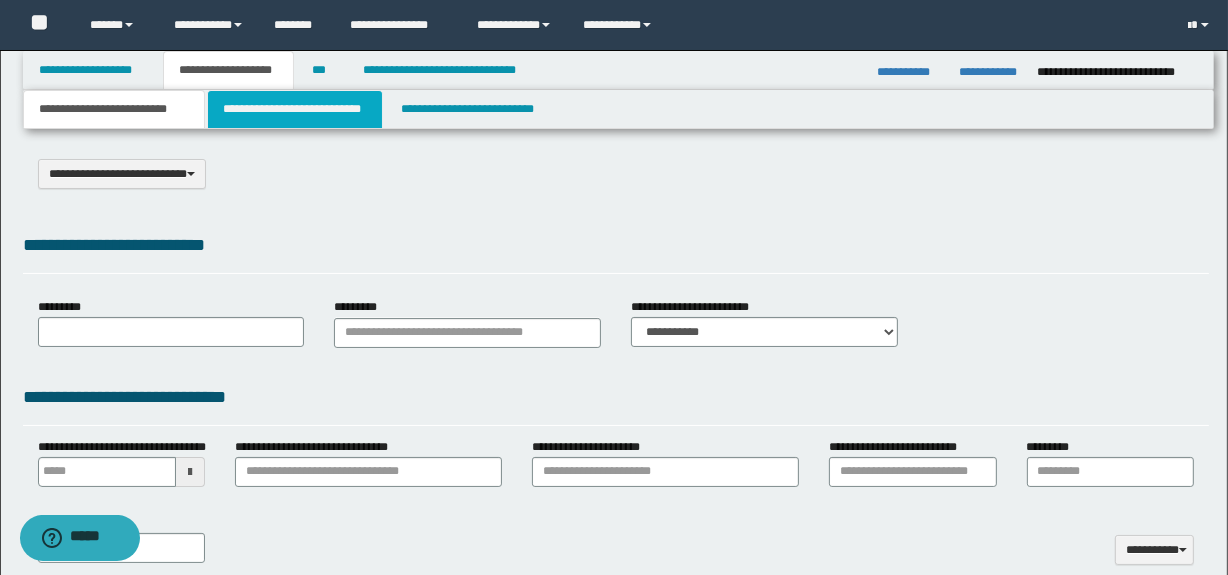 type on "**********" 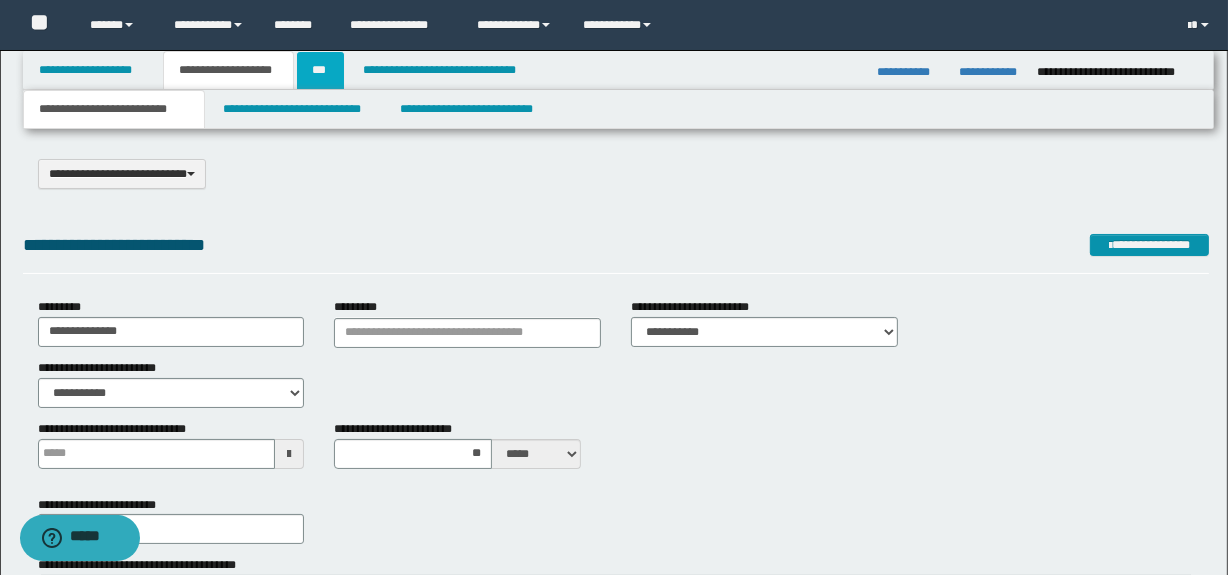 click on "***" at bounding box center (320, 70) 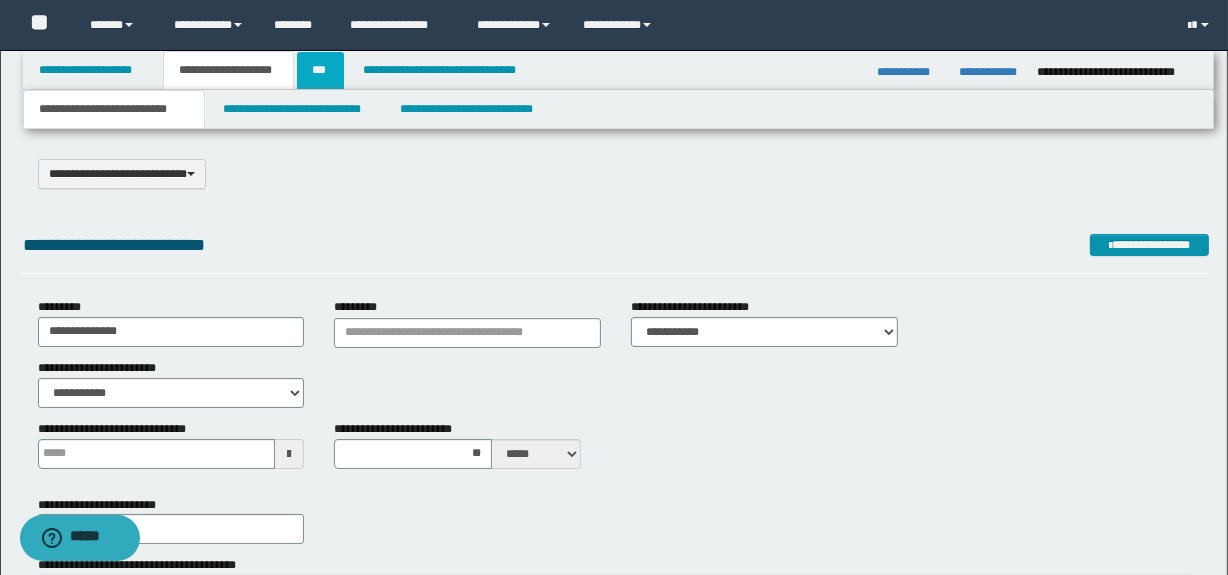 select on "***" 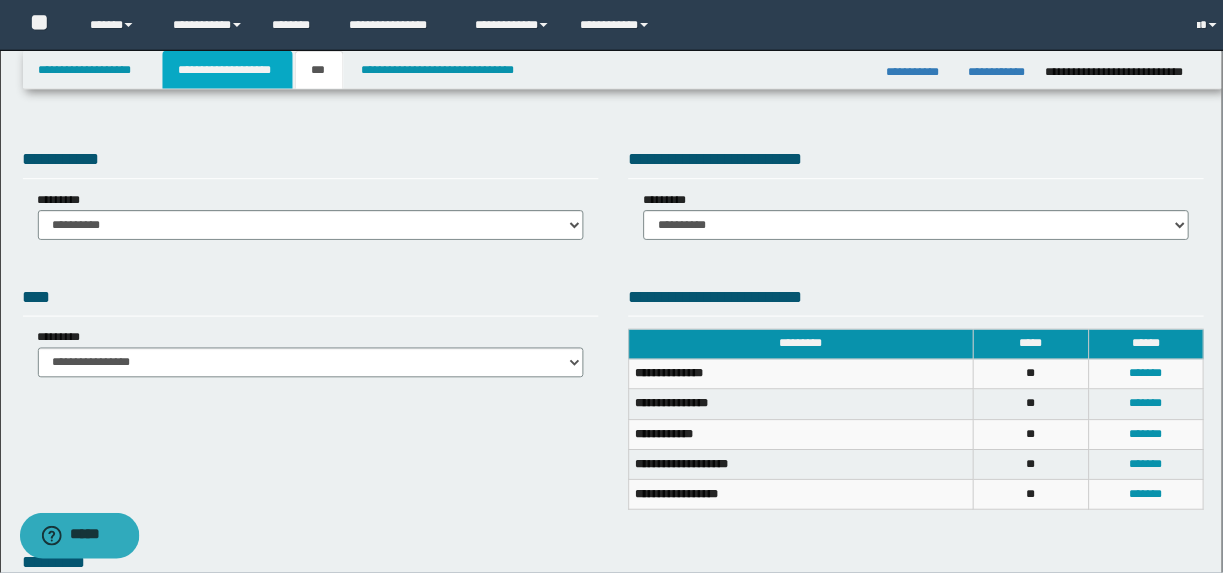 click on "**********" at bounding box center [228, 70] 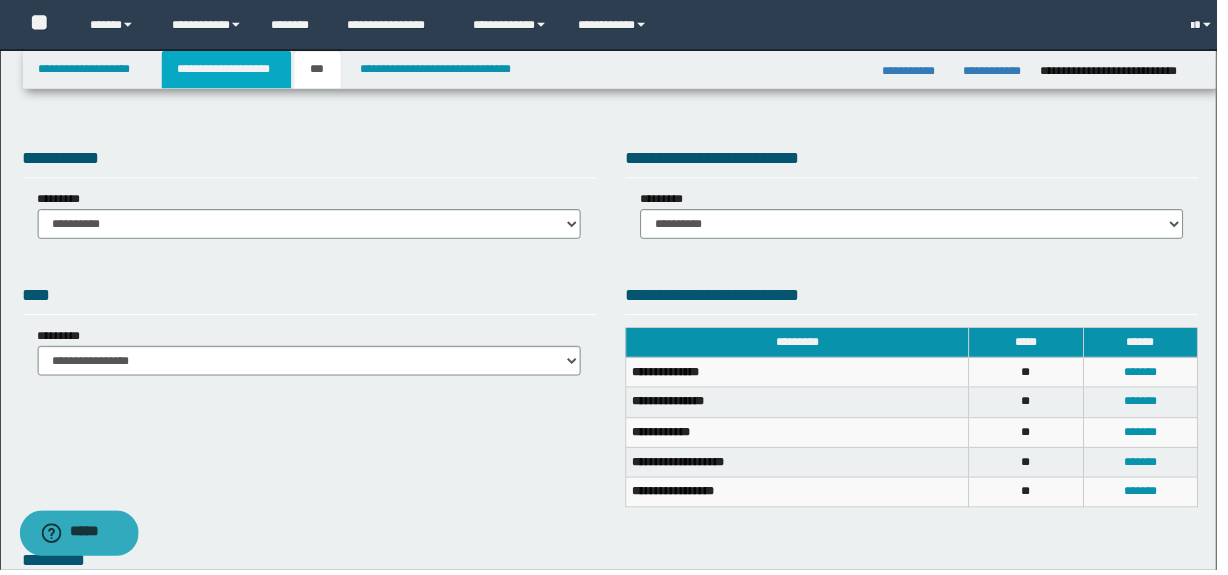 type 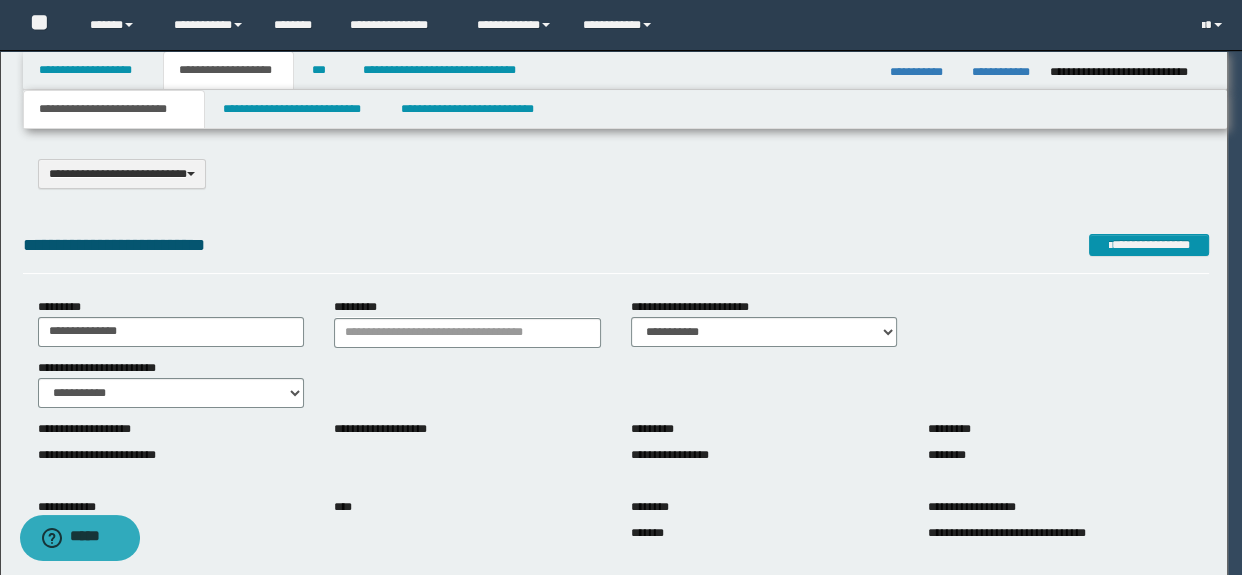 type 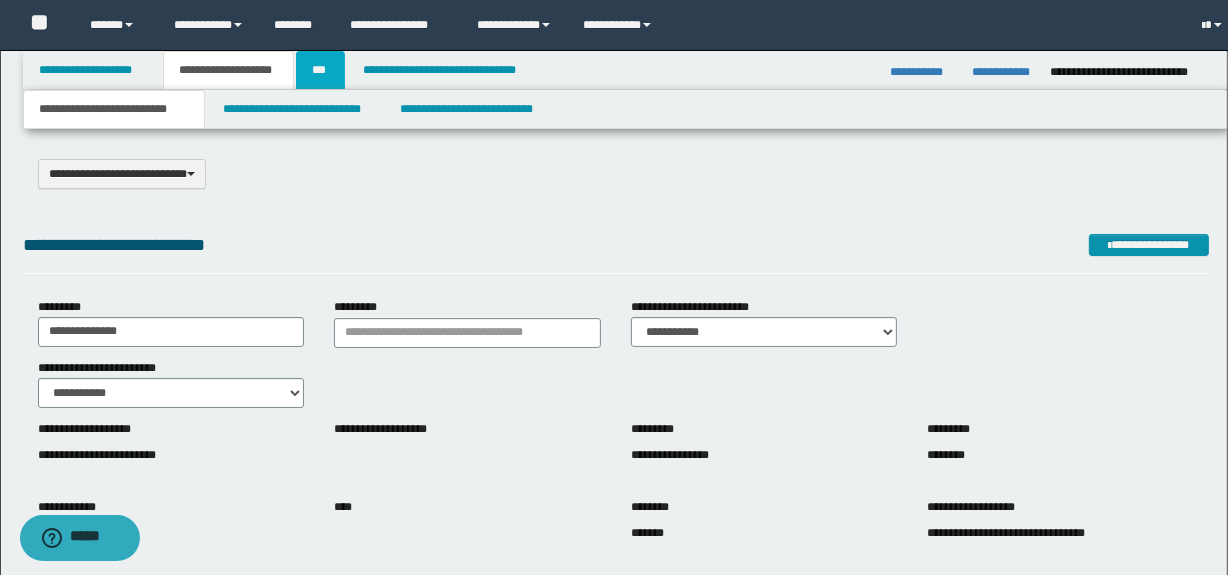 click on "***" at bounding box center (320, 70) 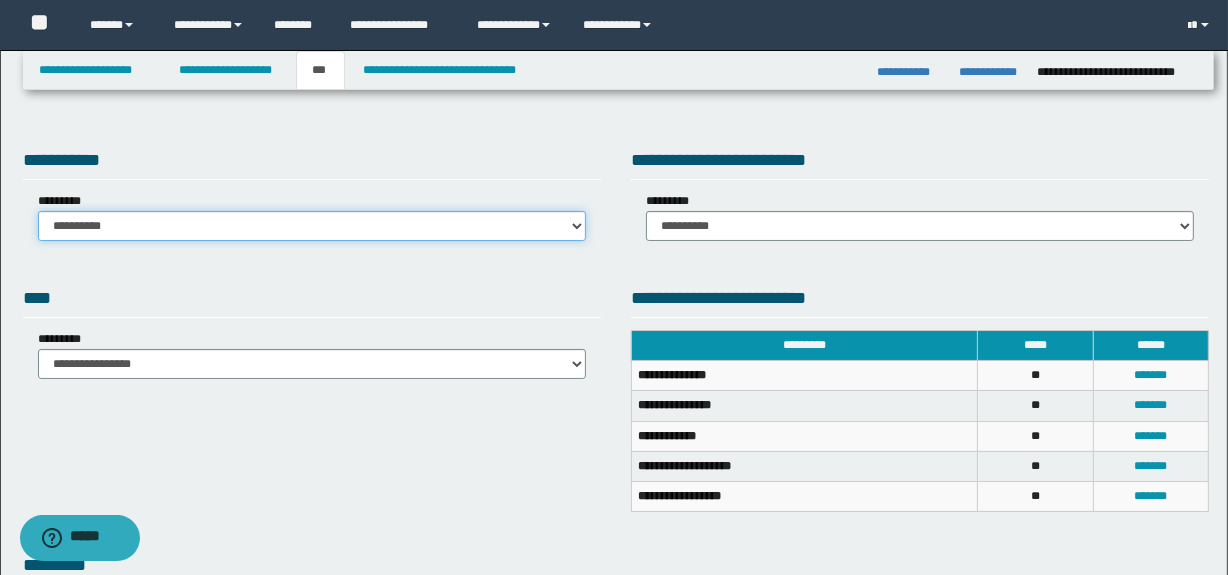 click on "**********" at bounding box center (312, 226) 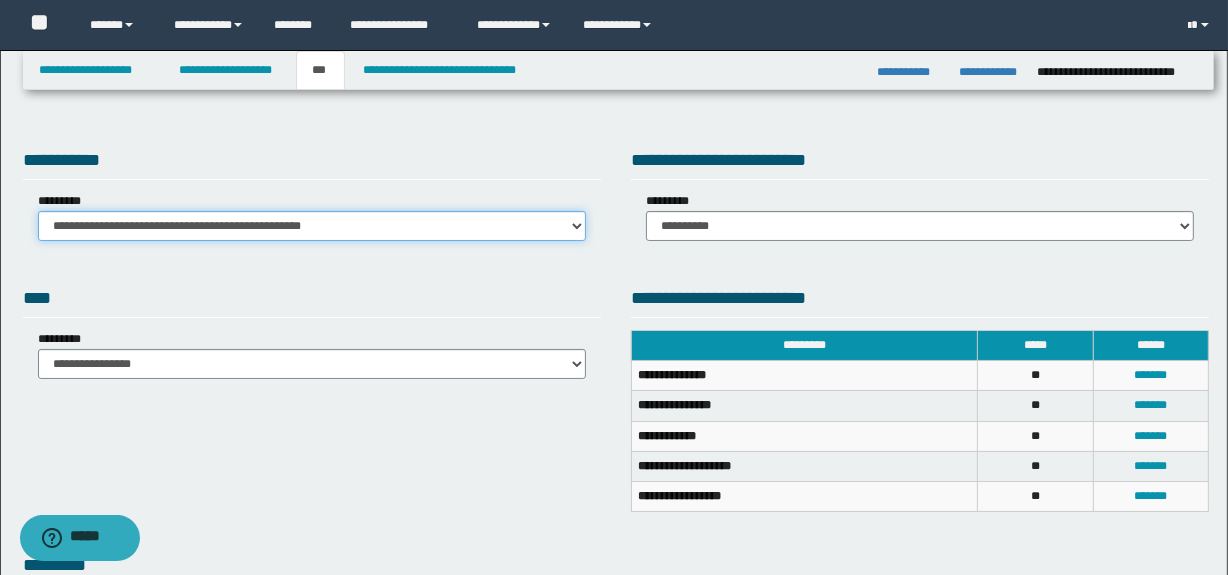 click on "**********" at bounding box center [312, 226] 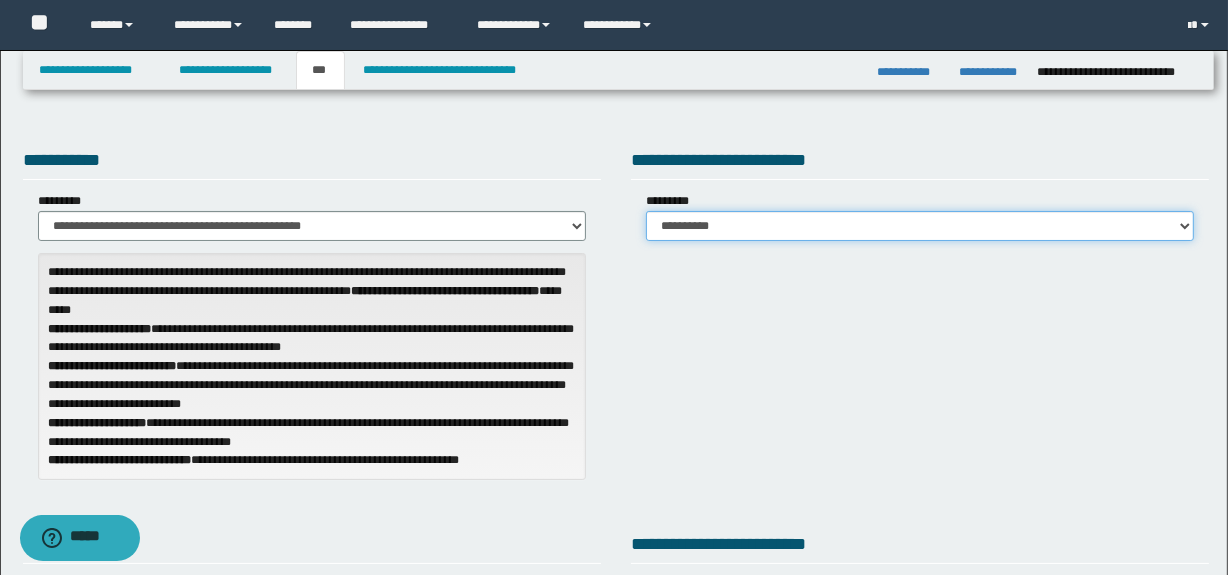 click on "**********" at bounding box center (920, 226) 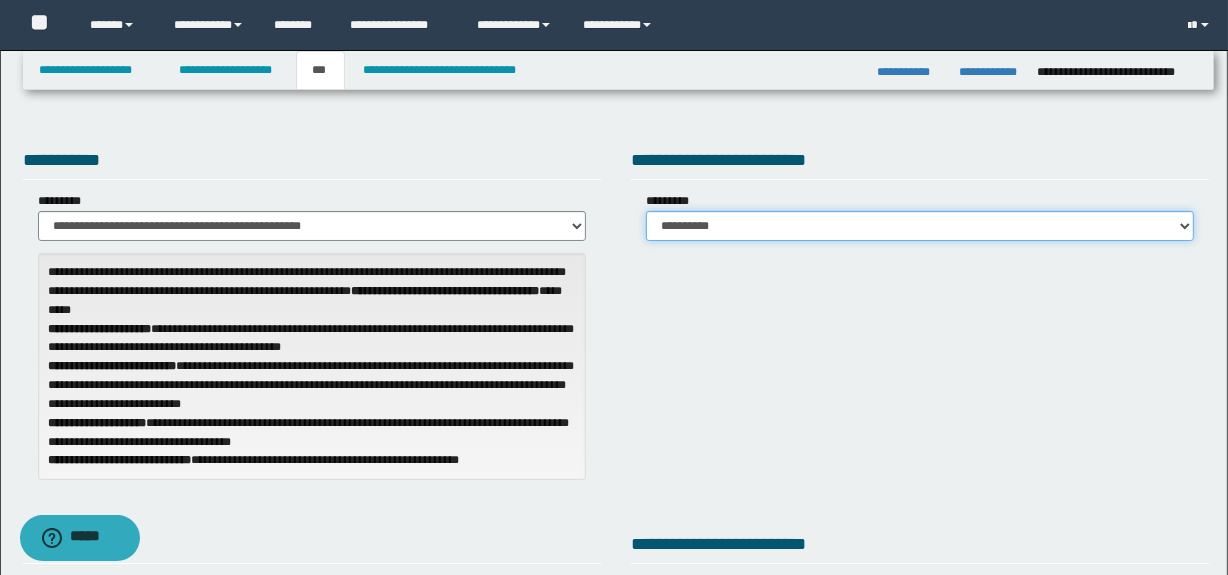 select on "*" 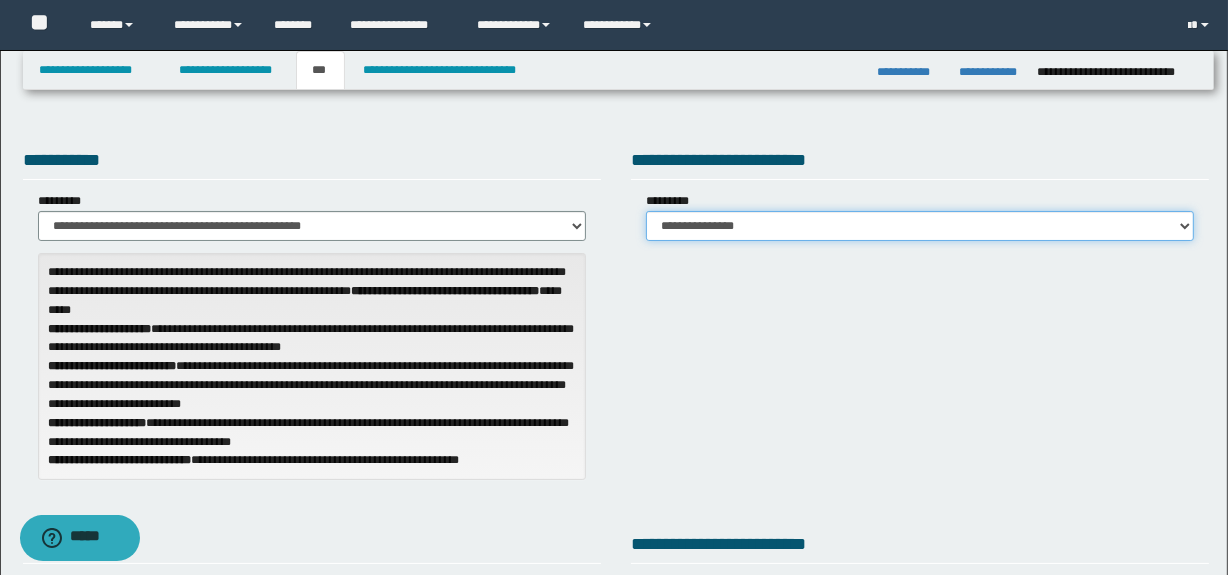 click on "**********" at bounding box center [920, 226] 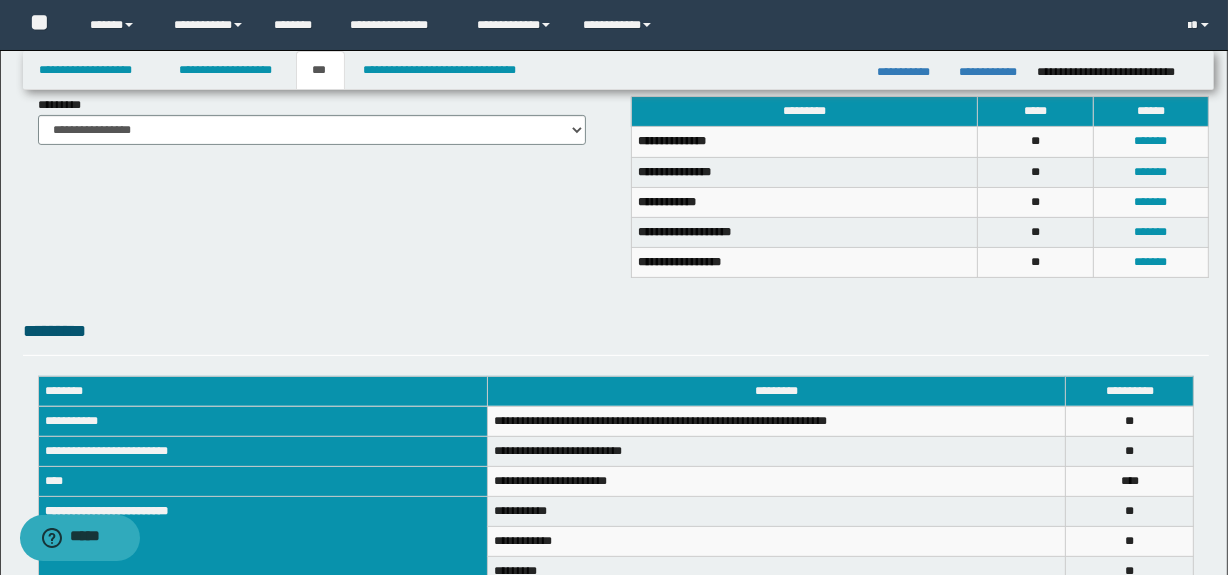 scroll, scrollTop: 484, scrollLeft: 0, axis: vertical 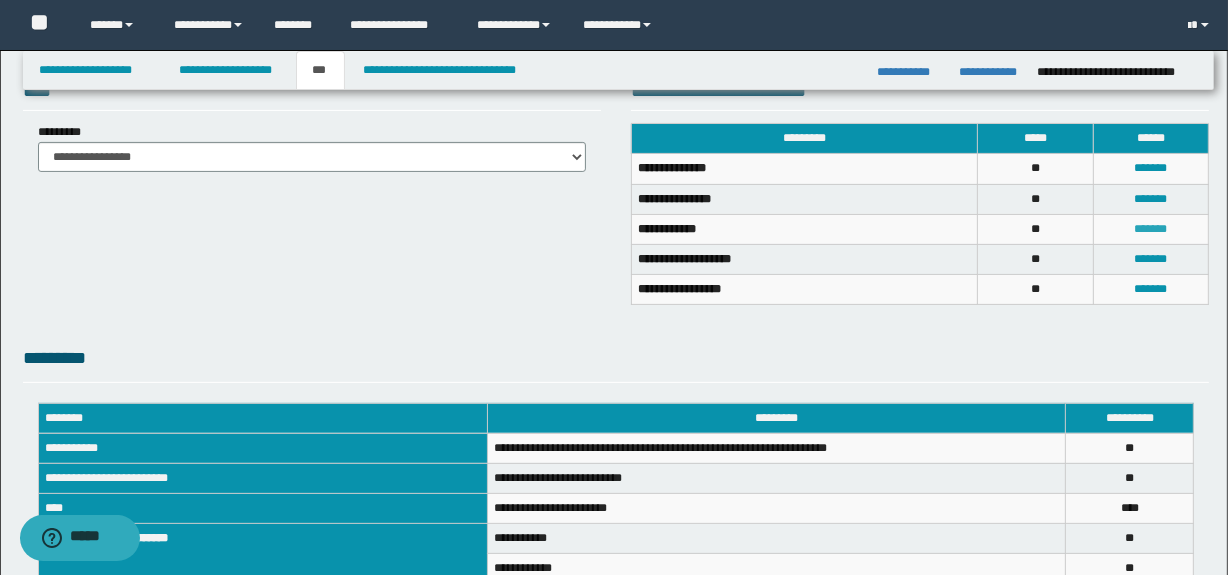 click on "*******" at bounding box center (1151, 229) 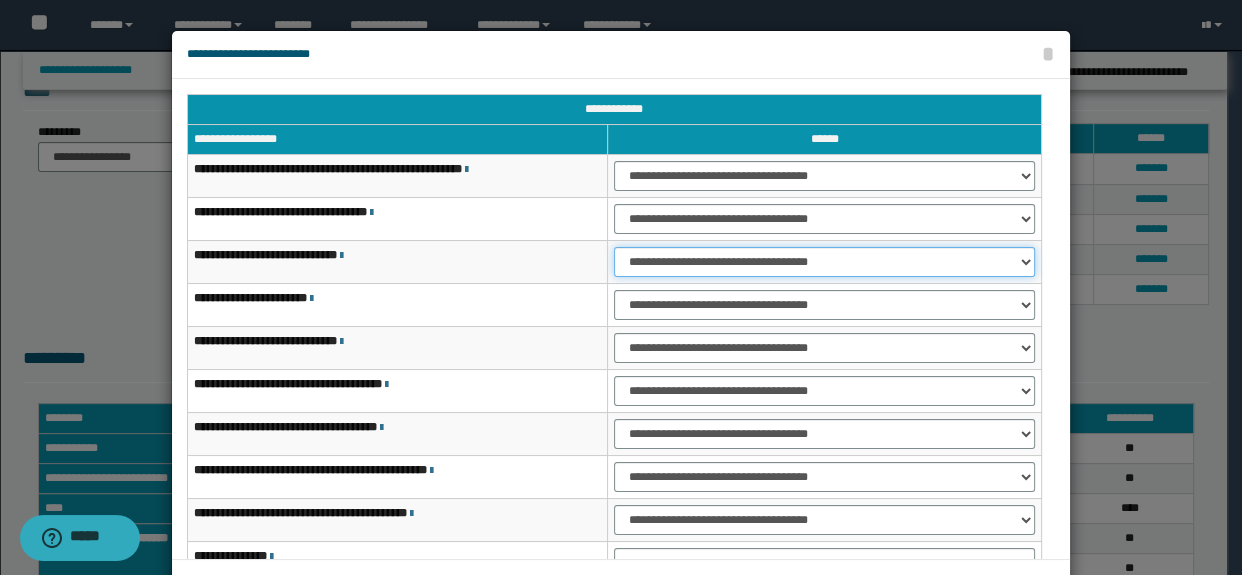 click on "**********" at bounding box center (824, 262) 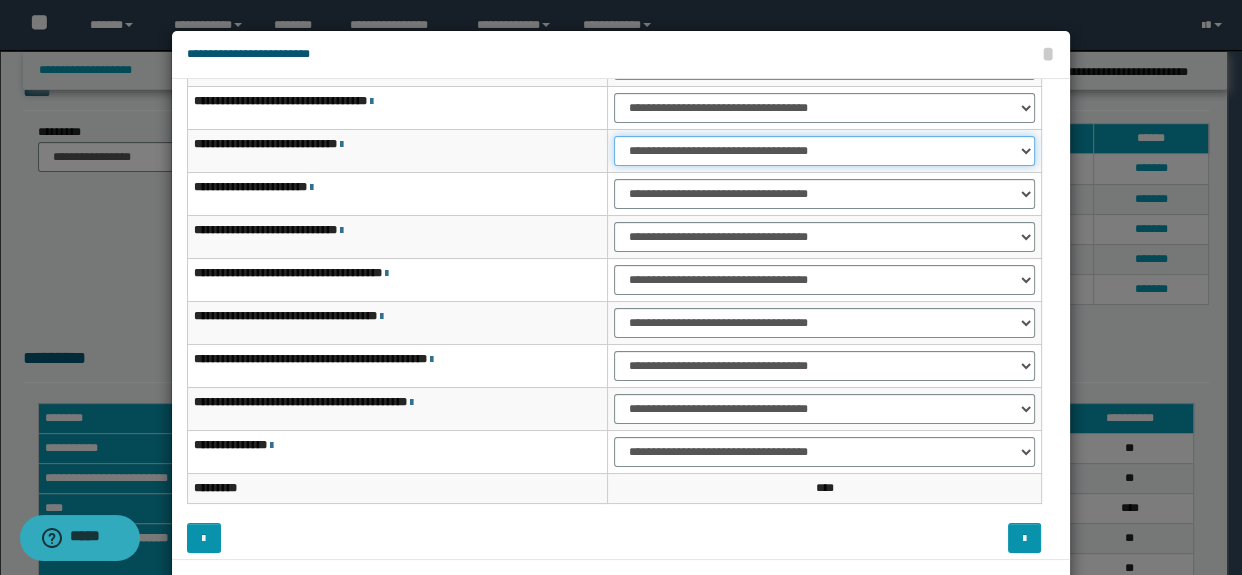scroll, scrollTop: 120, scrollLeft: 0, axis: vertical 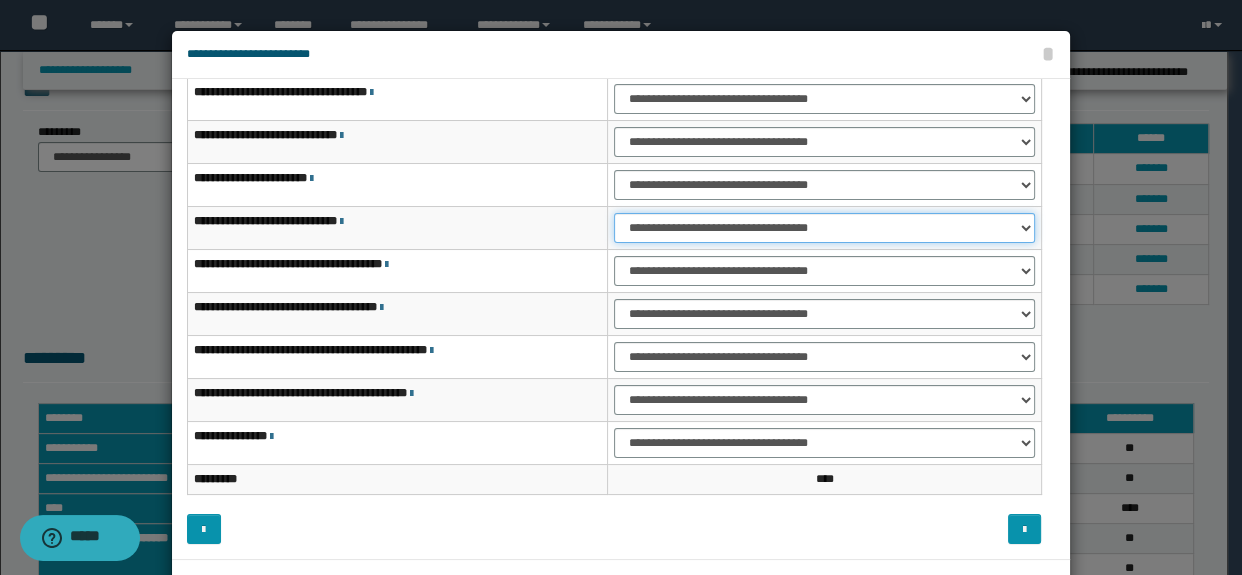 click on "**********" at bounding box center (824, 228) 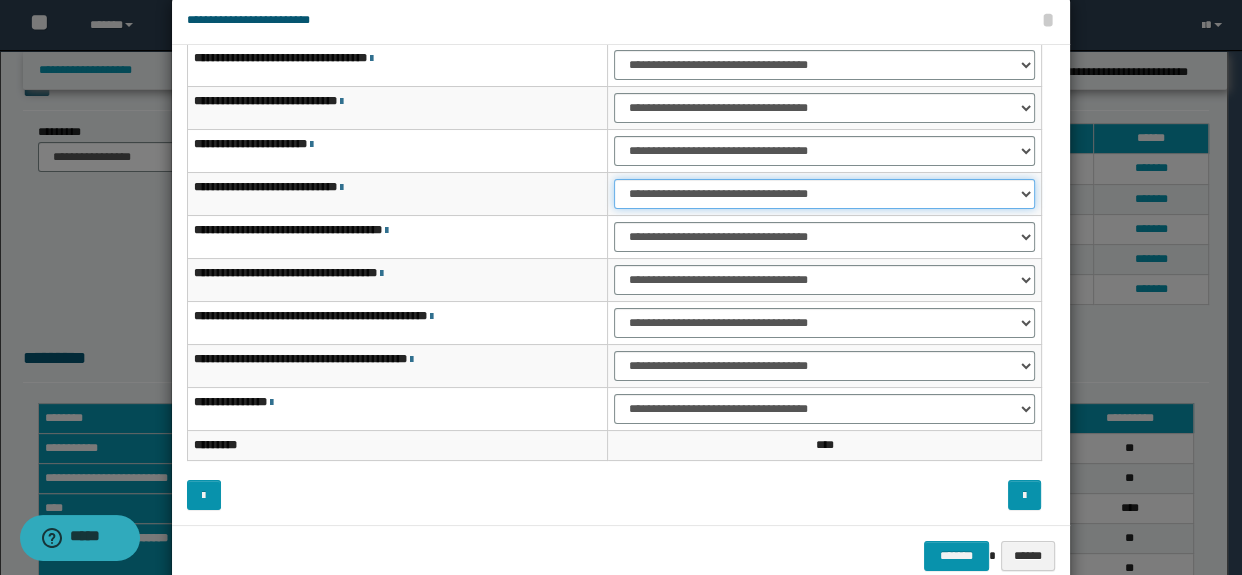 scroll, scrollTop: 75, scrollLeft: 0, axis: vertical 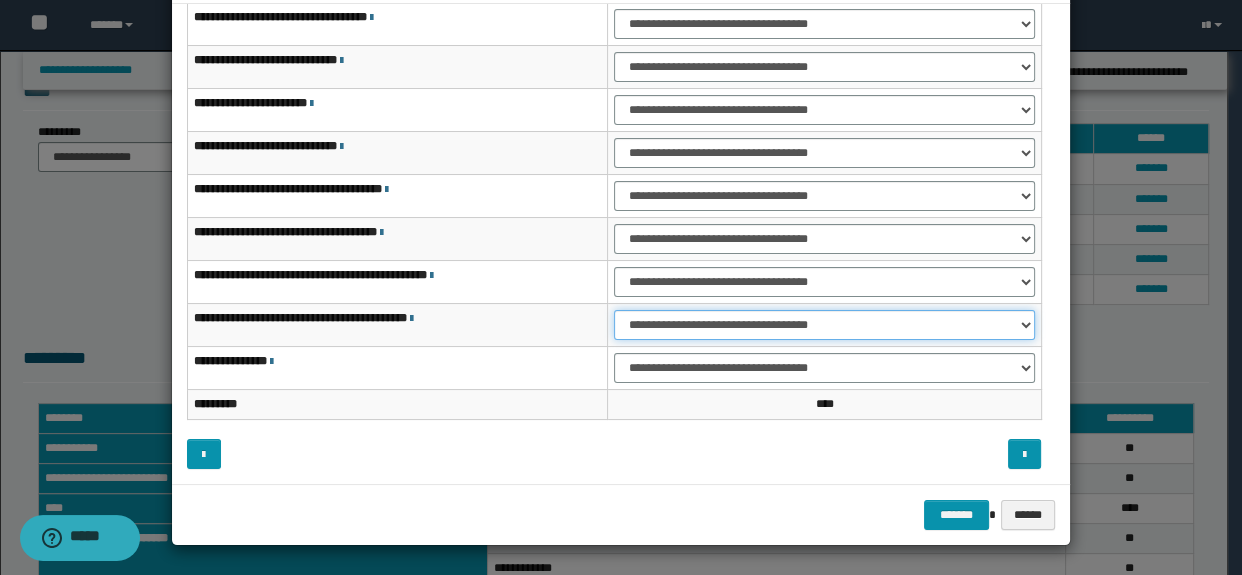 click on "**********" at bounding box center (824, 325) 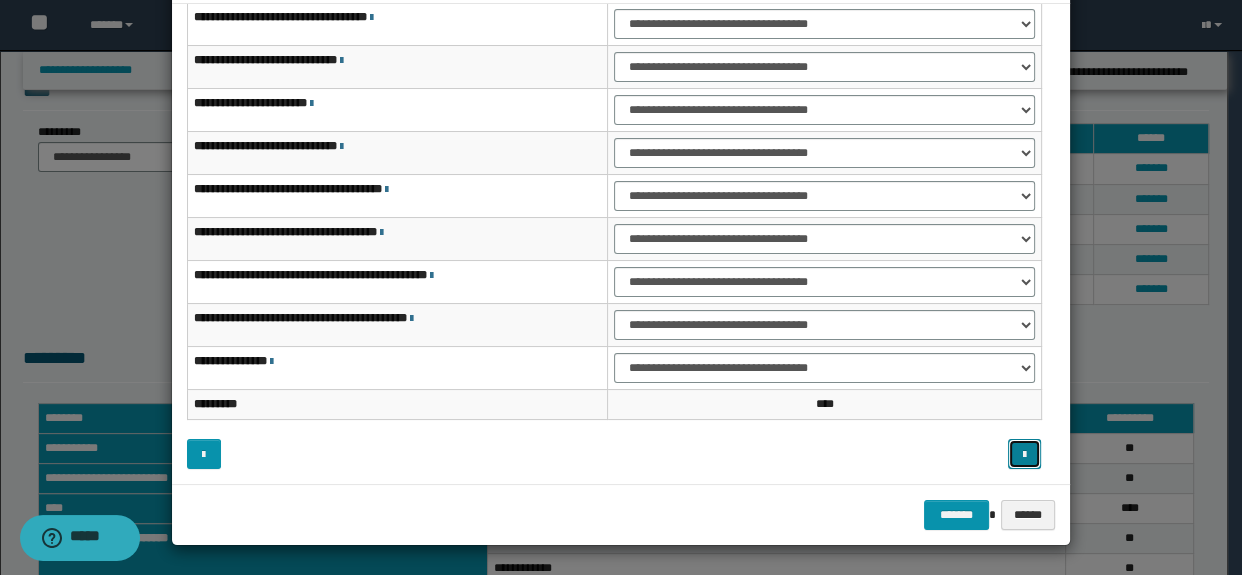 click at bounding box center [1024, 455] 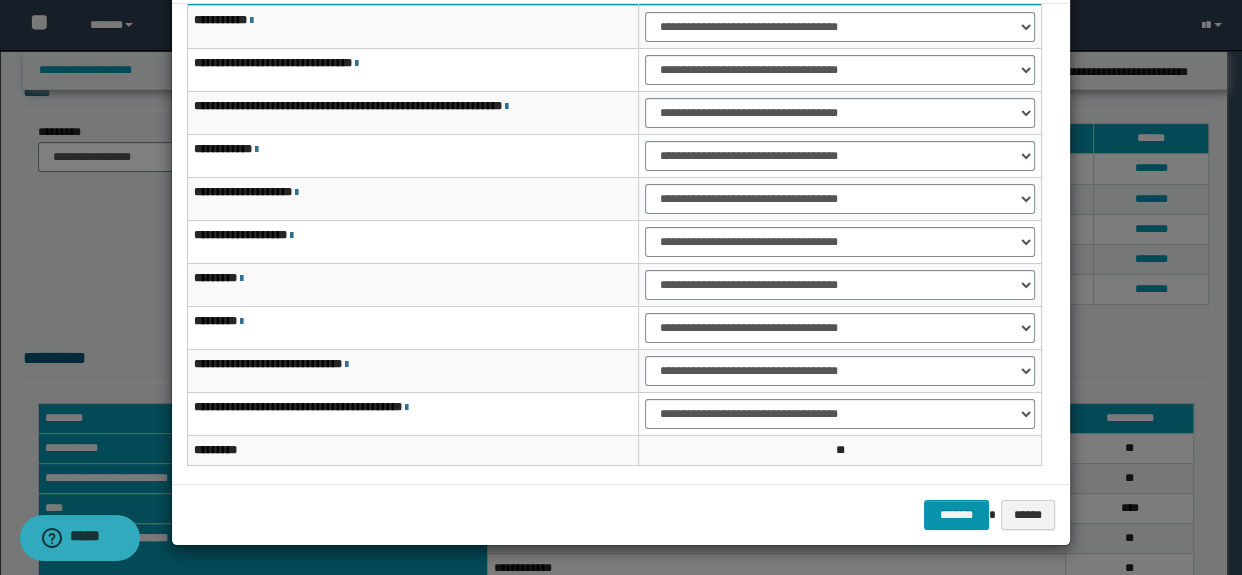scroll, scrollTop: 29, scrollLeft: 0, axis: vertical 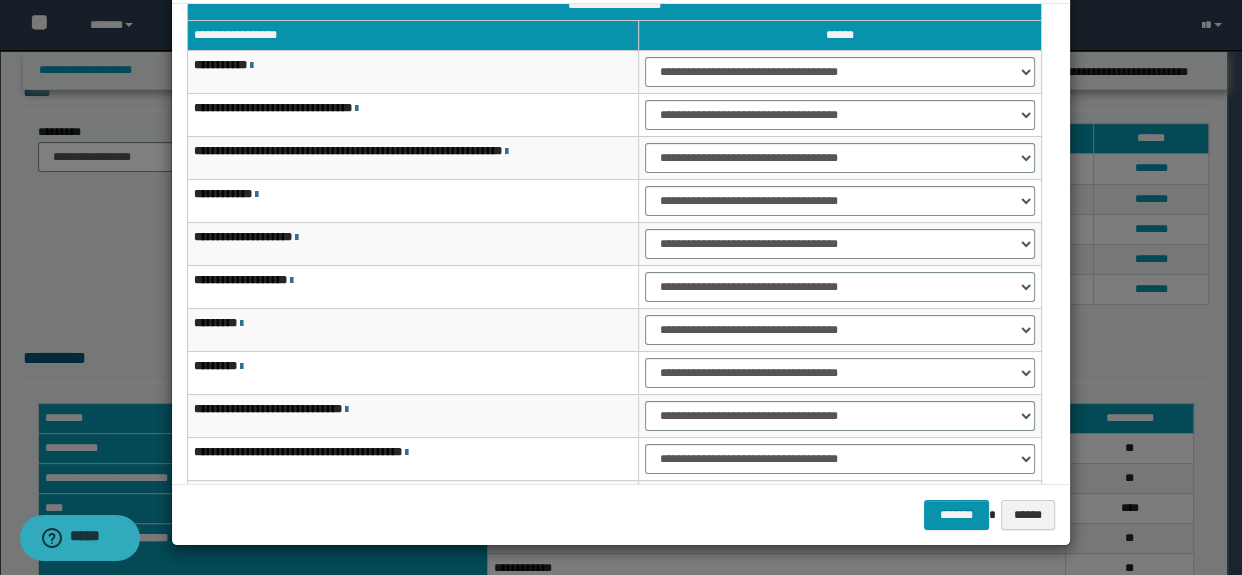 type 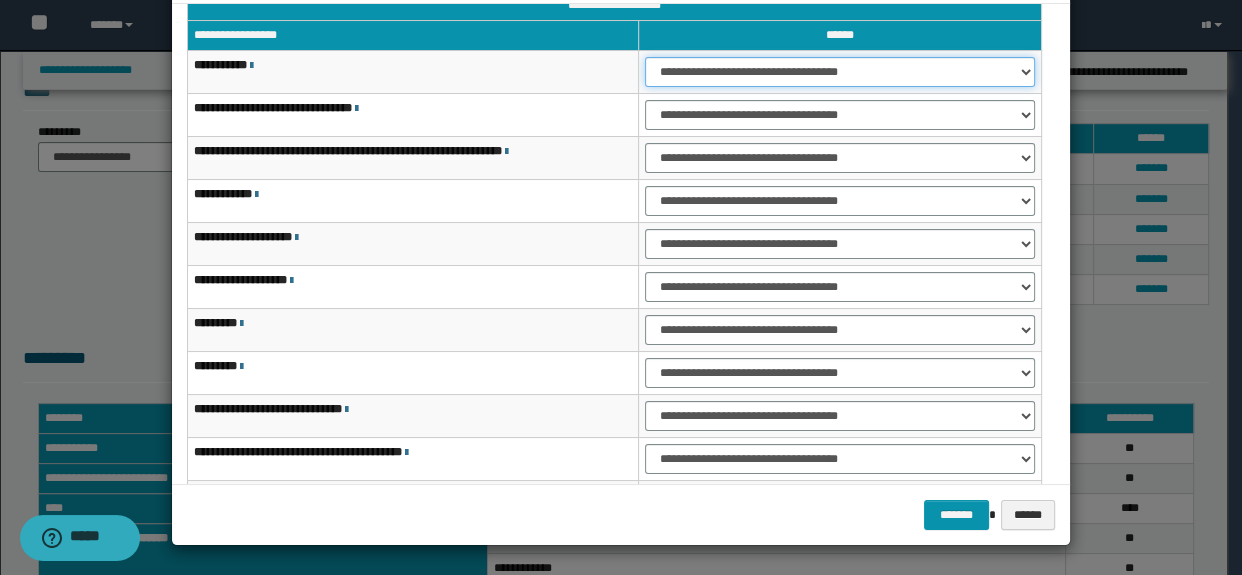 click on "**********" at bounding box center (839, 72) 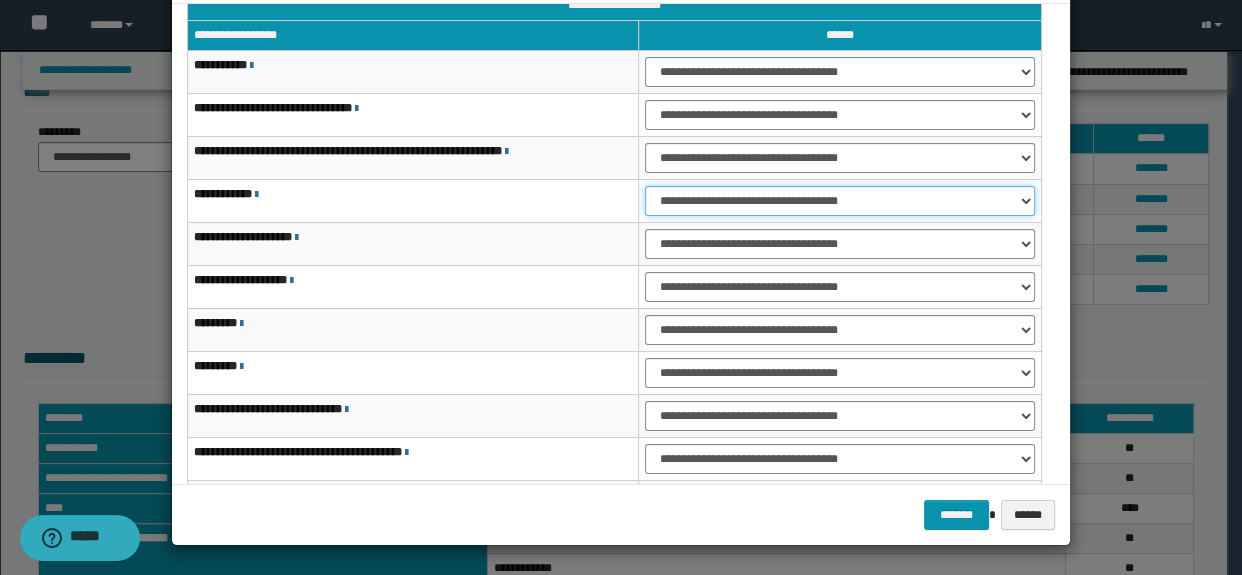 click on "**********" at bounding box center (839, 201) 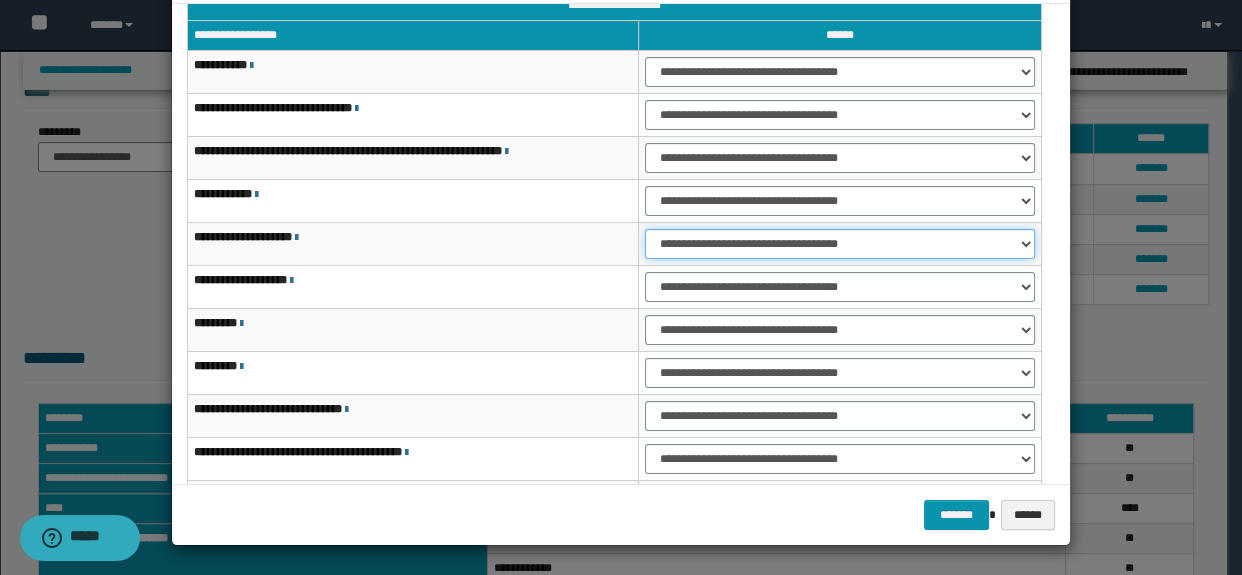 drag, startPoint x: 682, startPoint y: 242, endPoint x: 682, endPoint y: 255, distance: 13 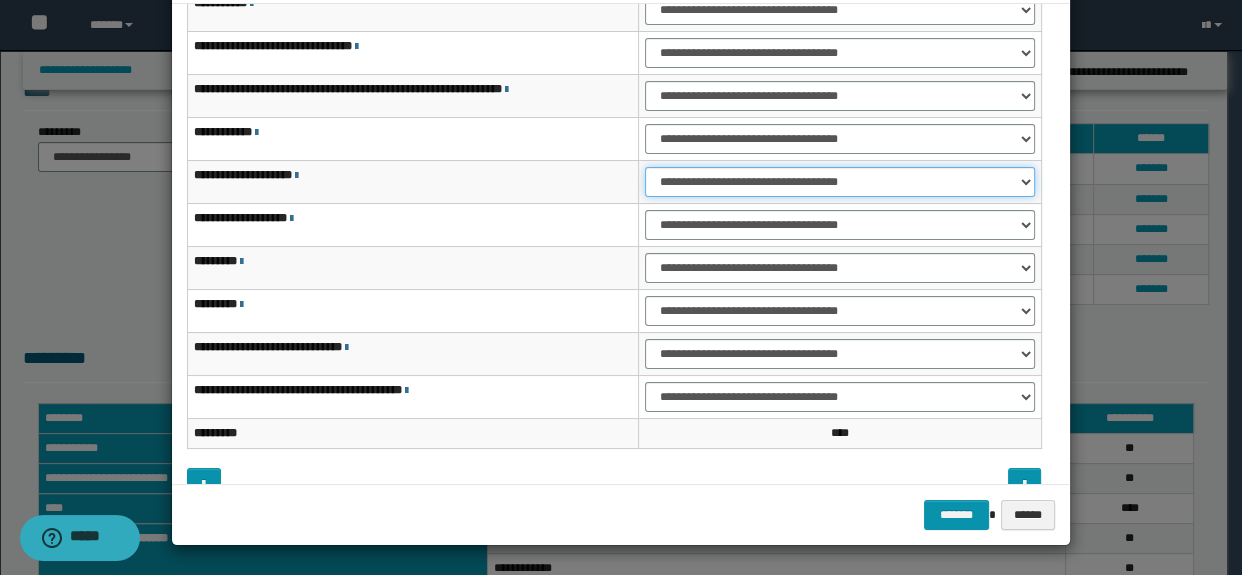 scroll, scrollTop: 120, scrollLeft: 0, axis: vertical 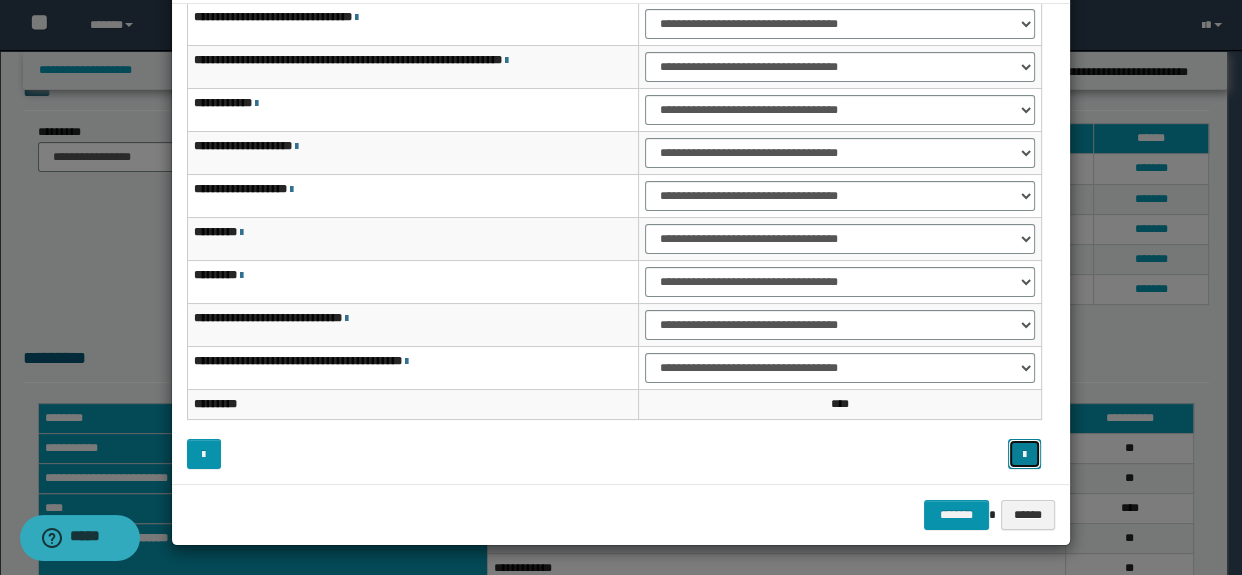 drag, startPoint x: 1027, startPoint y: 455, endPoint x: 936, endPoint y: 416, distance: 99.00505 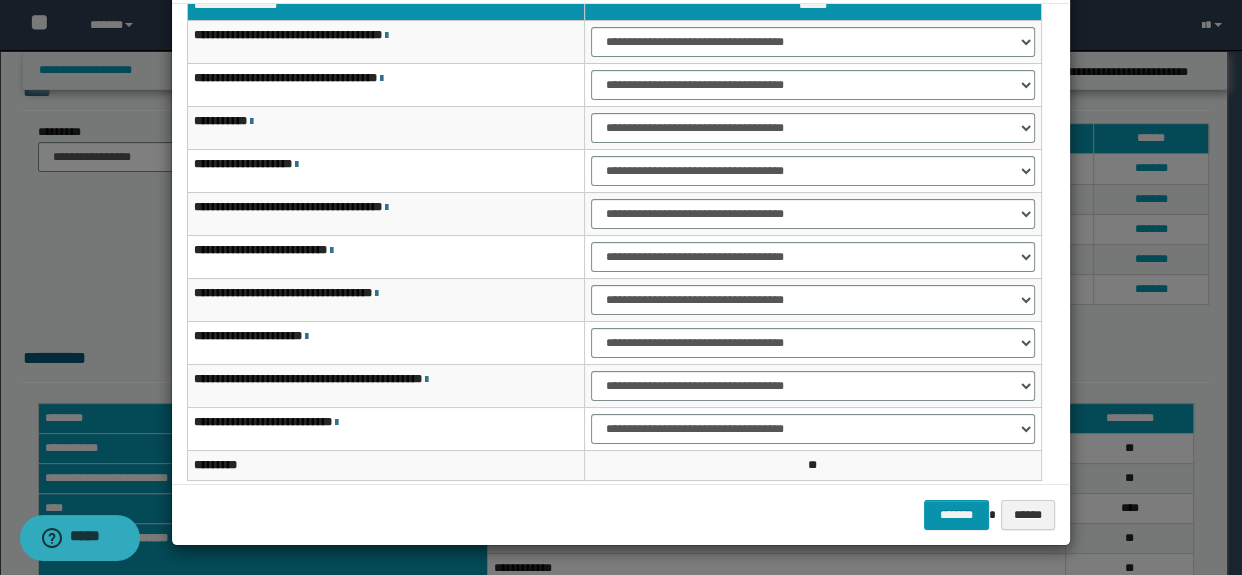 scroll, scrollTop: 0, scrollLeft: 0, axis: both 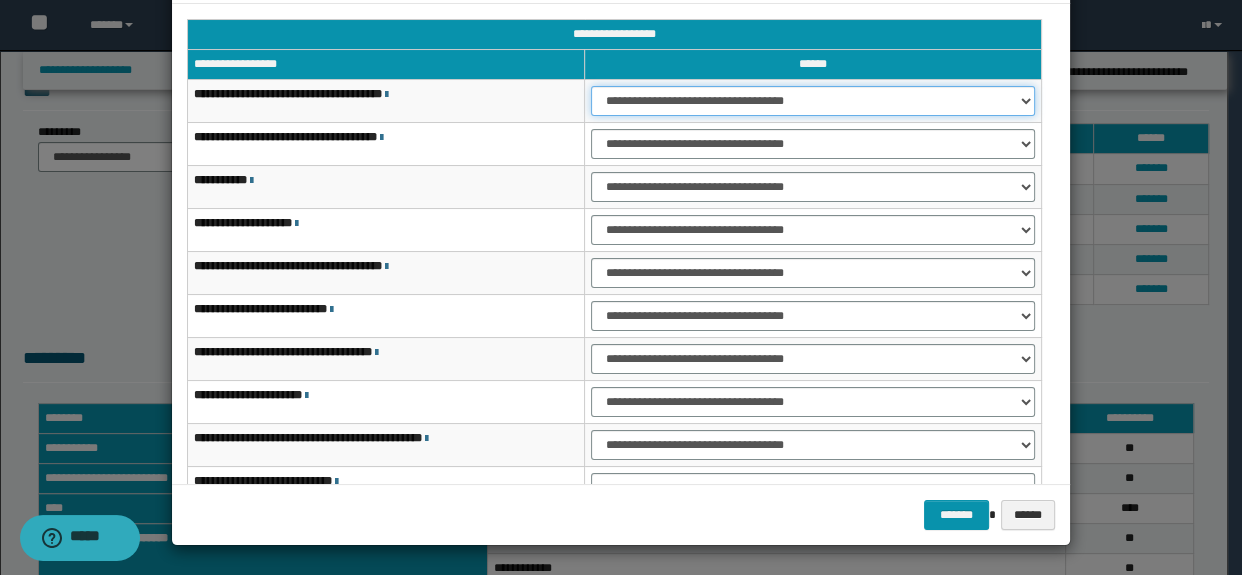 click on "**********" at bounding box center (813, 101) 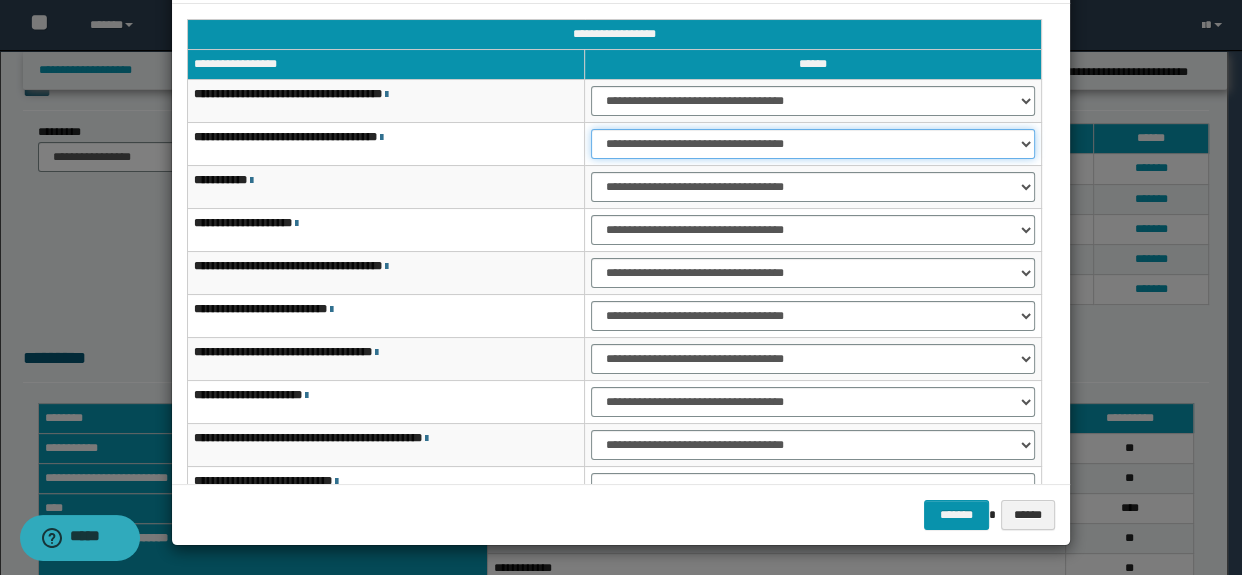 click on "**********" at bounding box center [813, 144] 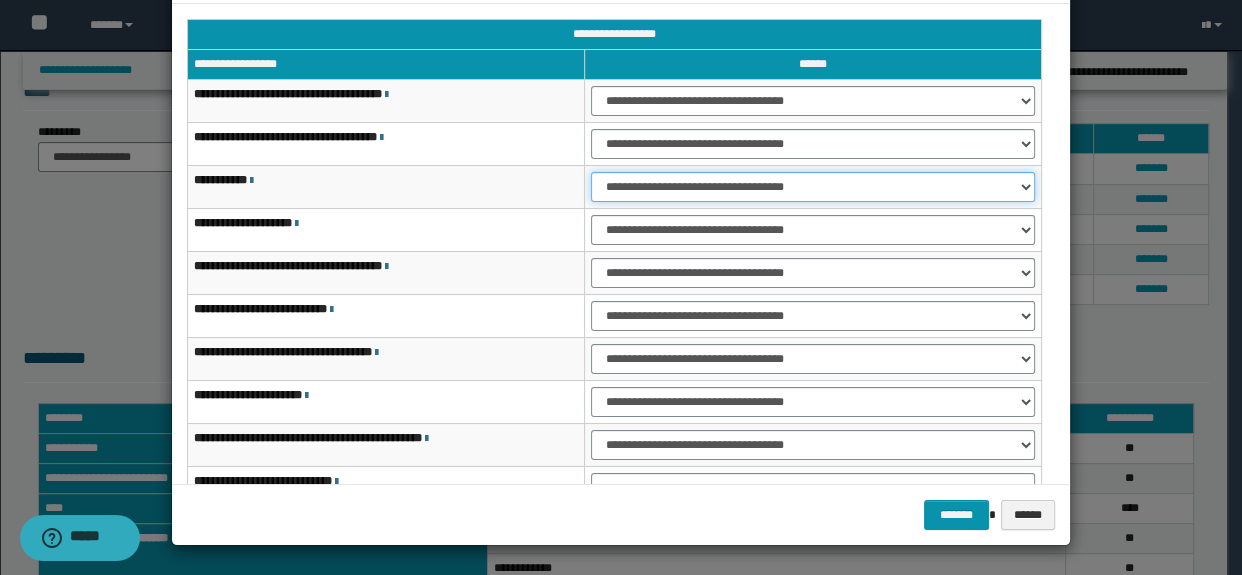 drag, startPoint x: 629, startPoint y: 174, endPoint x: 634, endPoint y: 185, distance: 12.083046 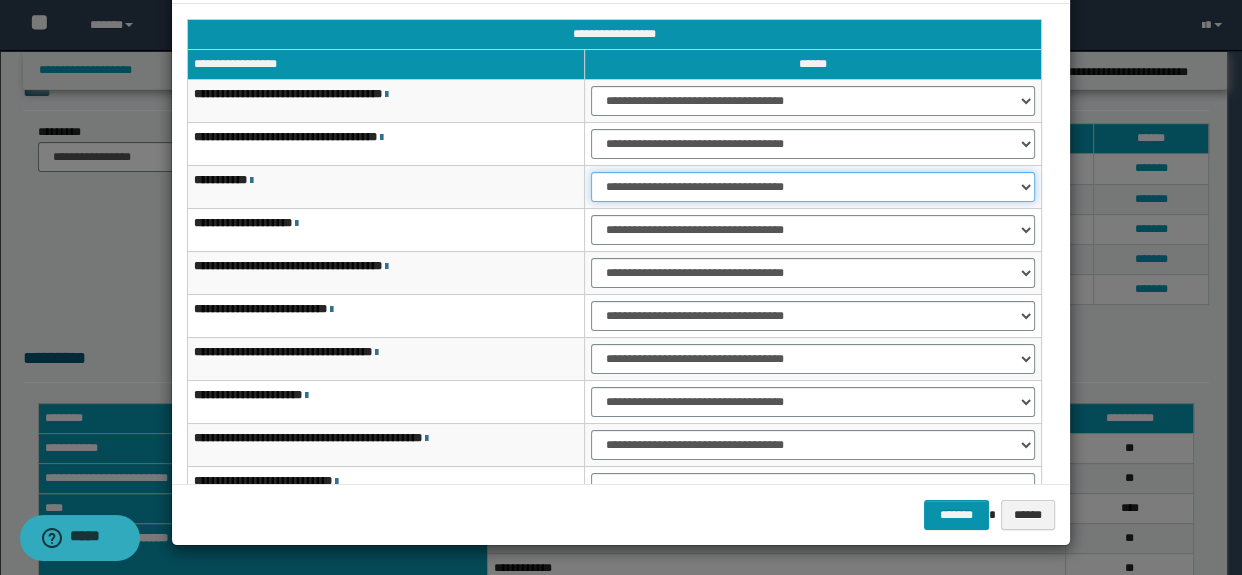 select on "***" 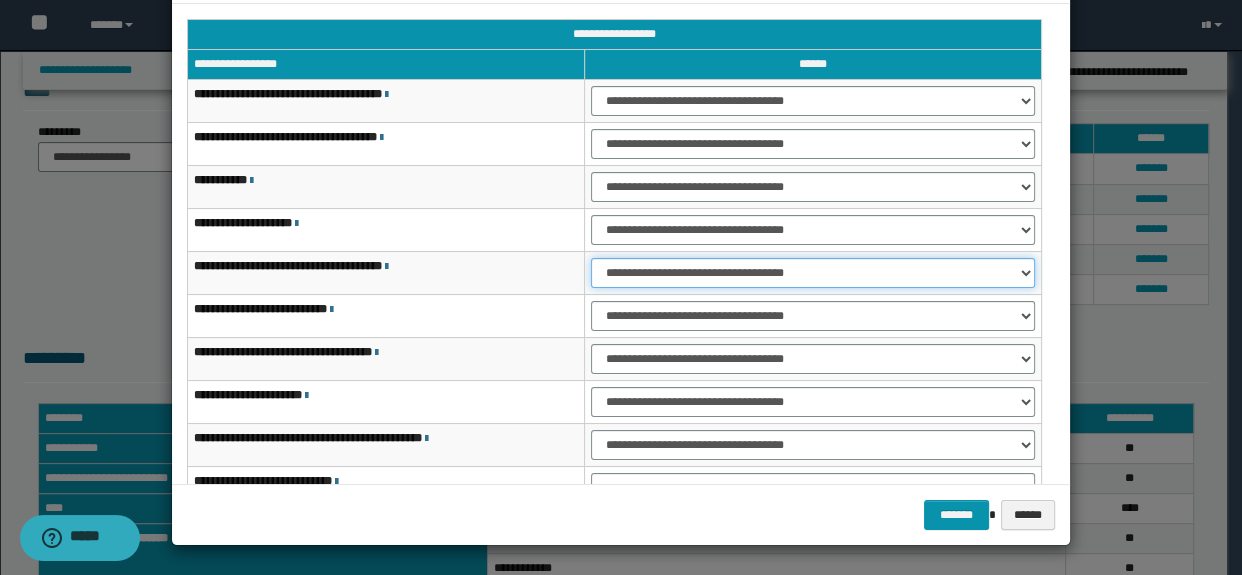 click on "**********" at bounding box center (813, 273) 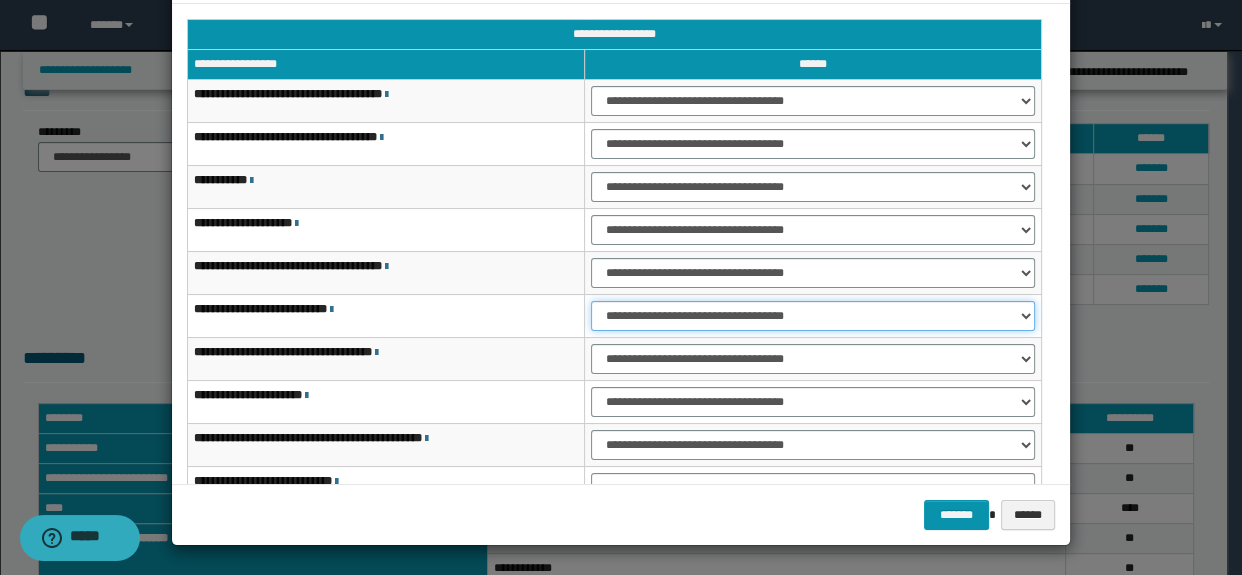 drag, startPoint x: 630, startPoint y: 310, endPoint x: 633, endPoint y: 327, distance: 17.262676 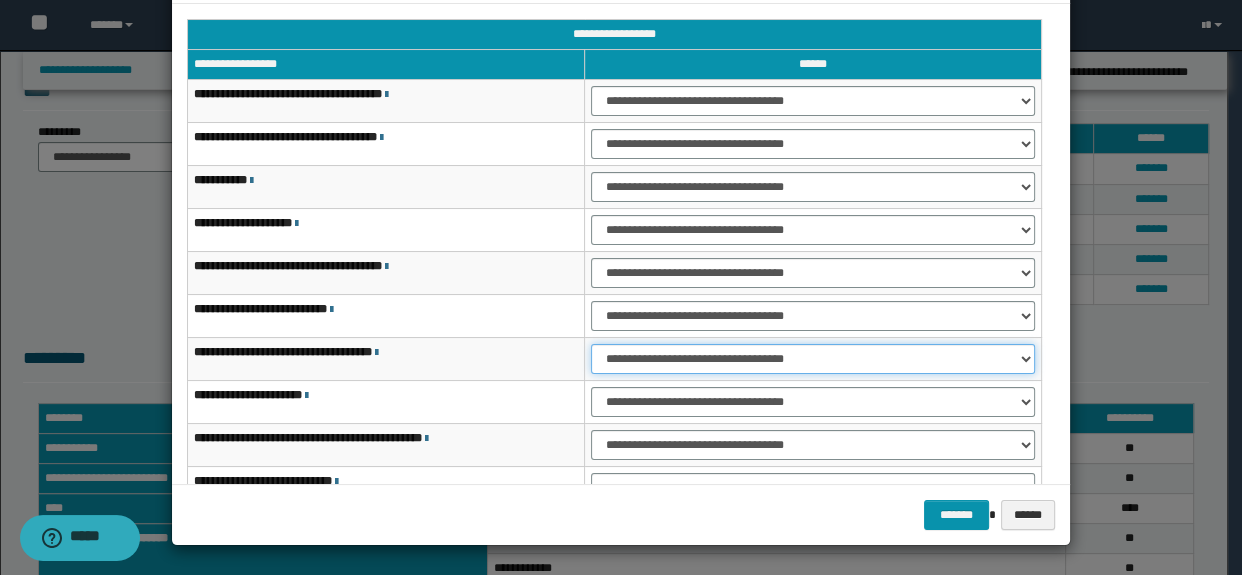 drag, startPoint x: 624, startPoint y: 361, endPoint x: 629, endPoint y: 370, distance: 10.29563 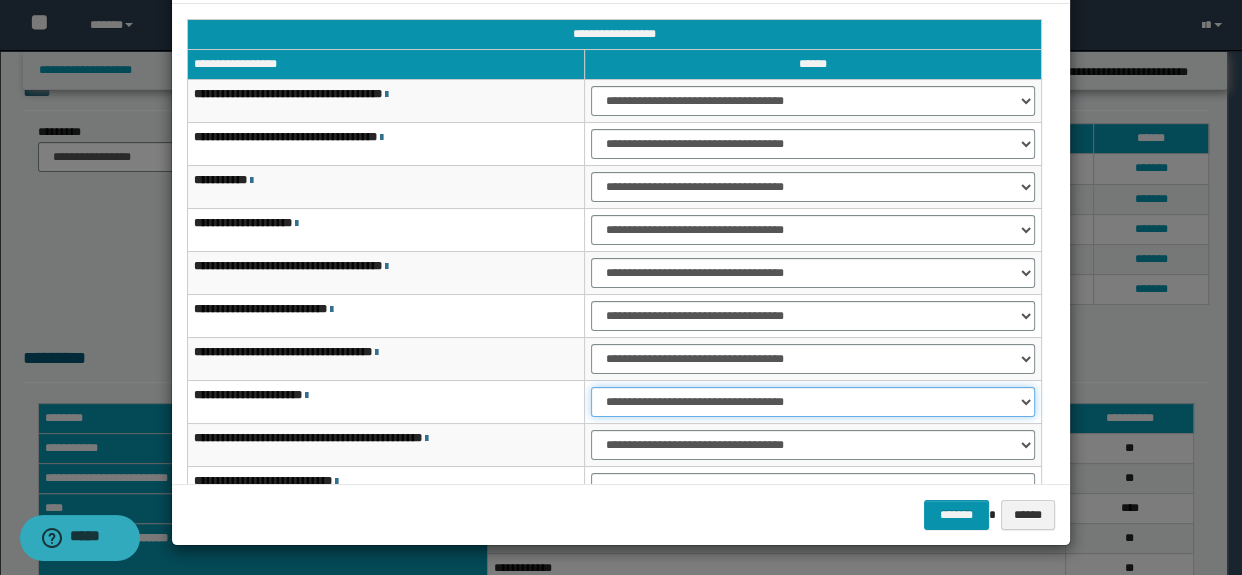 click on "**********" at bounding box center [813, 402] 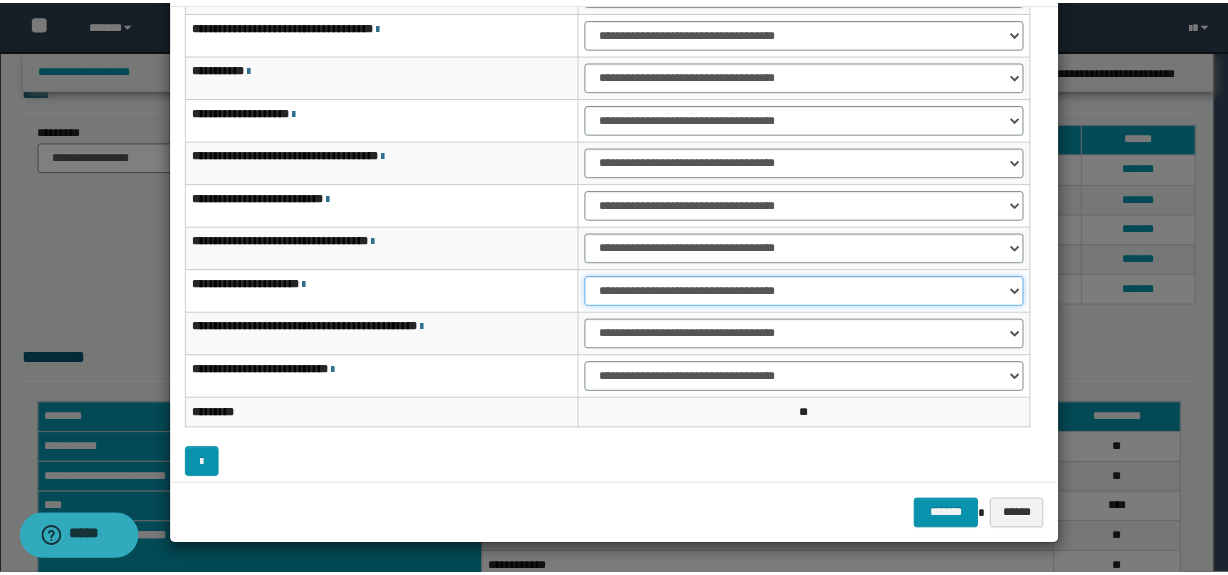 scroll, scrollTop: 120, scrollLeft: 0, axis: vertical 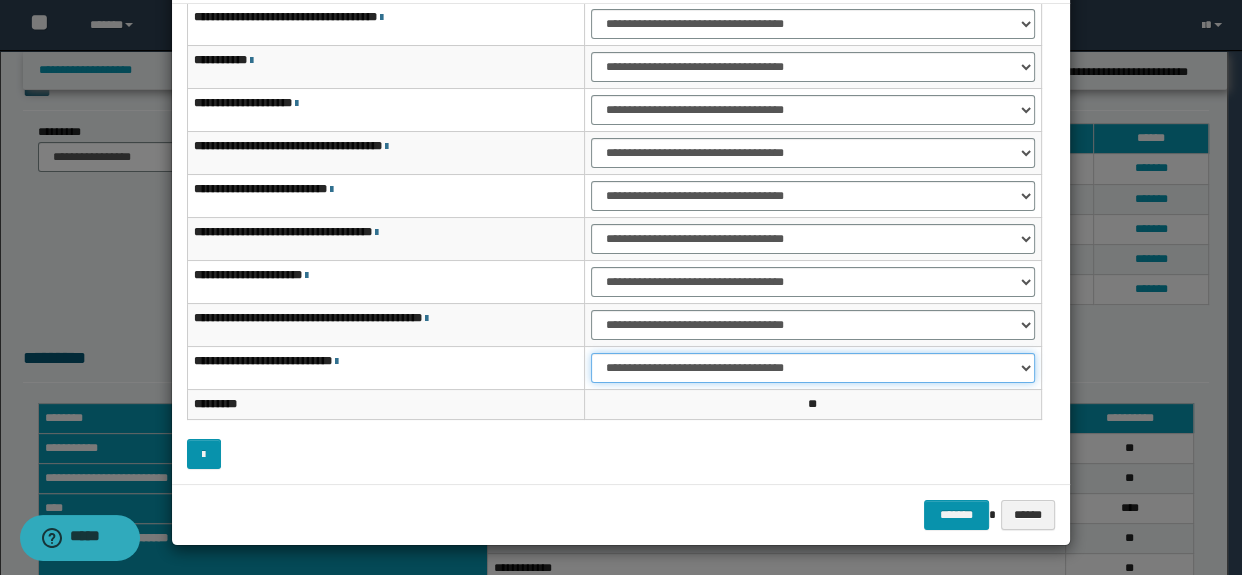 click on "**********" at bounding box center (813, 368) 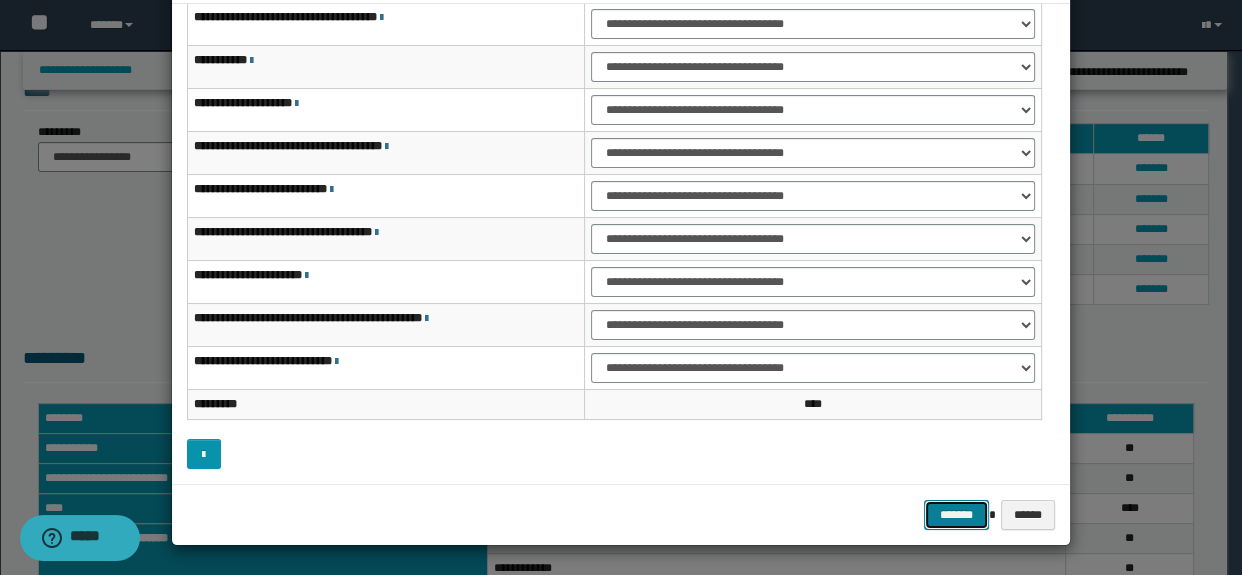 click on "*******" at bounding box center (956, 515) 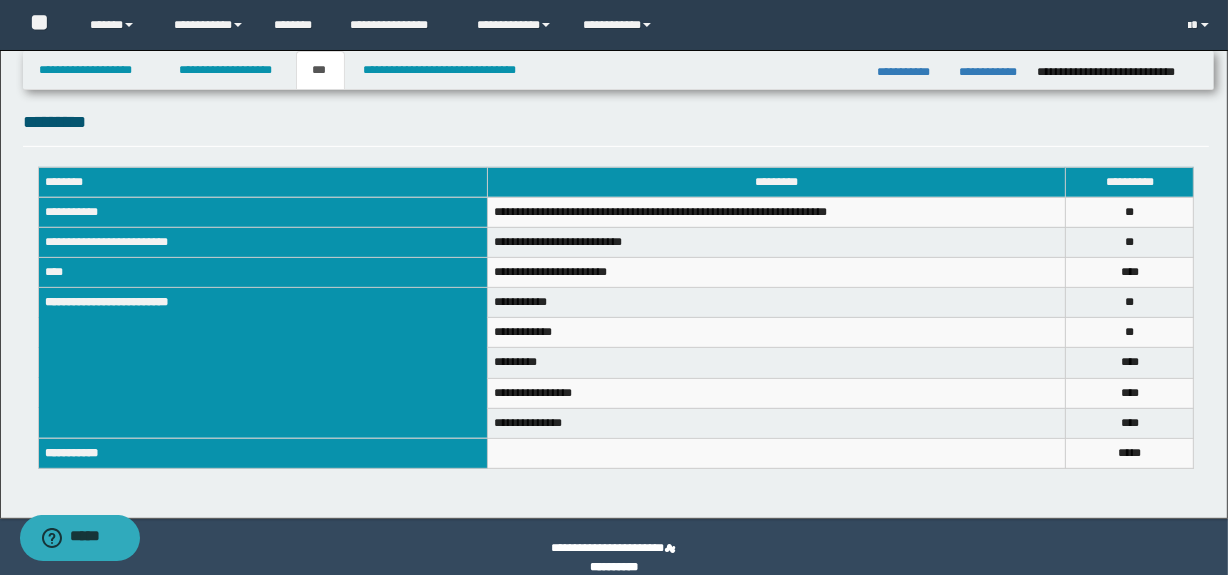 scroll, scrollTop: 710, scrollLeft: 0, axis: vertical 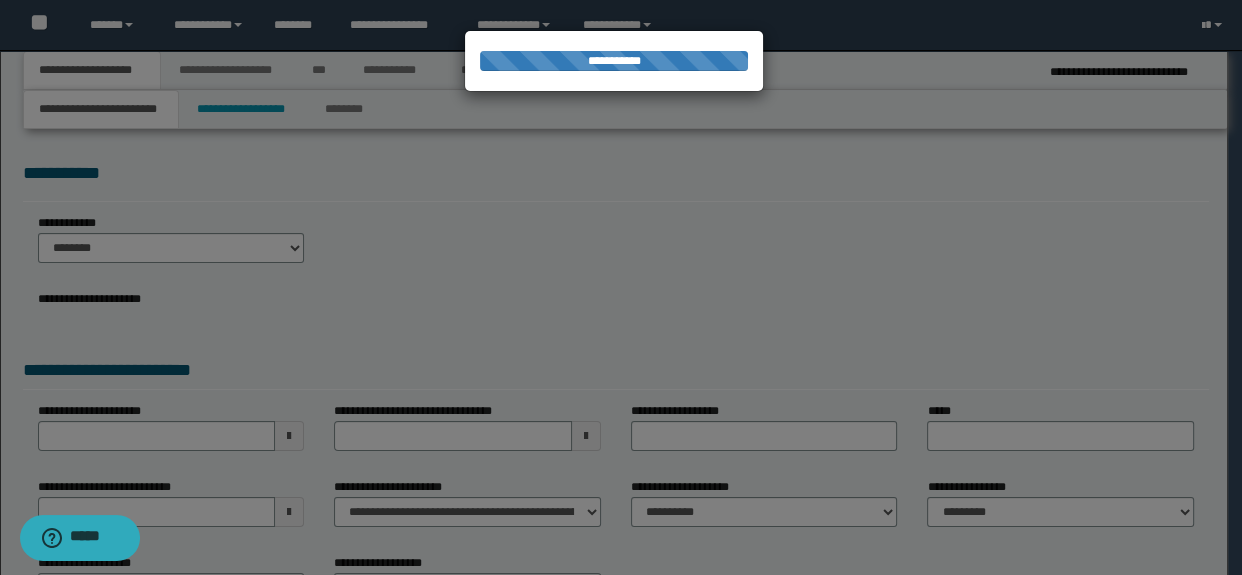 select on "*" 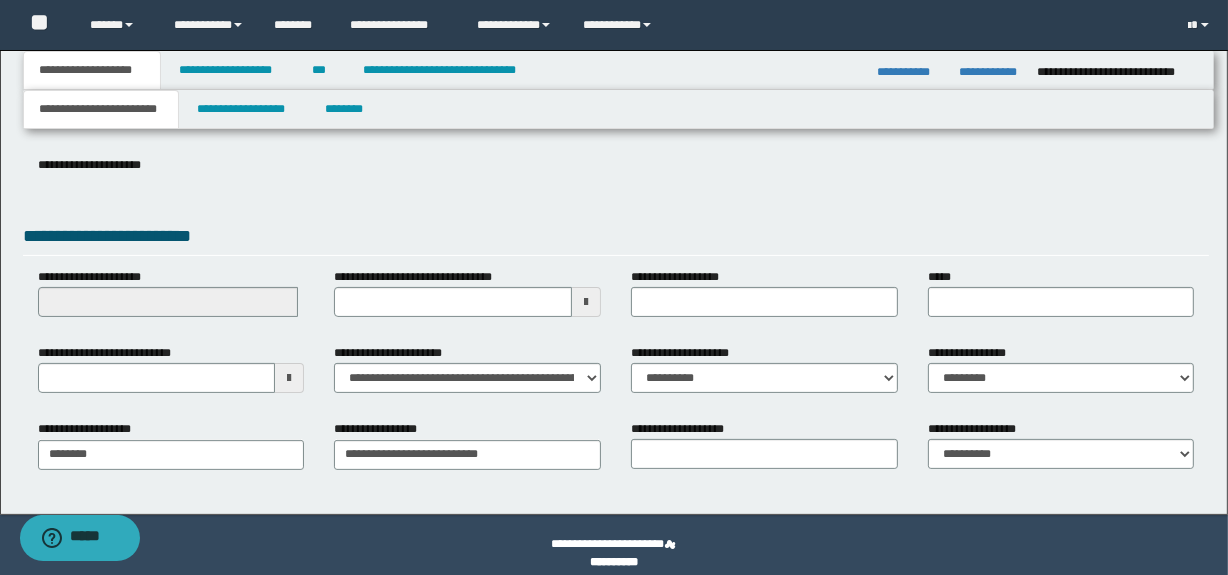 scroll, scrollTop: 326, scrollLeft: 0, axis: vertical 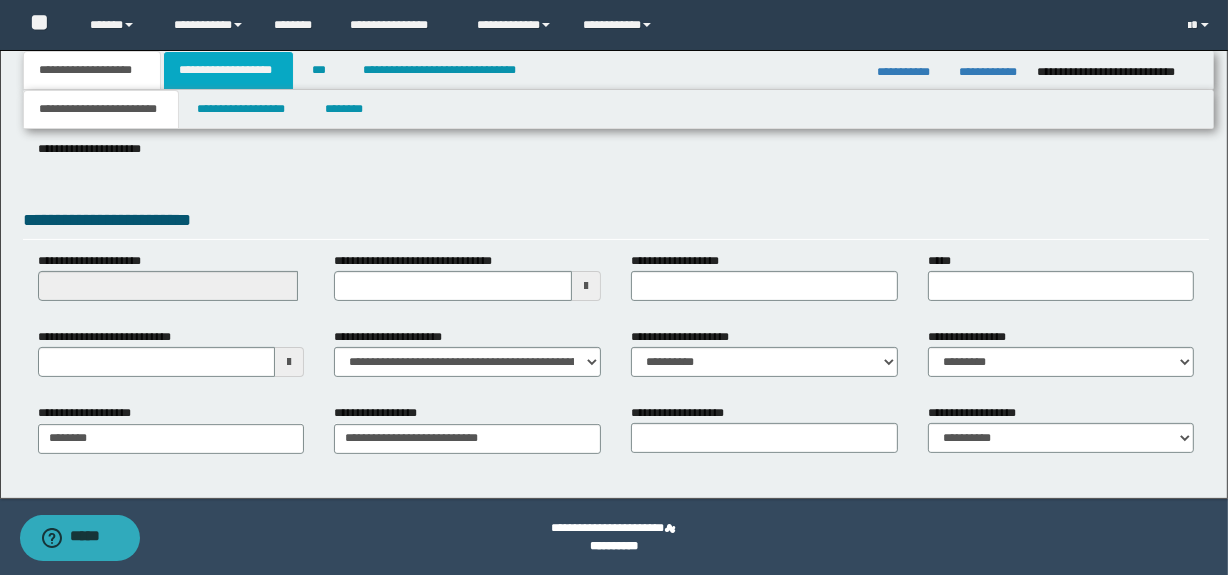 click on "**********" at bounding box center (228, 70) 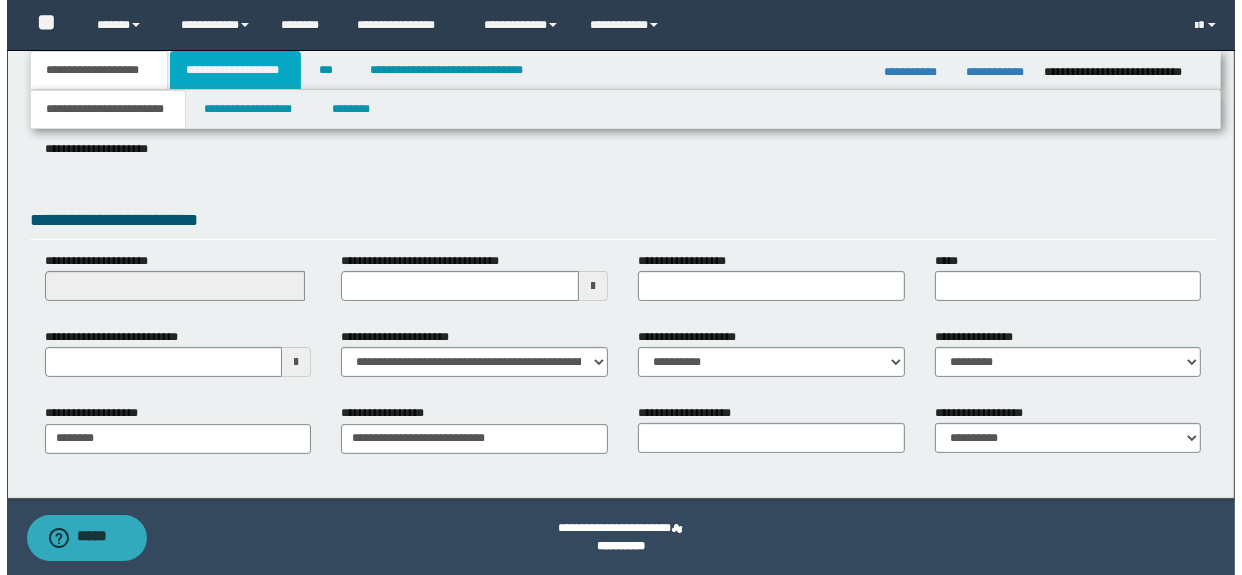 scroll, scrollTop: 0, scrollLeft: 0, axis: both 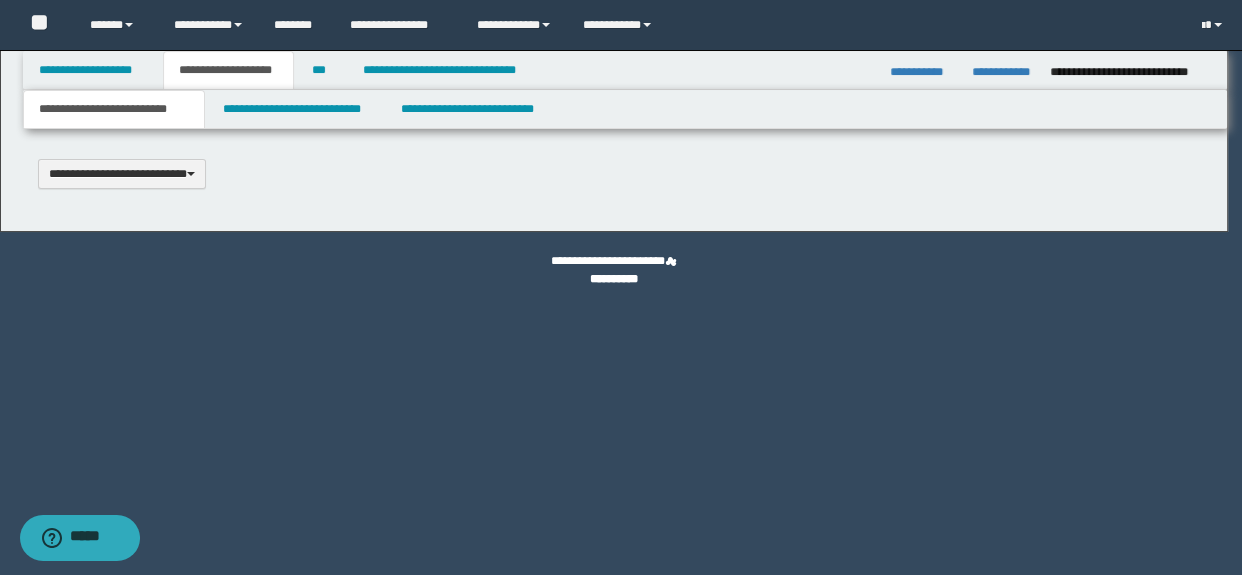type 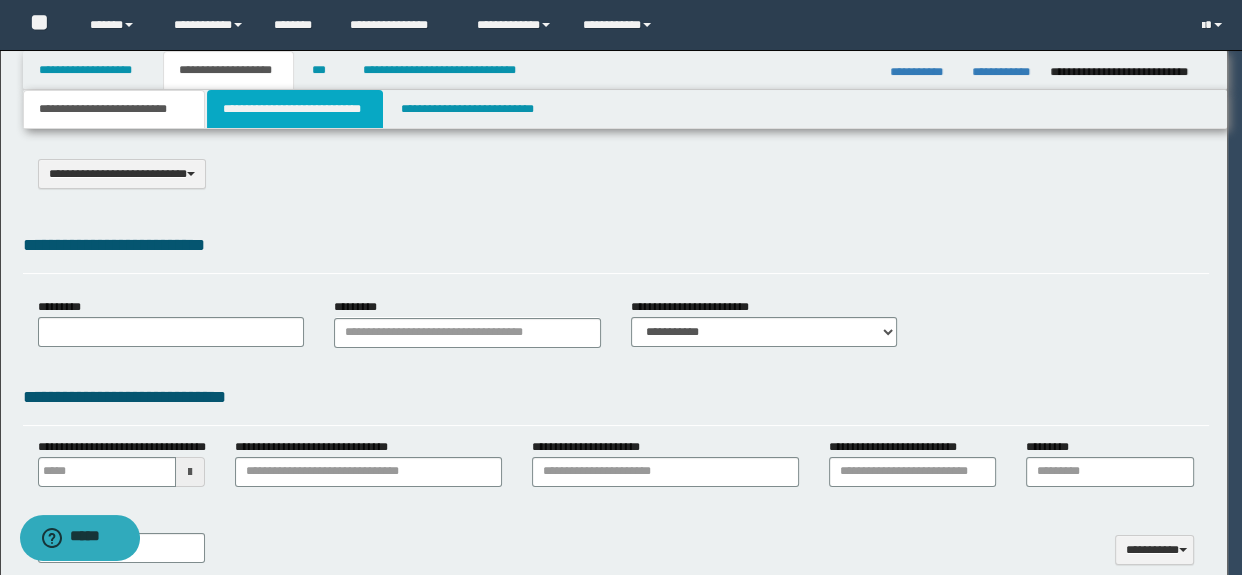 type on "**********" 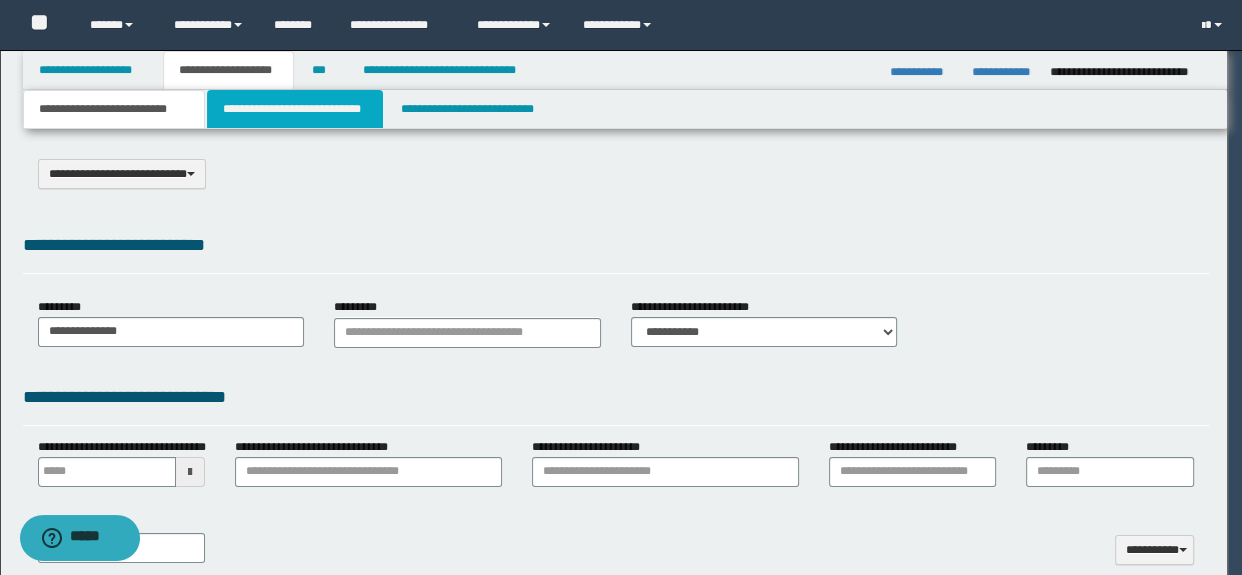 type 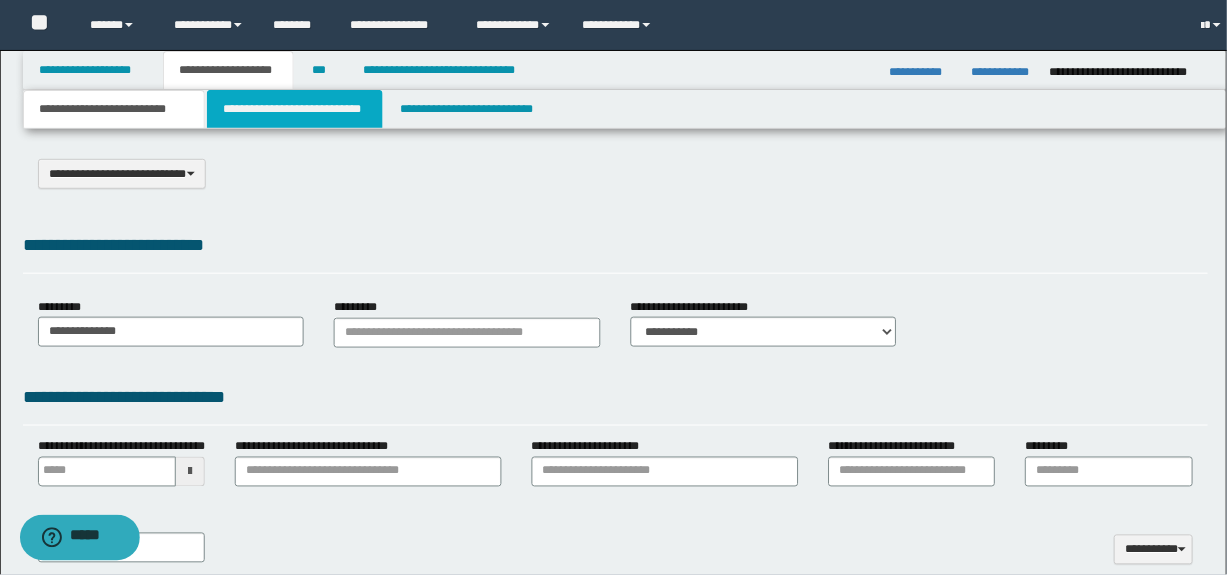 click on "**********" at bounding box center [294, 109] 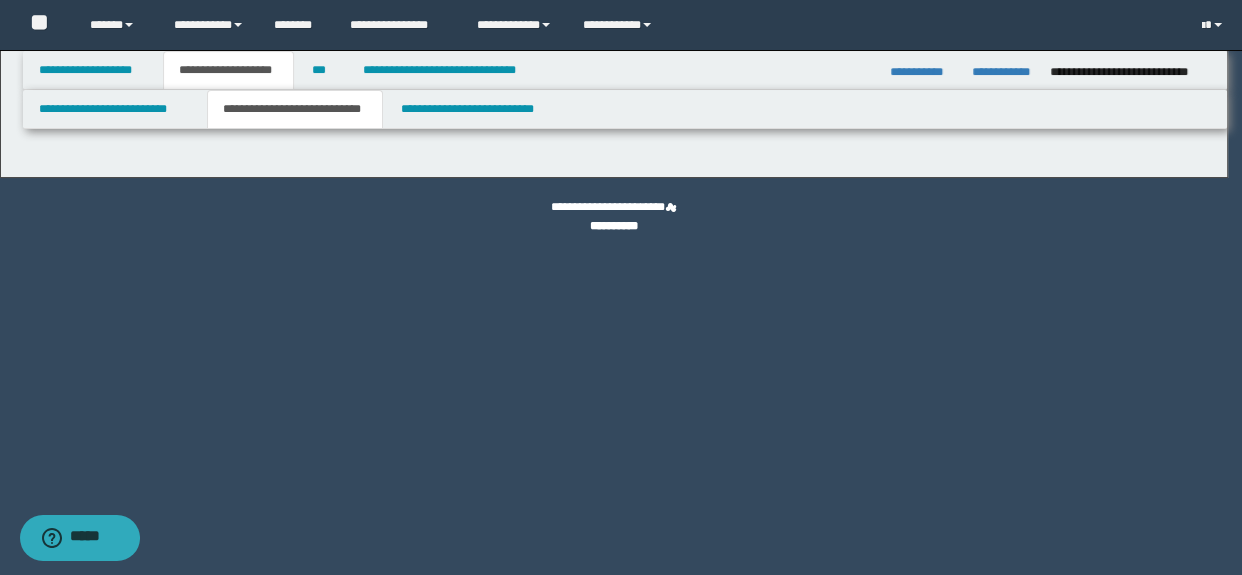 select on "*" 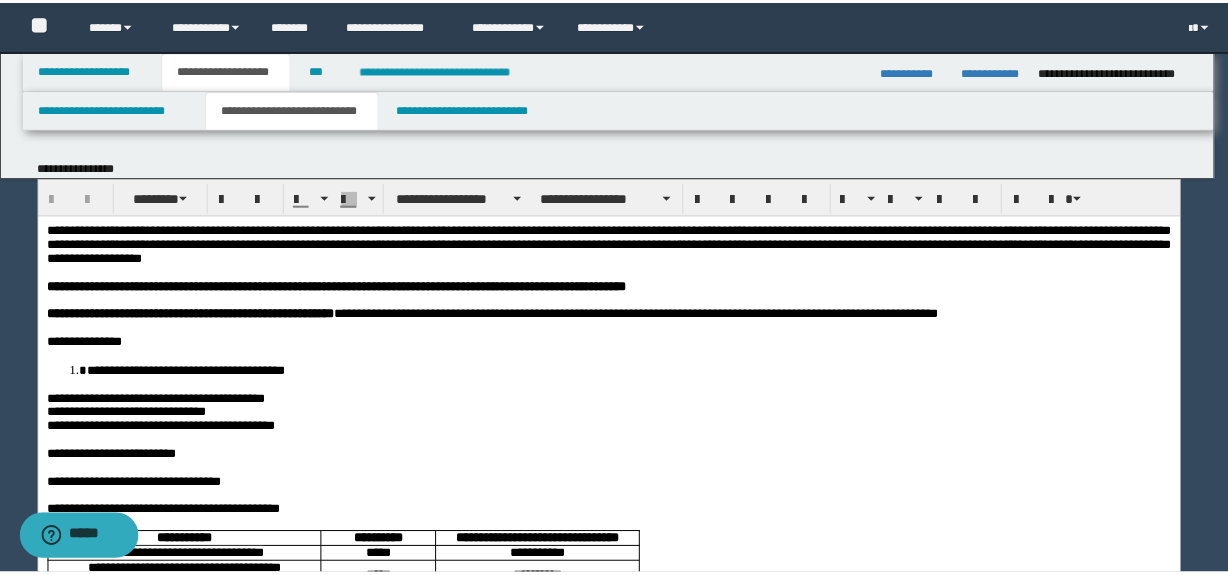 scroll, scrollTop: 0, scrollLeft: 0, axis: both 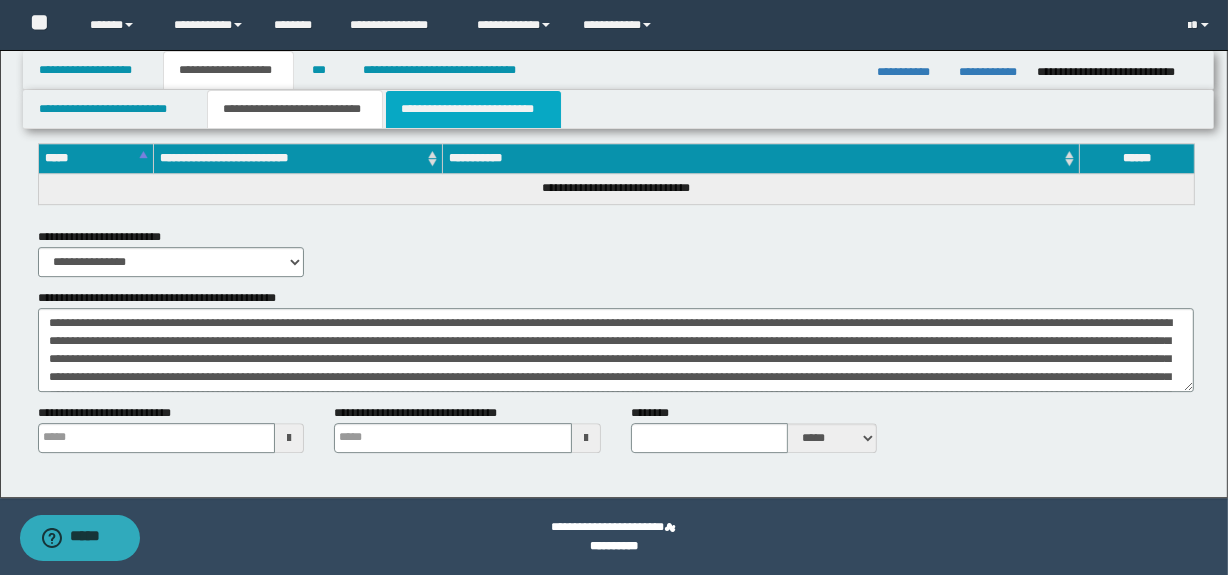 click on "**********" at bounding box center [473, 109] 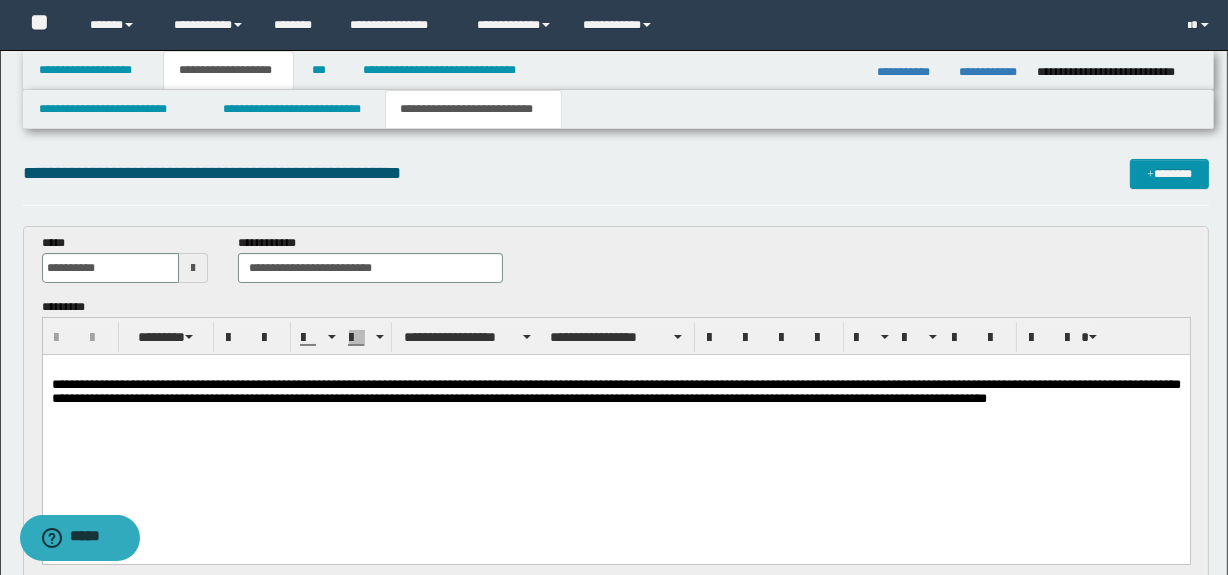 scroll, scrollTop: 0, scrollLeft: 0, axis: both 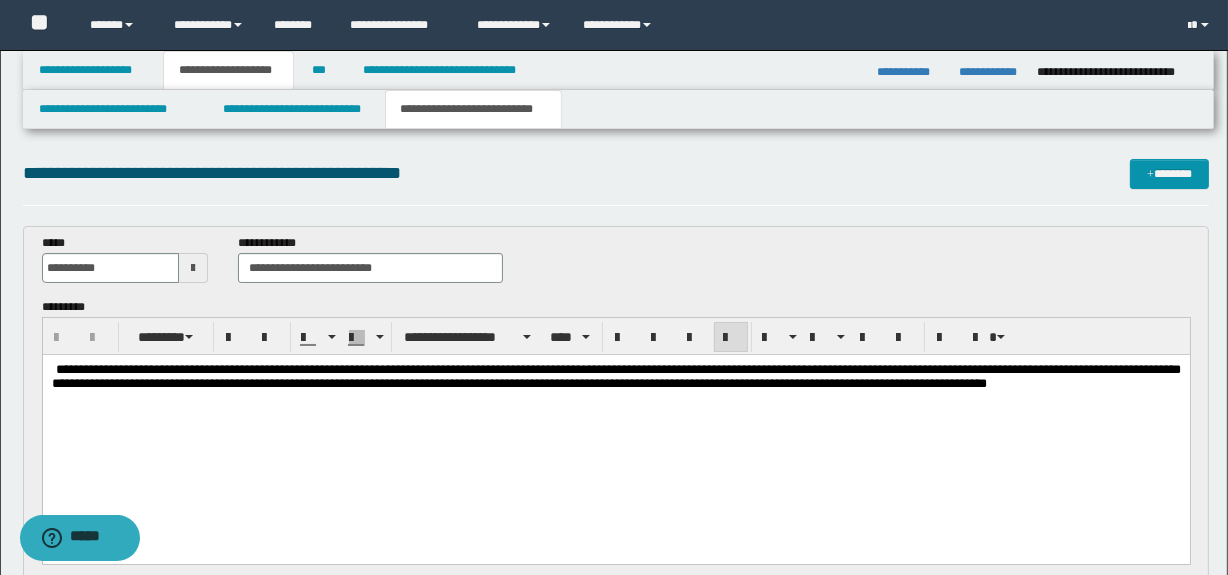type 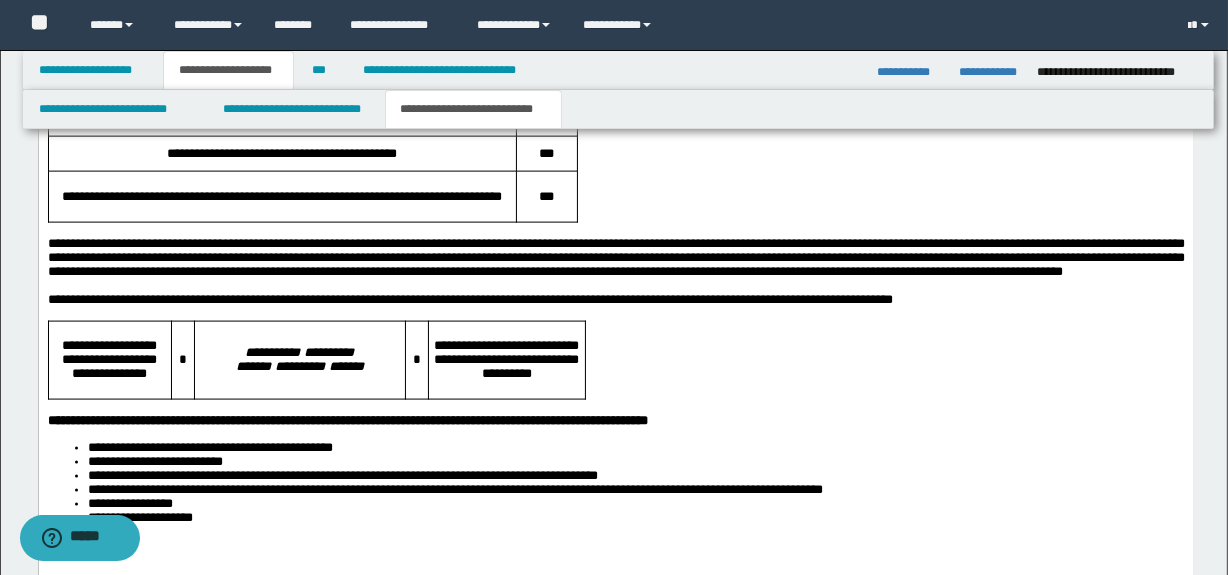 scroll, scrollTop: 2703, scrollLeft: 0, axis: vertical 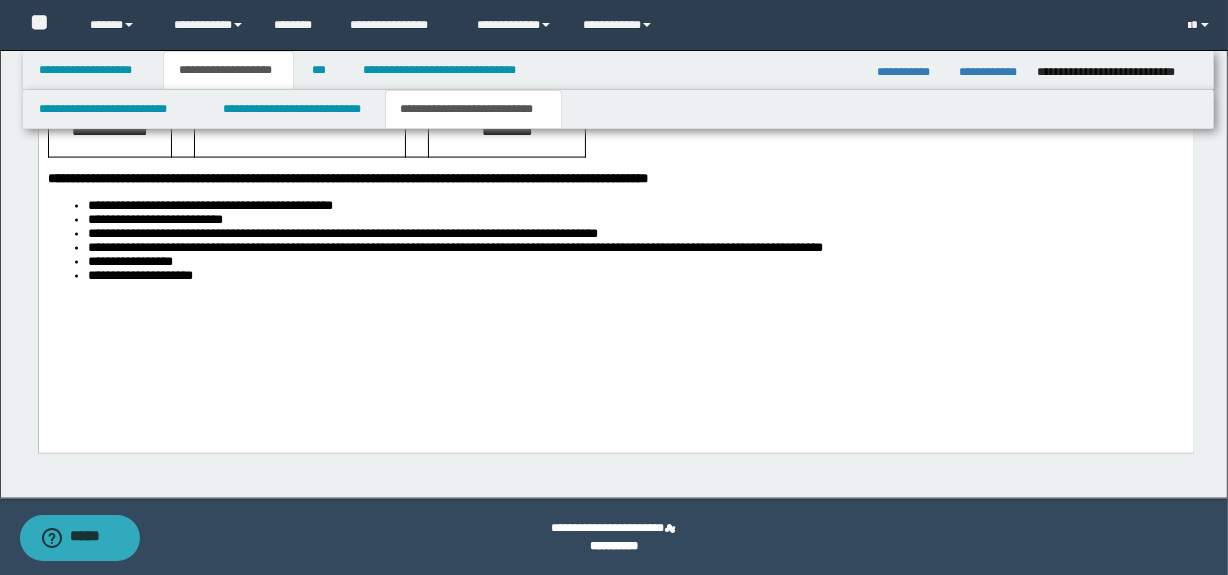 drag, startPoint x: 1240, startPoint y: 90, endPoint x: 1032, endPoint y: 509, distance: 467.78735 